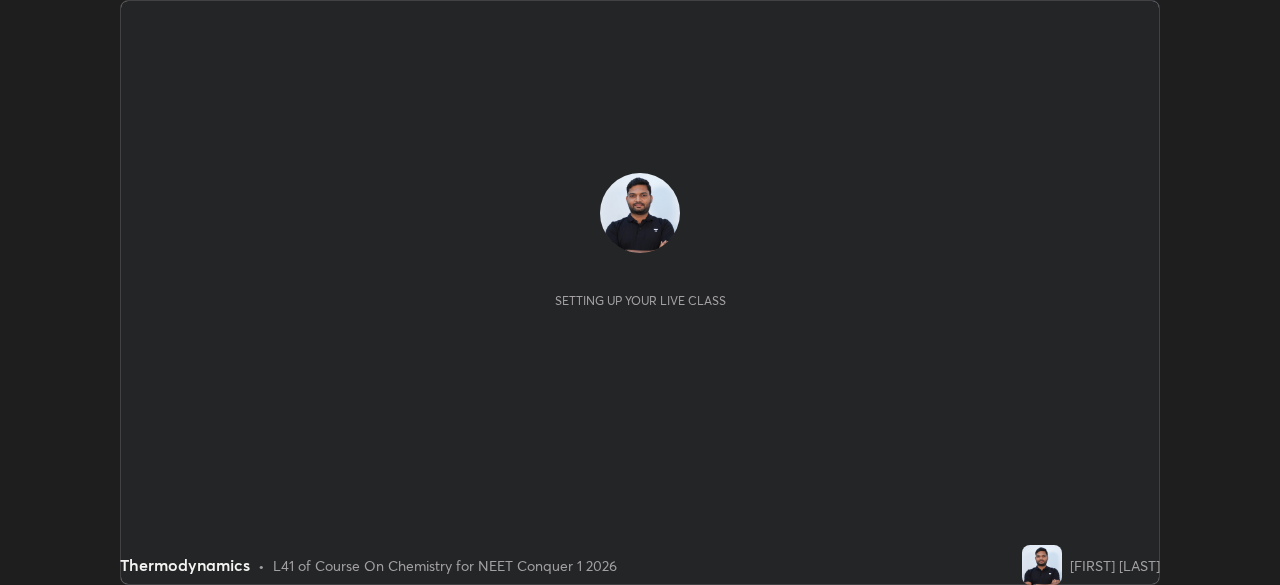 scroll, scrollTop: 0, scrollLeft: 0, axis: both 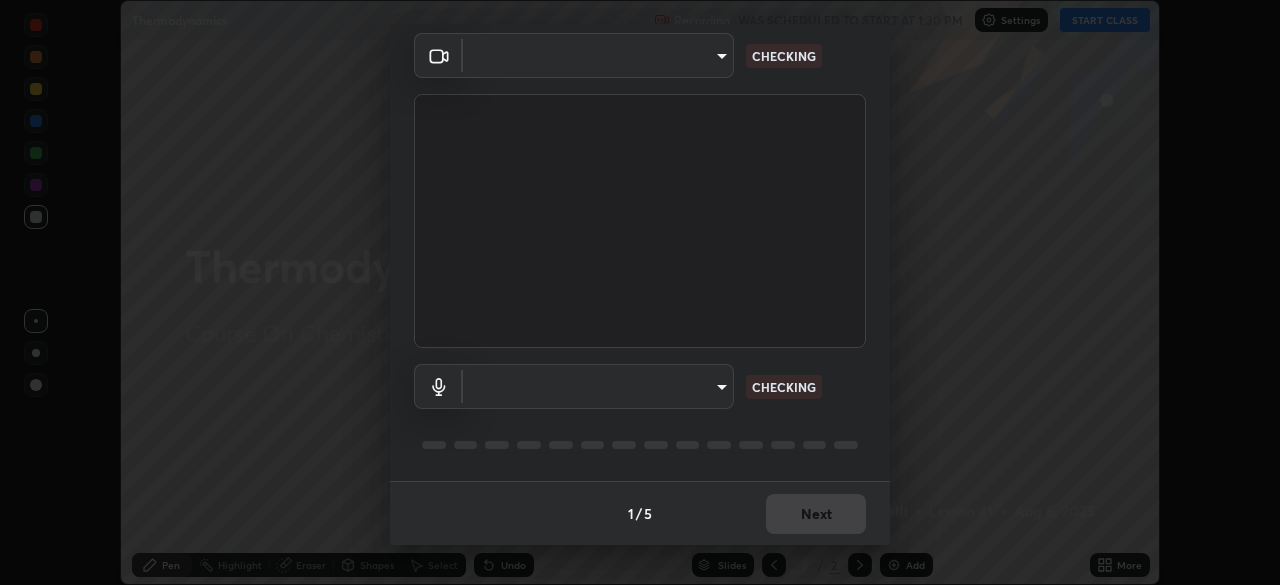 type on "b98531ccb291fb31e3b89e40f042c7c38db18d895562f17e0e36bfb5aca72fd8" 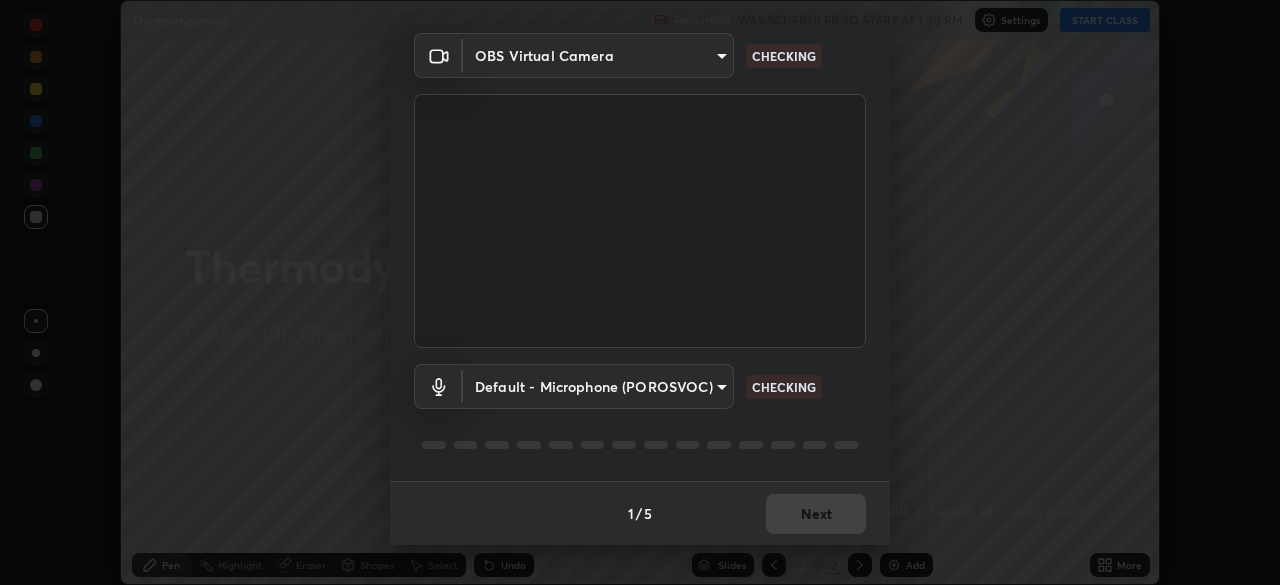 click on "Erase all Thermodynamics Recording WAS SCHEDULED TO START AT 1:30 PM Settings START CLASS Setting up your live class Thermodynamics • L41 of Course On Chemistry for NEET Conquer 1 2026 [FIRST] [LAST] Pen Highlight Eraser Shapes Select Undo Slides 2 / 2 Add More No doubts shared Encourage your learners to ask a doubt for better clarity Report an issue Reason for reporting Buffering Chat not working Audio - Video sync issue Educator video quality low ​ Attach an image Report Media settings OBS Virtual Camera [HASH] CHECKING Default - Microphone (POROSVOC) default CHECKING 1 / 5 Next" at bounding box center [640, 292] 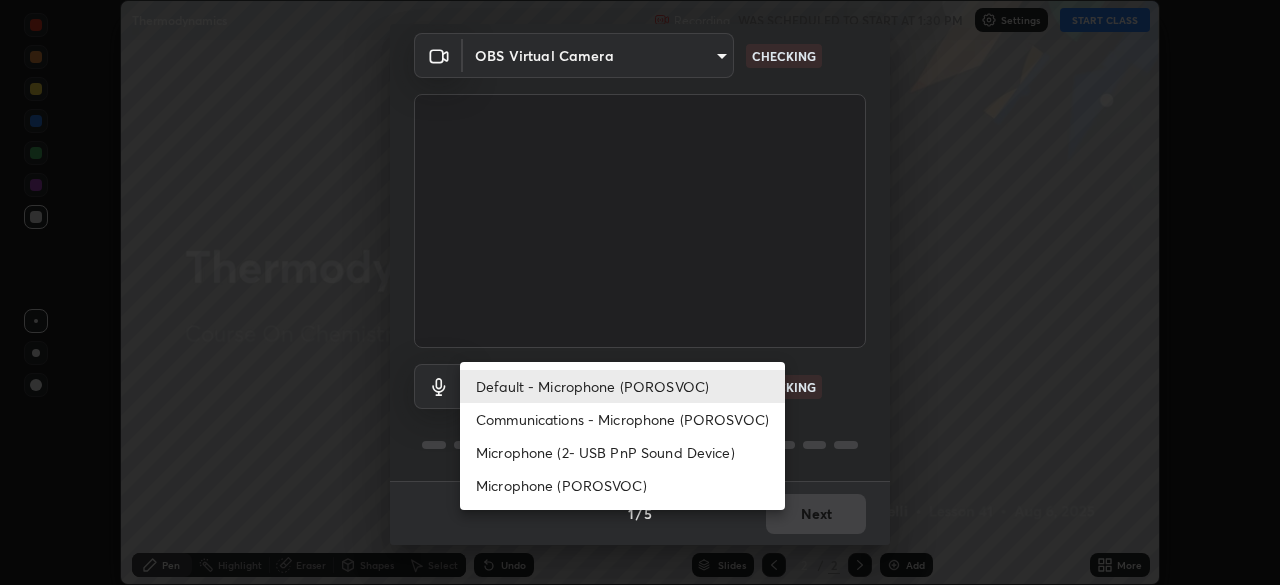 click on "Communications - Microphone (POROSVOC)" at bounding box center (622, 419) 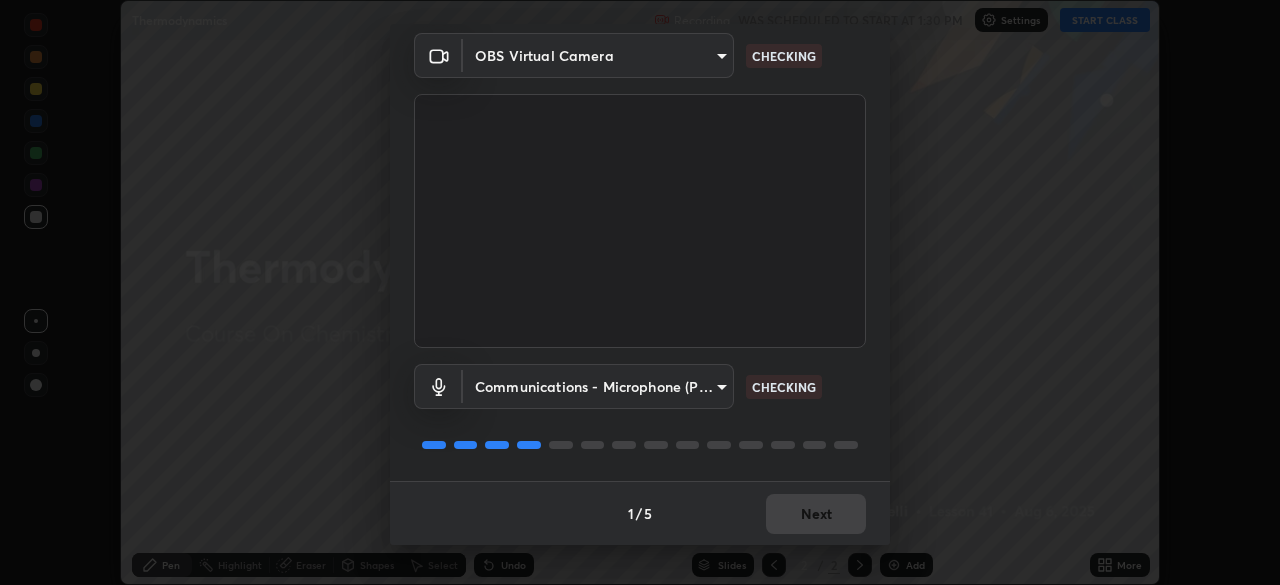 click on "Erase all Thermodynamics Recording WAS SCHEDULED TO START AT 1:30 PM Settings START CLASS Setting up your live class Thermodynamics • L41 of Course On Chemistry for NEET Conquer 1 2026 [FIRST] [LAST] Pen Highlight Eraser Shapes Select Undo Slides 2 / 2 Add More No doubts shared Encourage your learners to ask a doubt for better clarity Report an issue Reason for reporting Buffering Chat not working Audio - Video sync issue Educator video quality low ​ Attach an image Report Media settings OBS Virtual Camera [HASH] CHECKING Communications - Microphone (POROSVOC) communications CHECKING 1 / 5 Next" at bounding box center (640, 292) 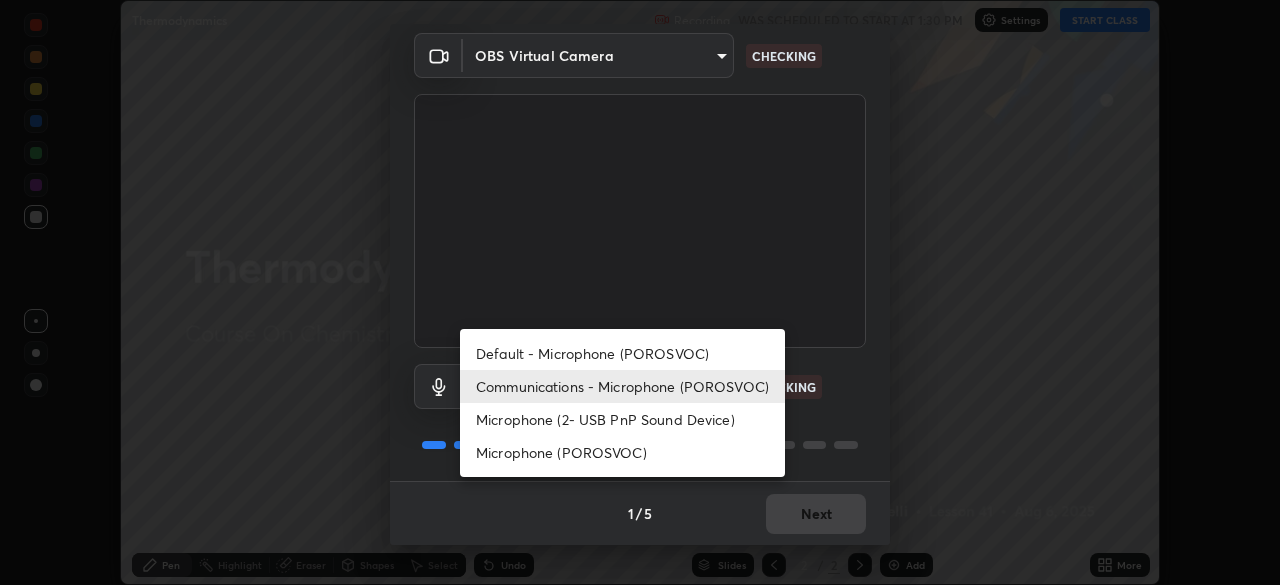 click on "Default - Microphone (POROSVOC)" at bounding box center (622, 353) 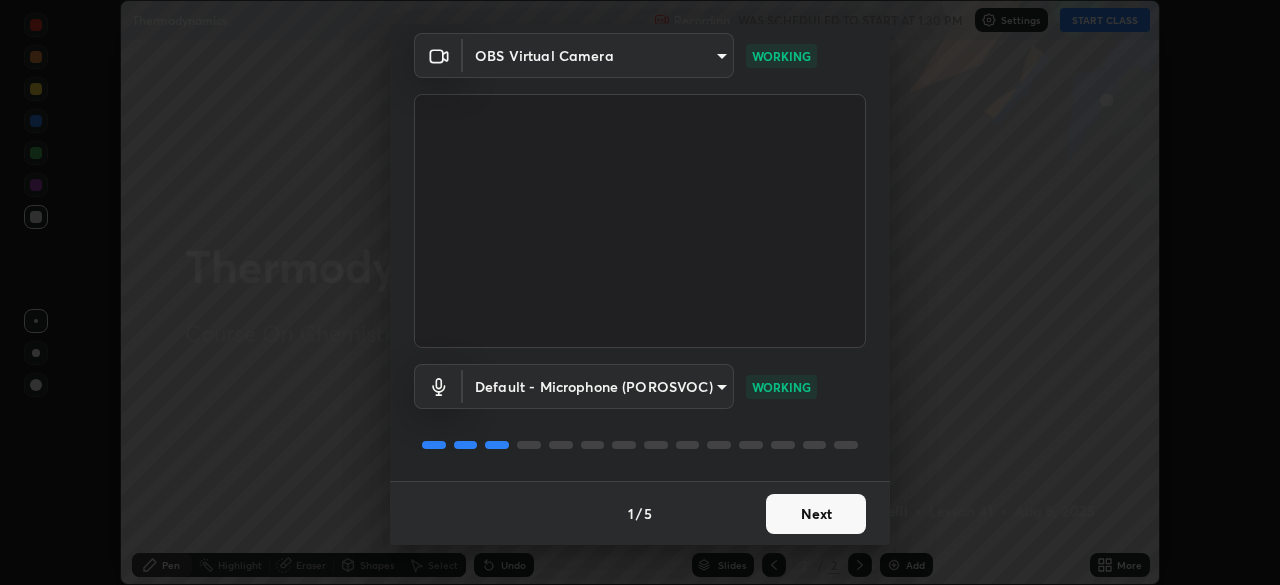 click on "Next" at bounding box center (816, 514) 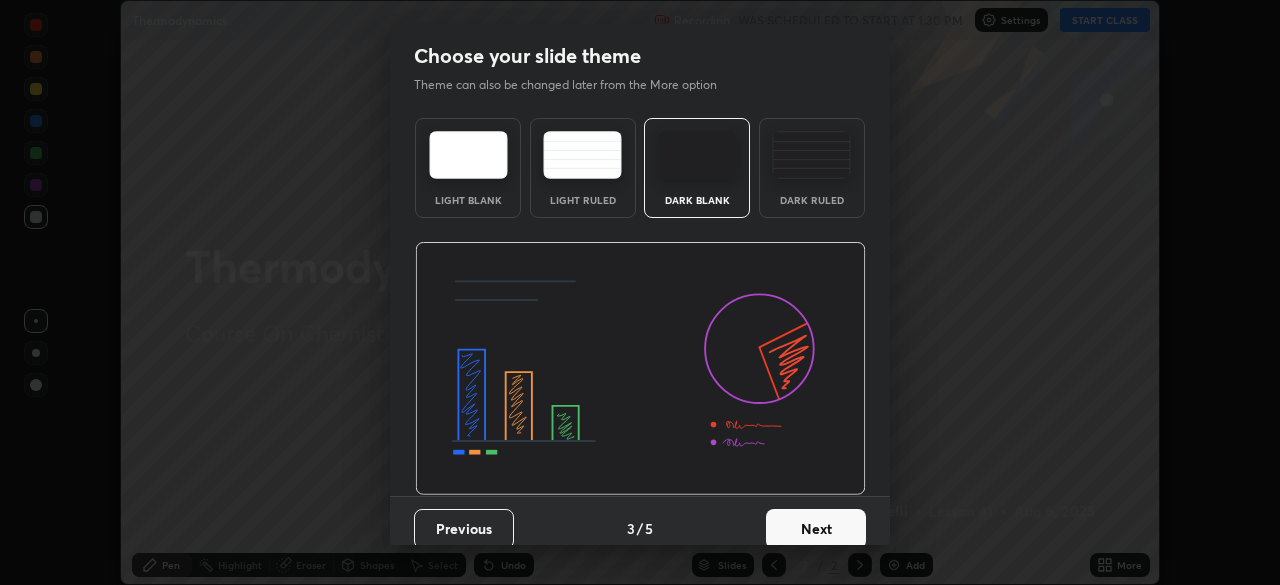 click on "Next" at bounding box center [816, 529] 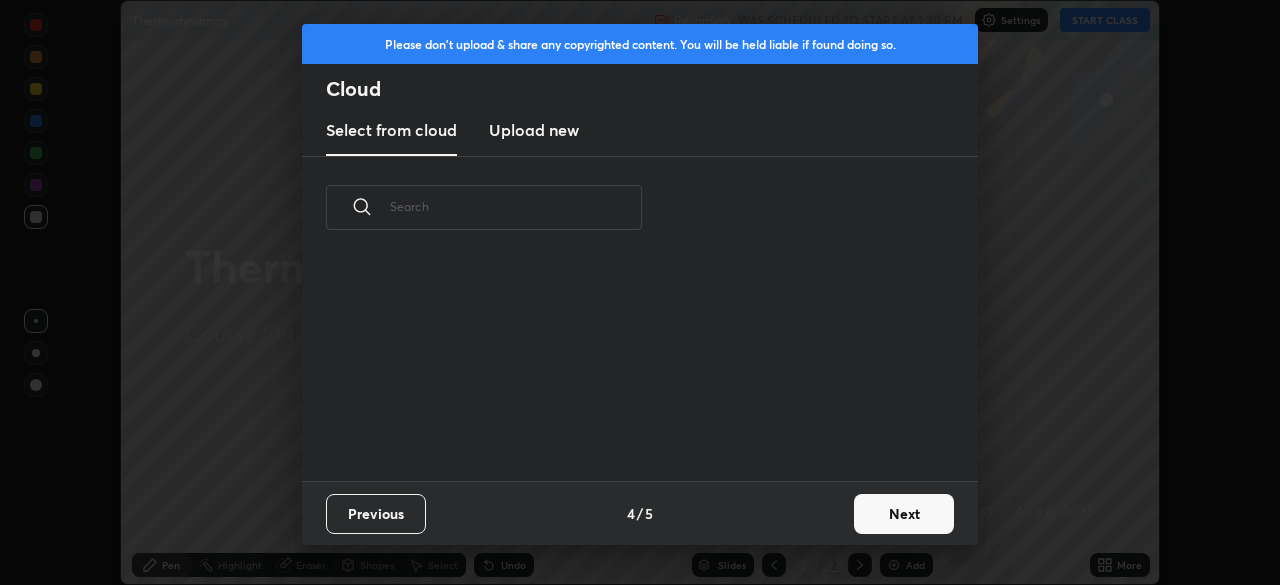 scroll, scrollTop: 7, scrollLeft: 11, axis: both 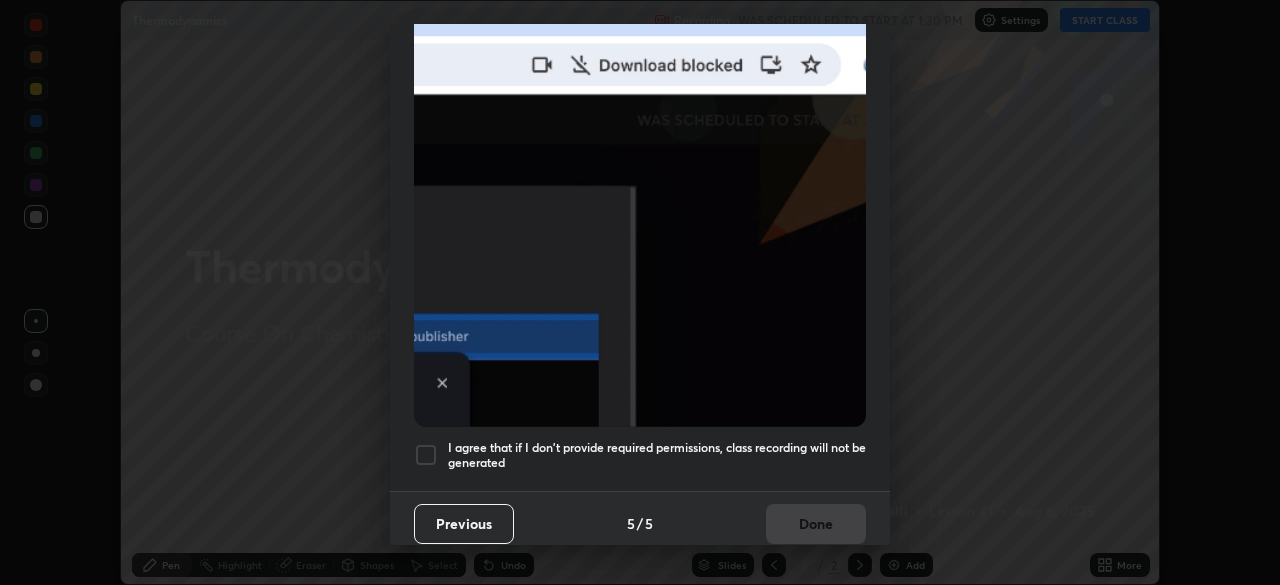 click on "I agree that if I don't provide required permissions, class recording will not be generated" at bounding box center [640, 455] 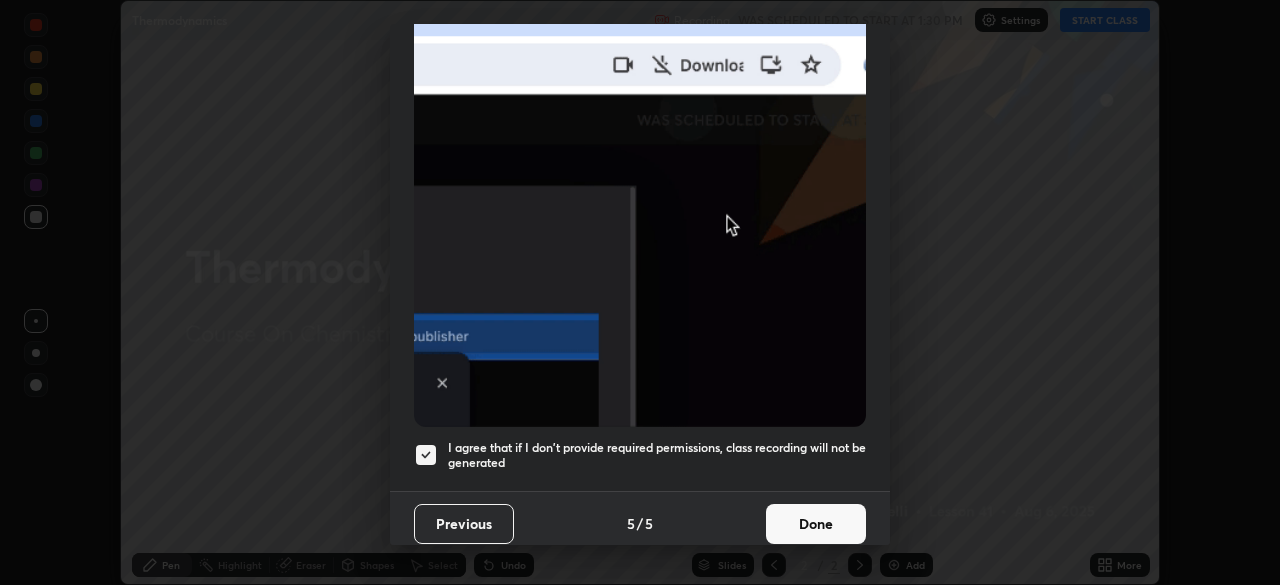 click on "Done" at bounding box center [816, 524] 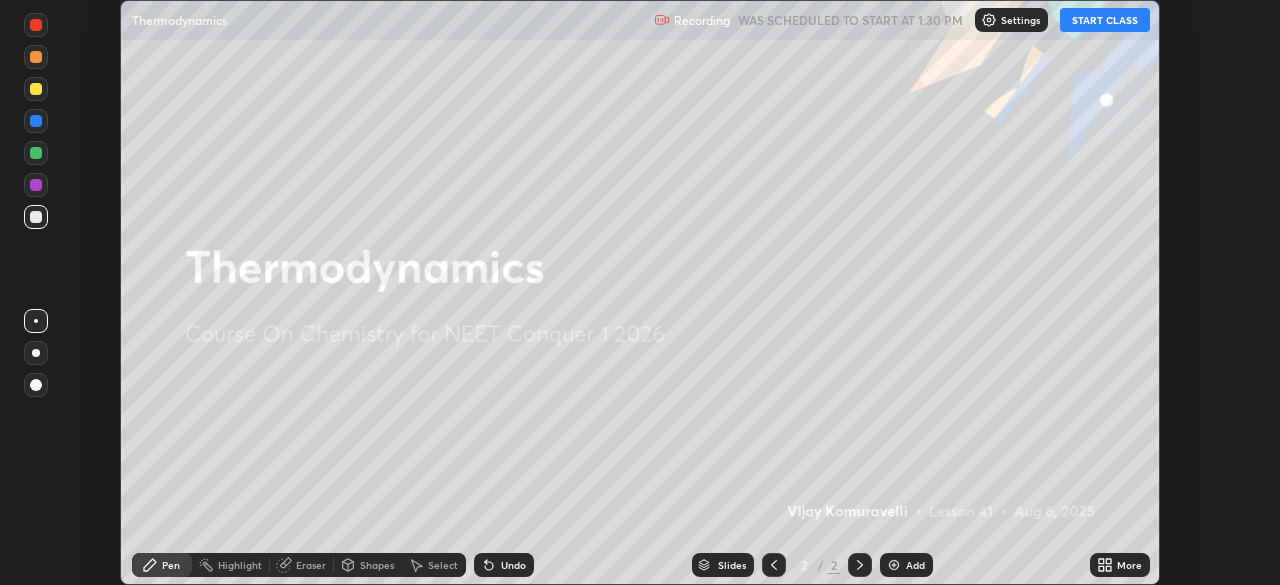 click on "START CLASS" at bounding box center [1105, 20] 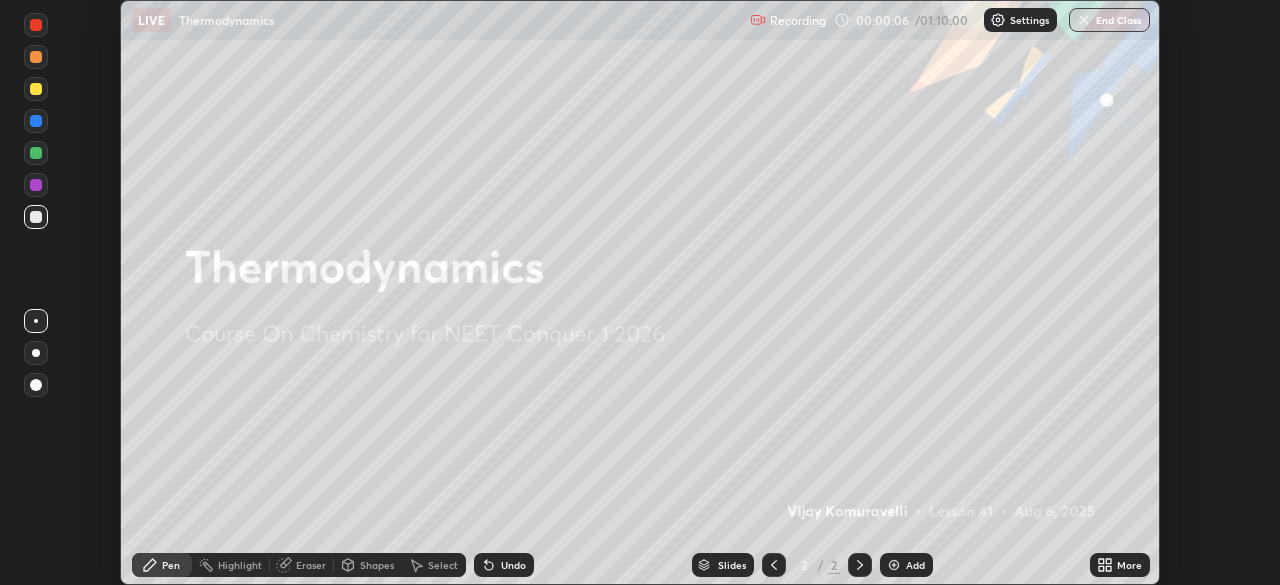 click 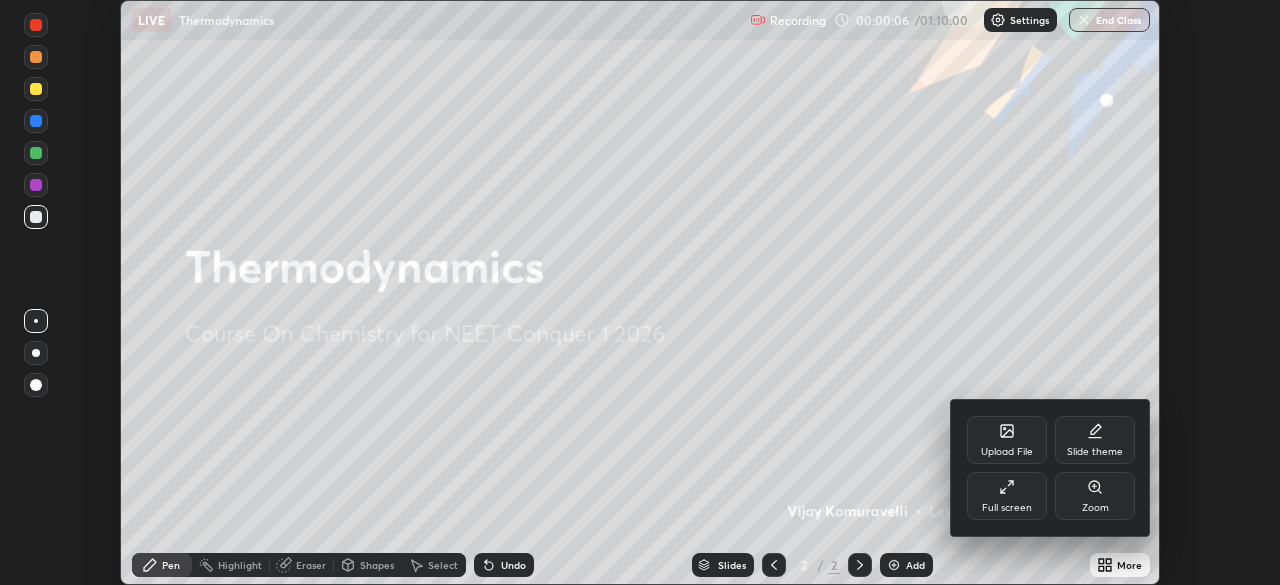 click on "Full screen" at bounding box center [1007, 496] 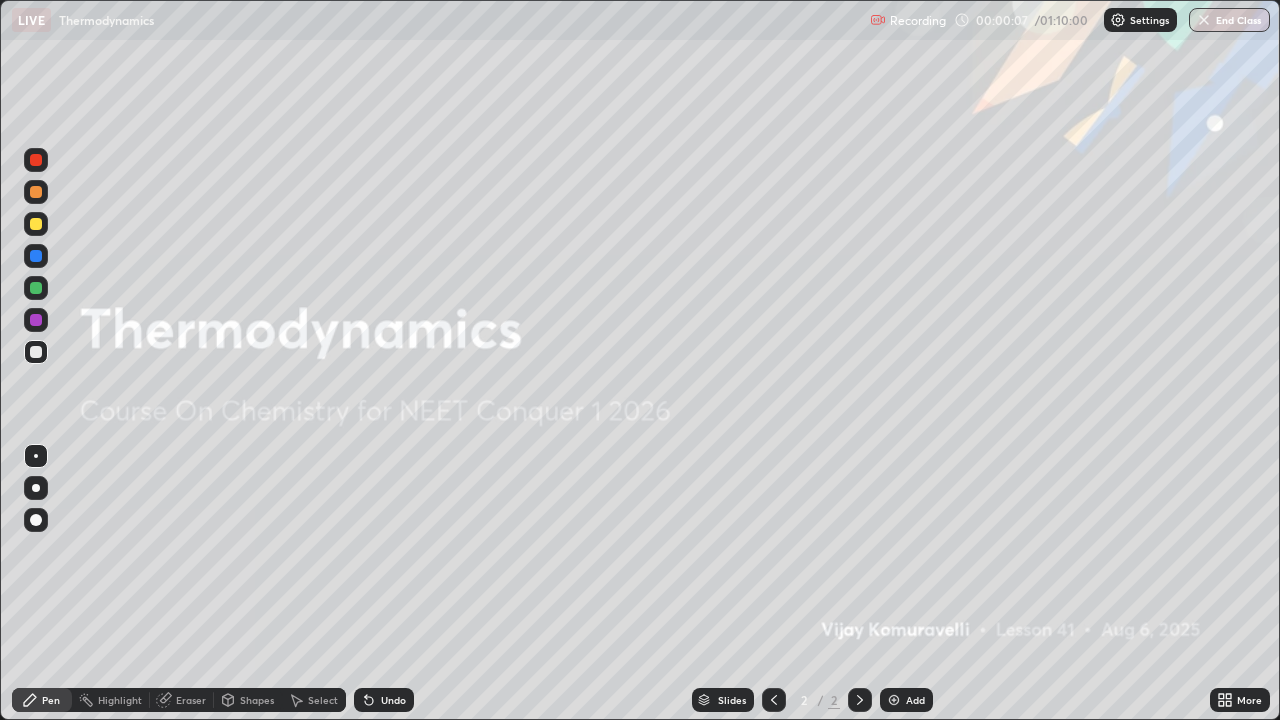 scroll, scrollTop: 99280, scrollLeft: 98720, axis: both 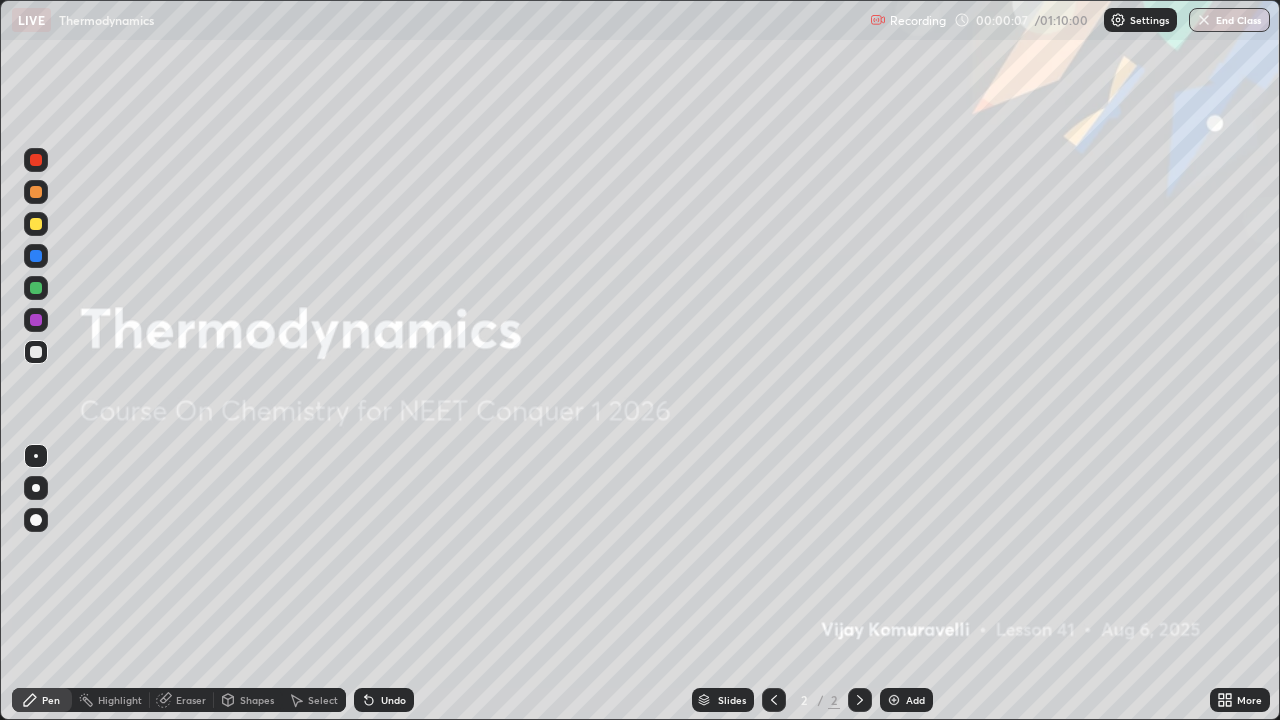 click on "Add" at bounding box center (915, 700) 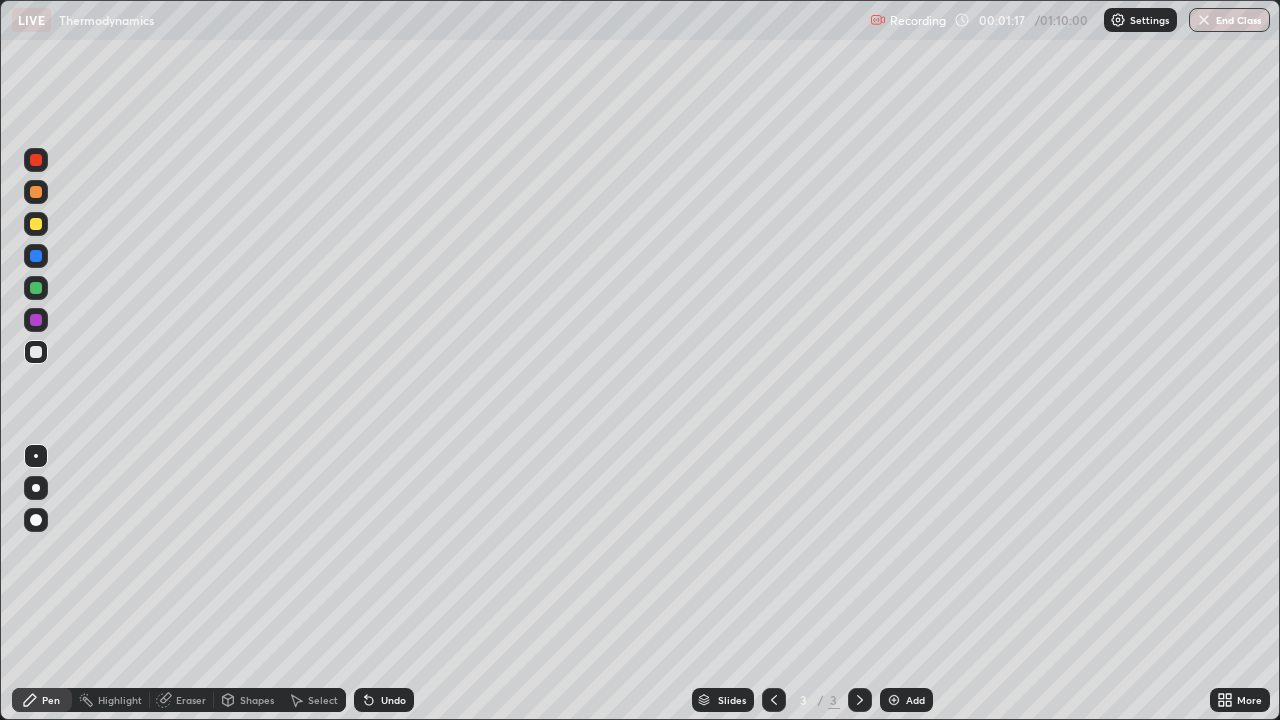 click at bounding box center (36, 224) 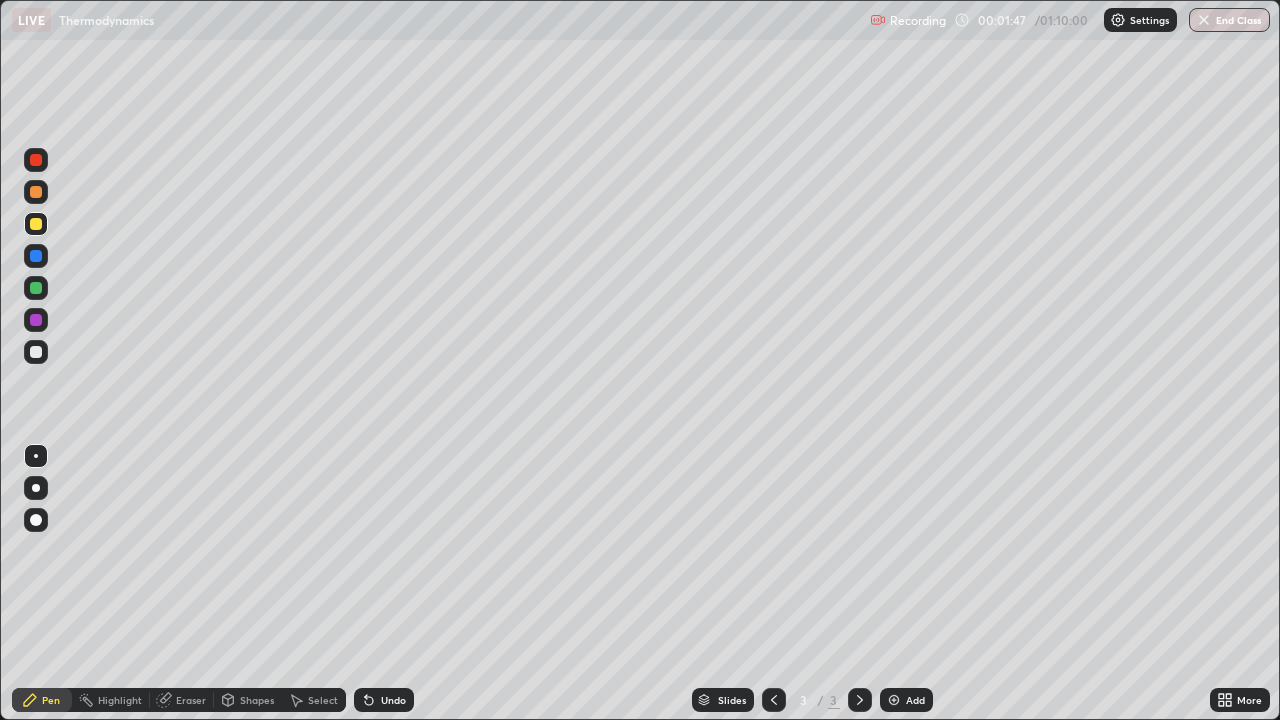 click on "Undo" at bounding box center (393, 700) 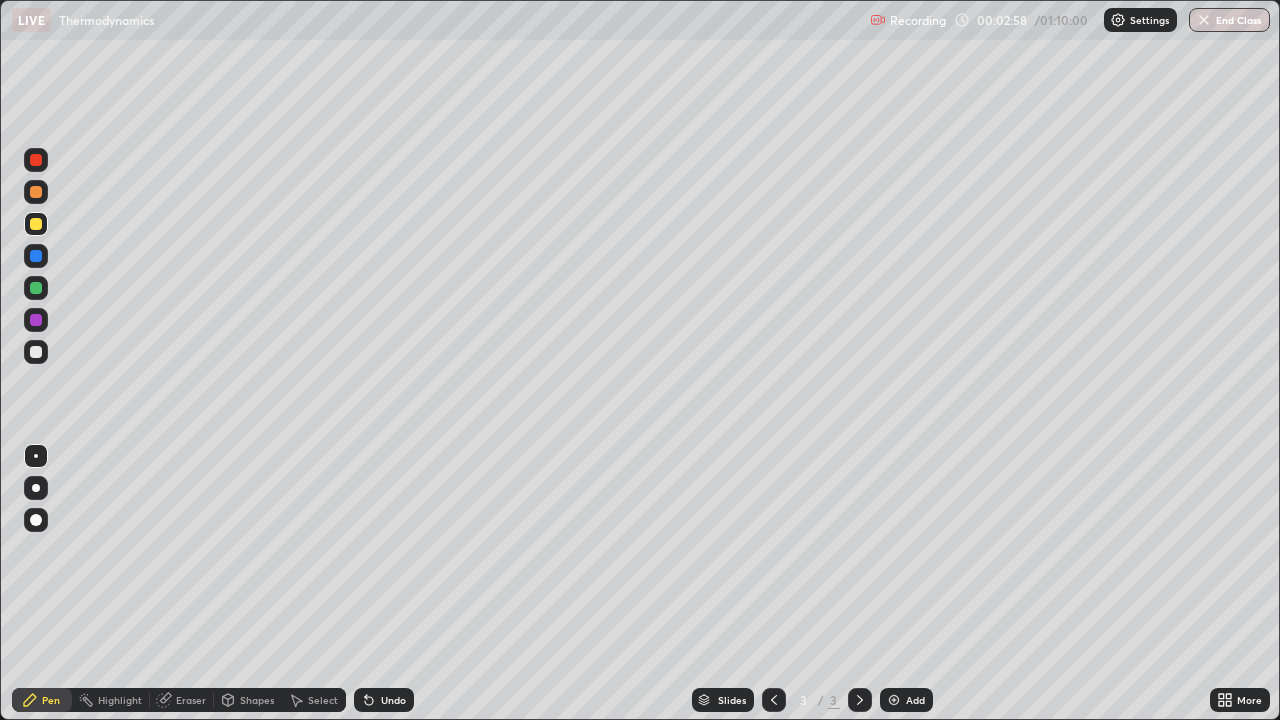 click at bounding box center [36, 352] 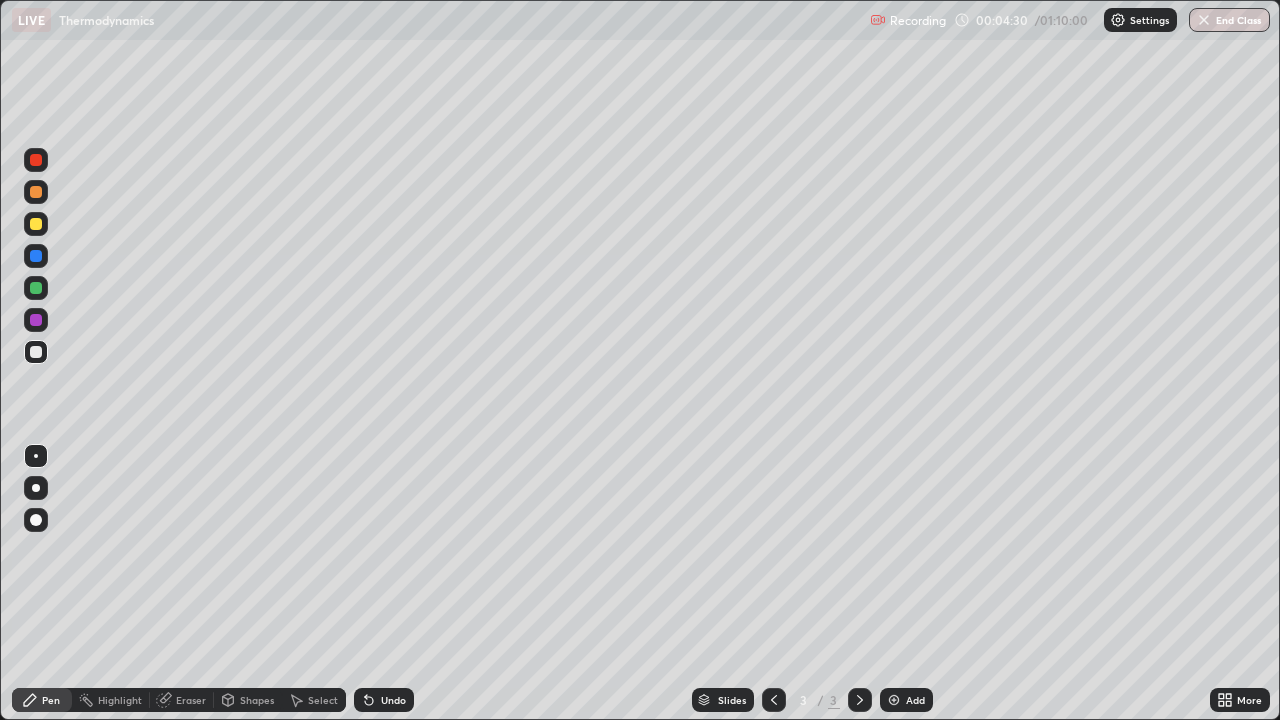 click on "Eraser" at bounding box center (191, 700) 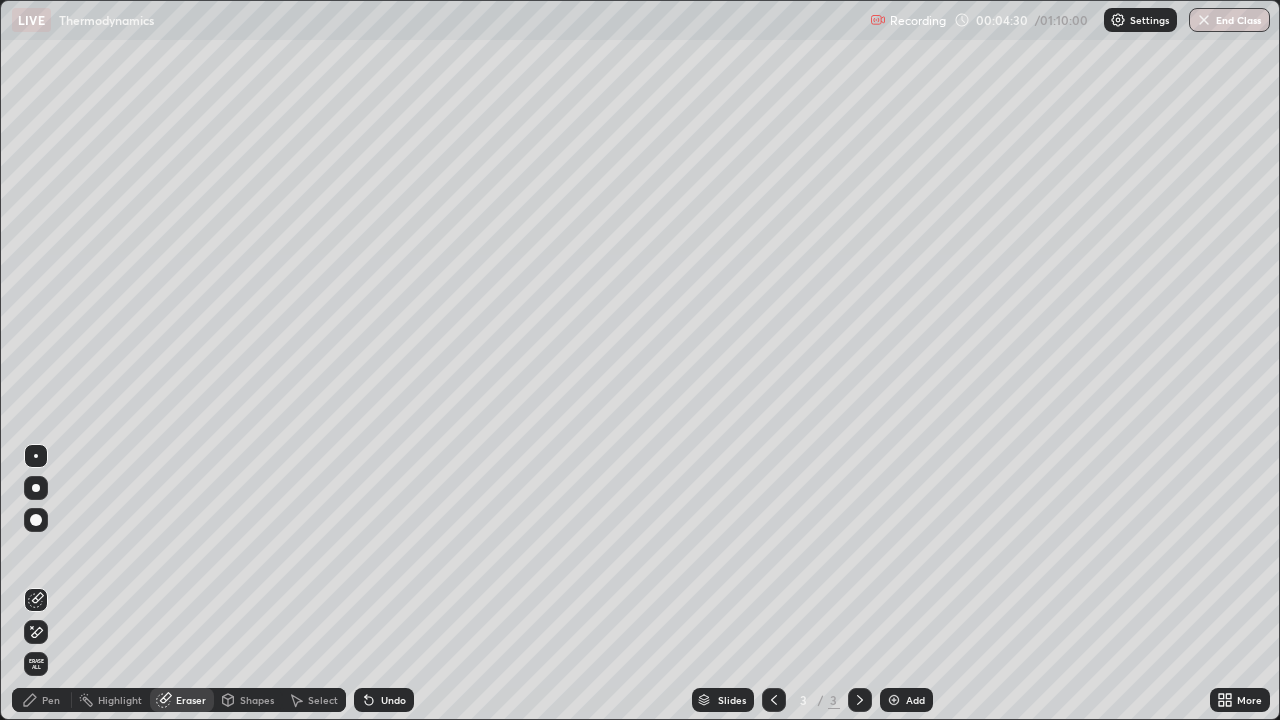 click at bounding box center [36, 520] 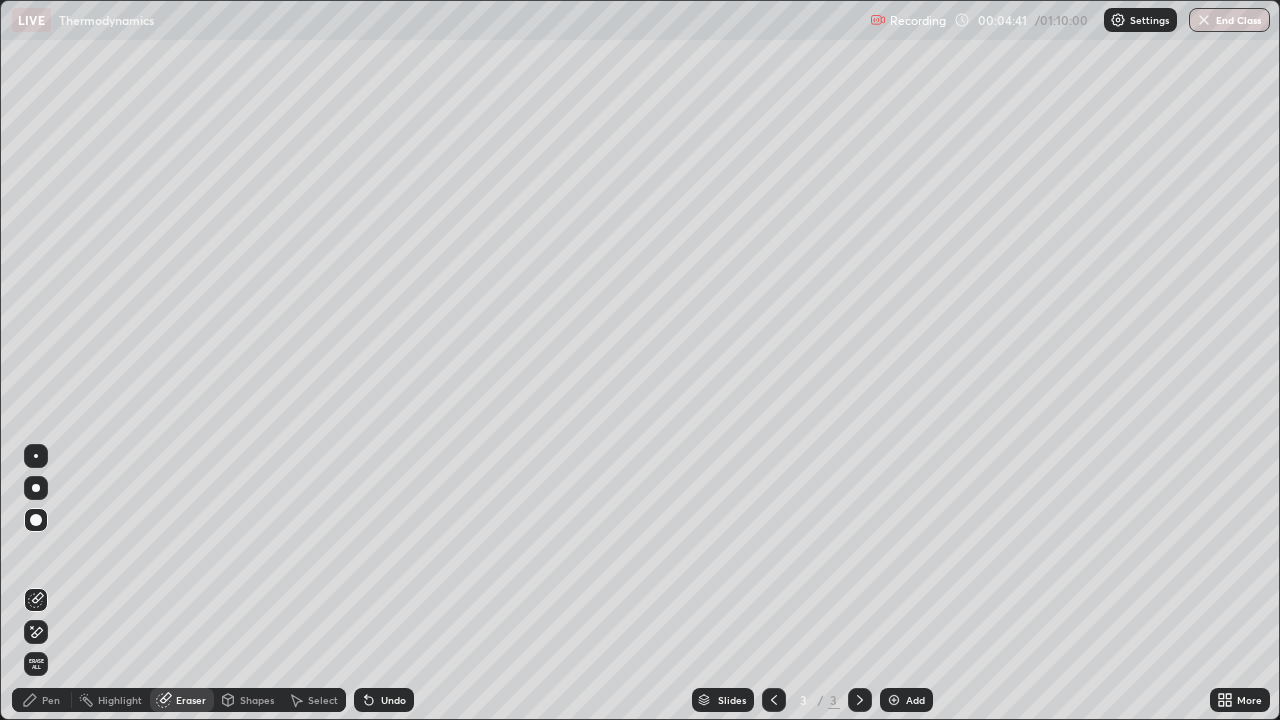 click on "Pen" at bounding box center [51, 700] 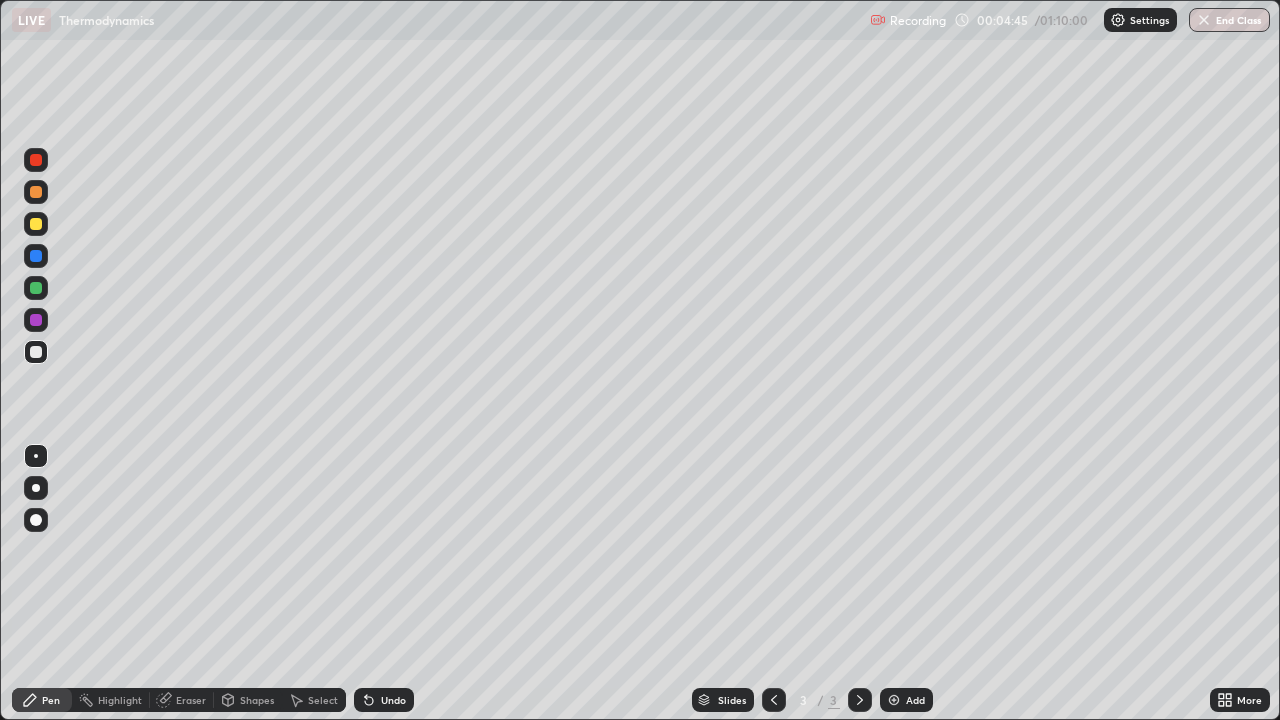 click at bounding box center (36, 224) 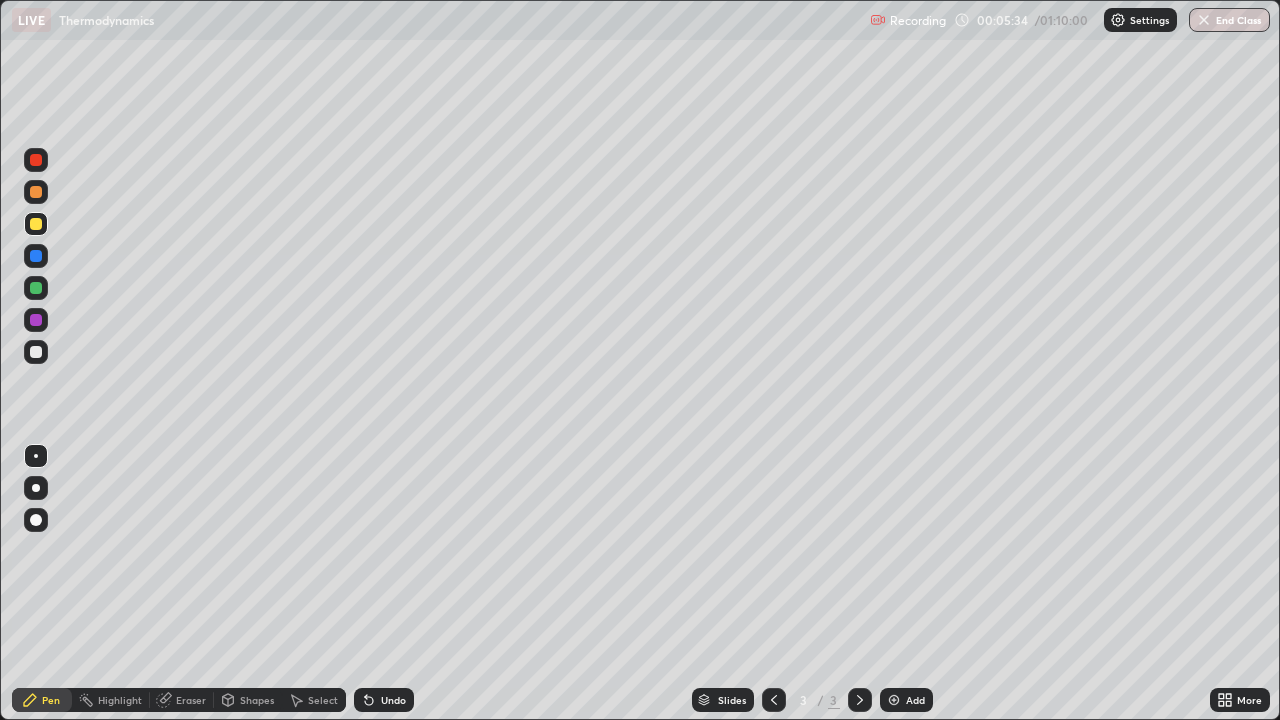 click on "Undo" at bounding box center [393, 700] 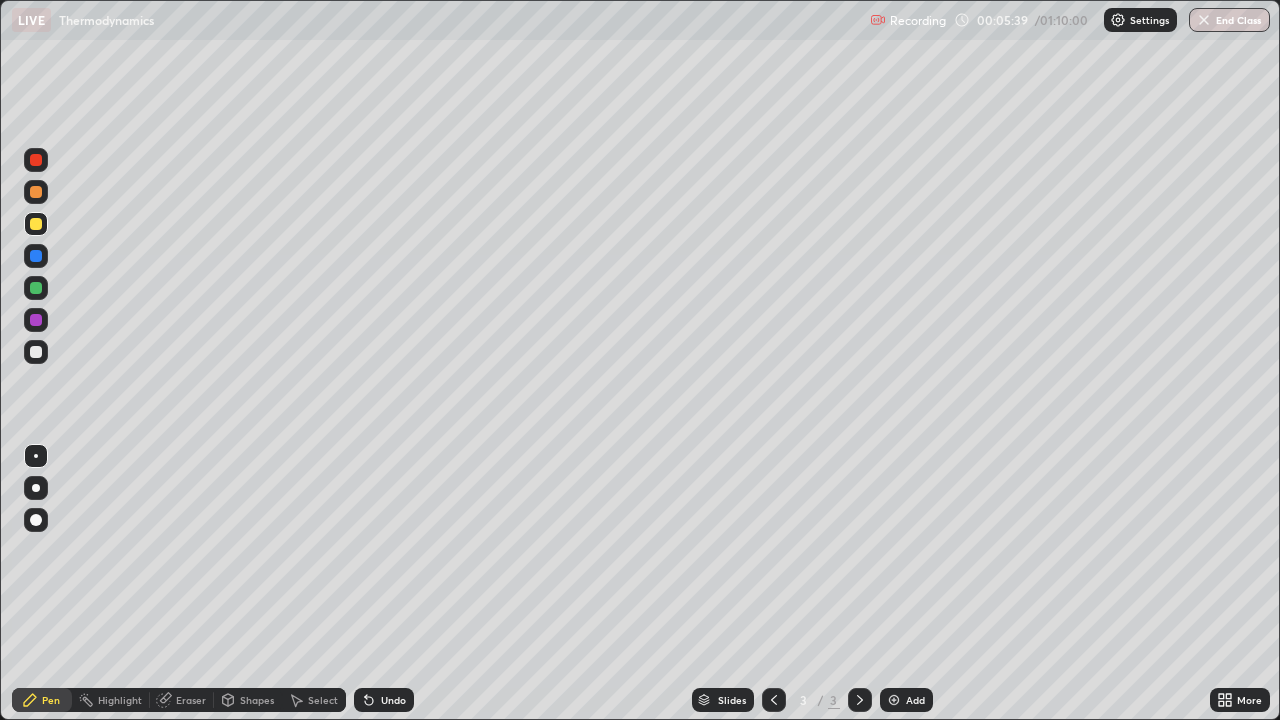 click on "Undo" at bounding box center [393, 700] 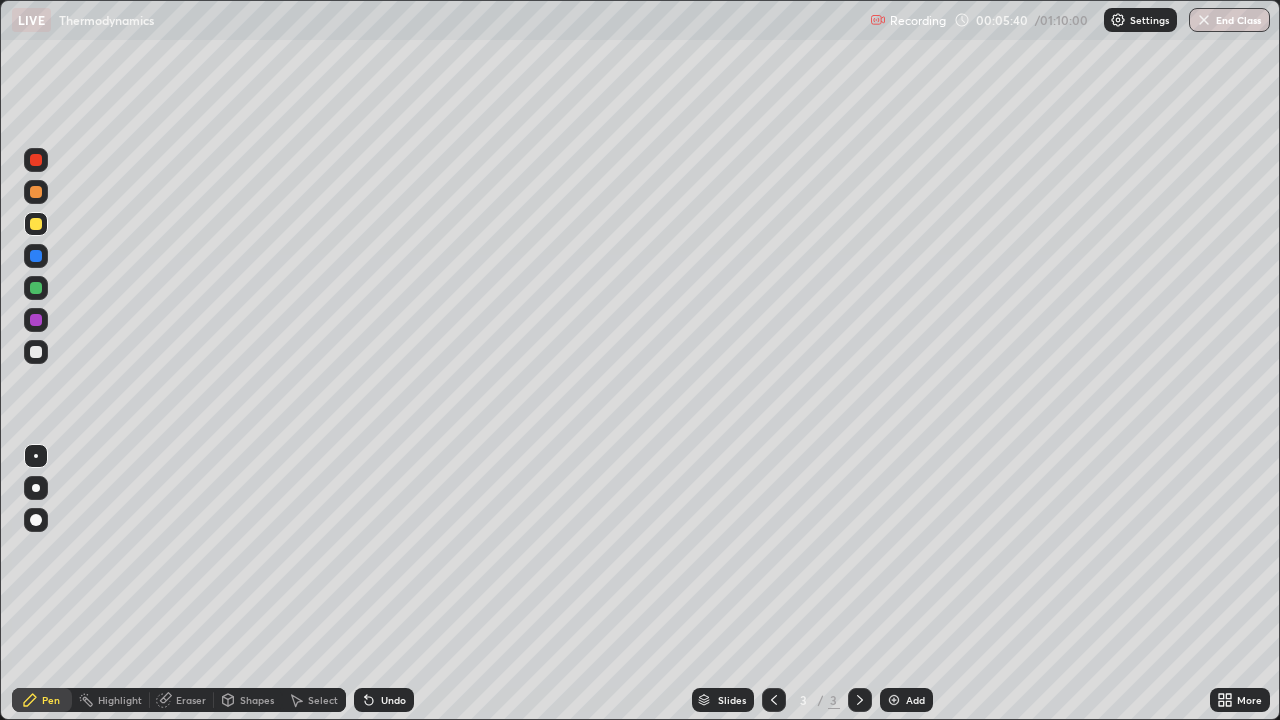click on "Undo" at bounding box center [384, 700] 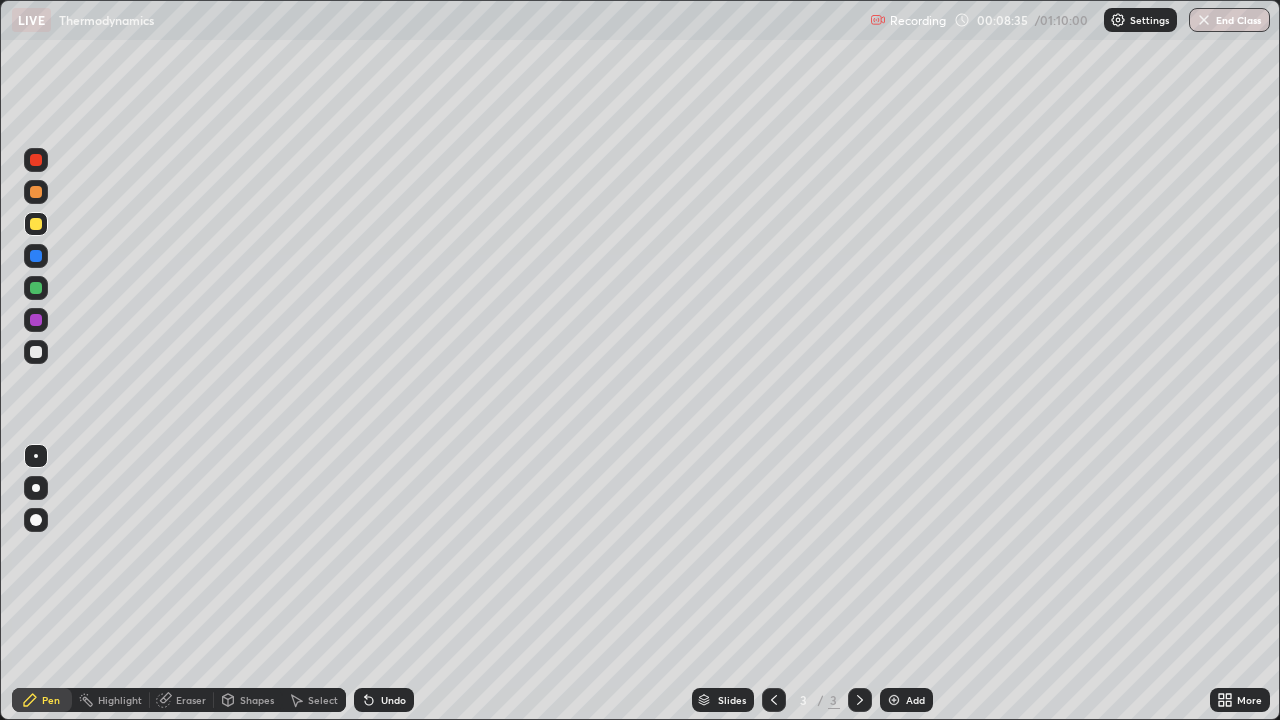 click on "Undo" at bounding box center [393, 700] 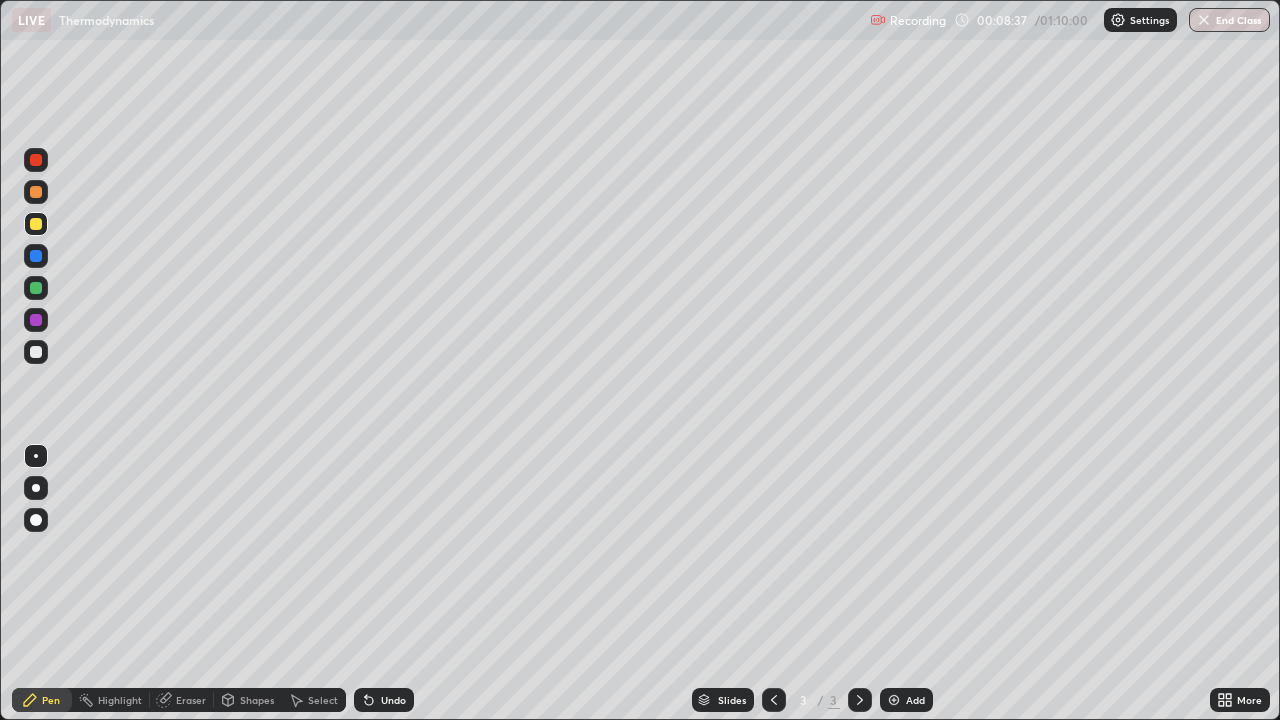 click at bounding box center [36, 352] 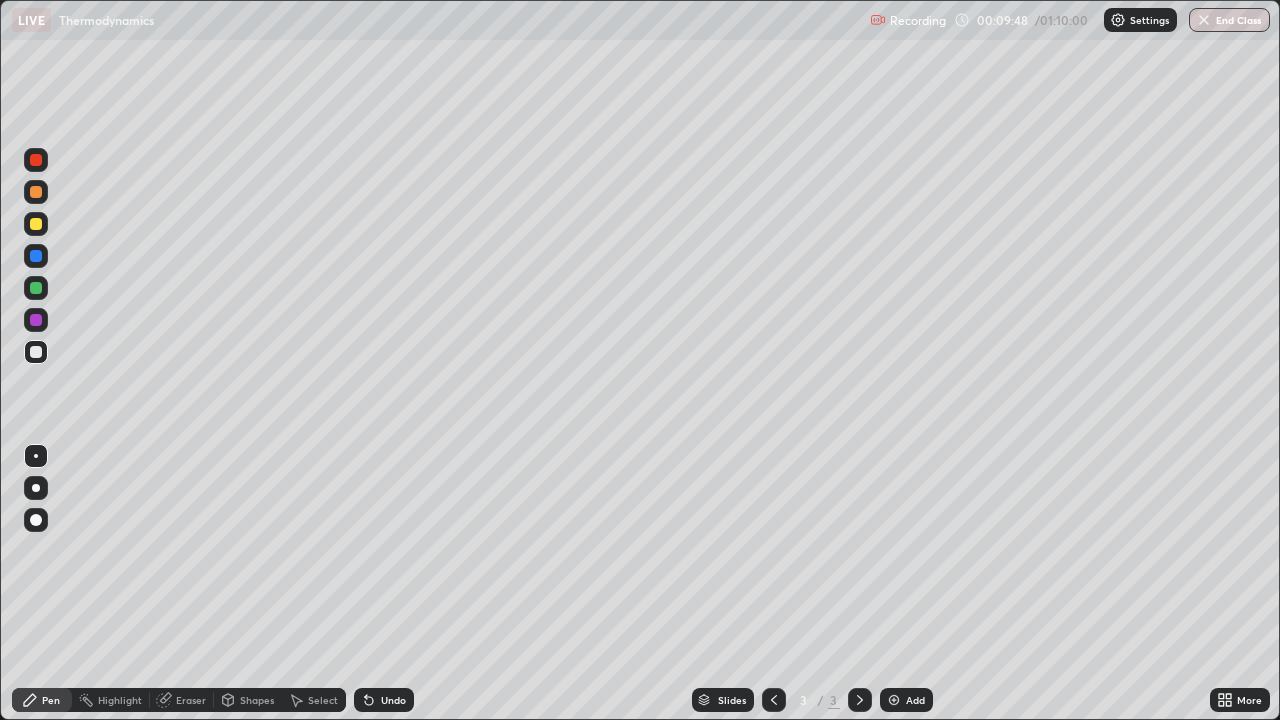 click on "Undo" at bounding box center [384, 700] 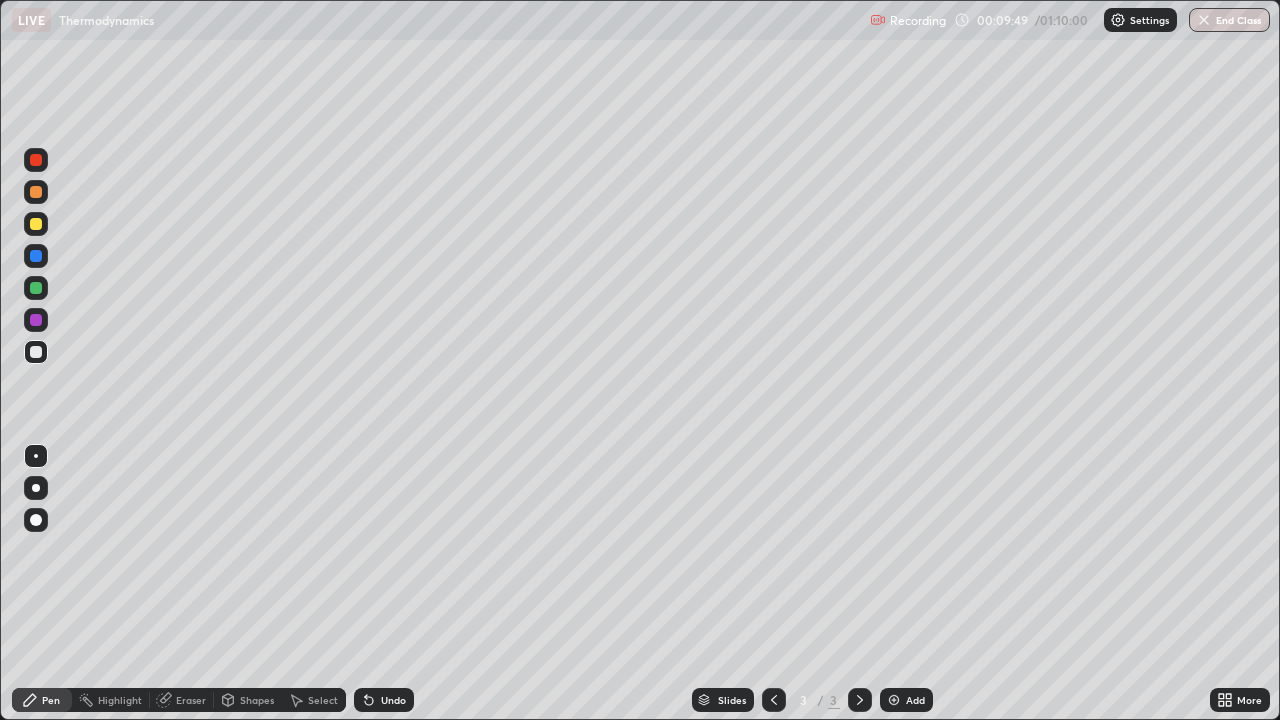 click 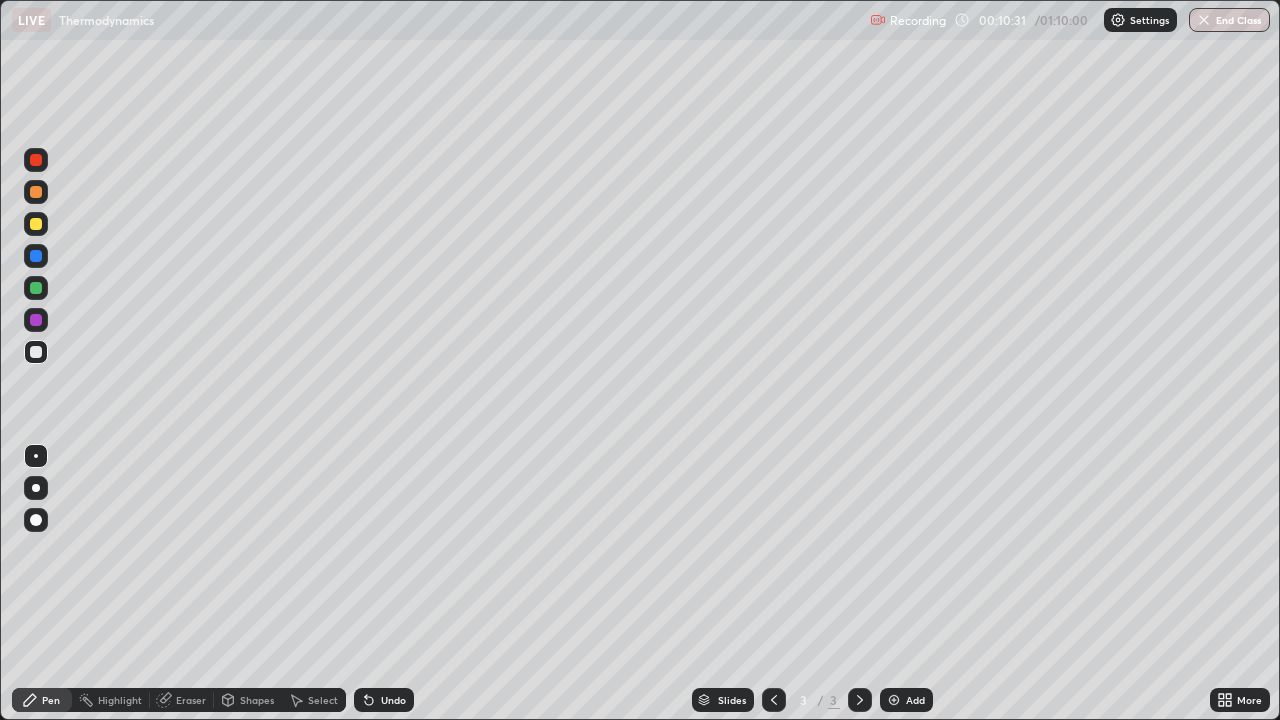 click on "Undo" at bounding box center [393, 700] 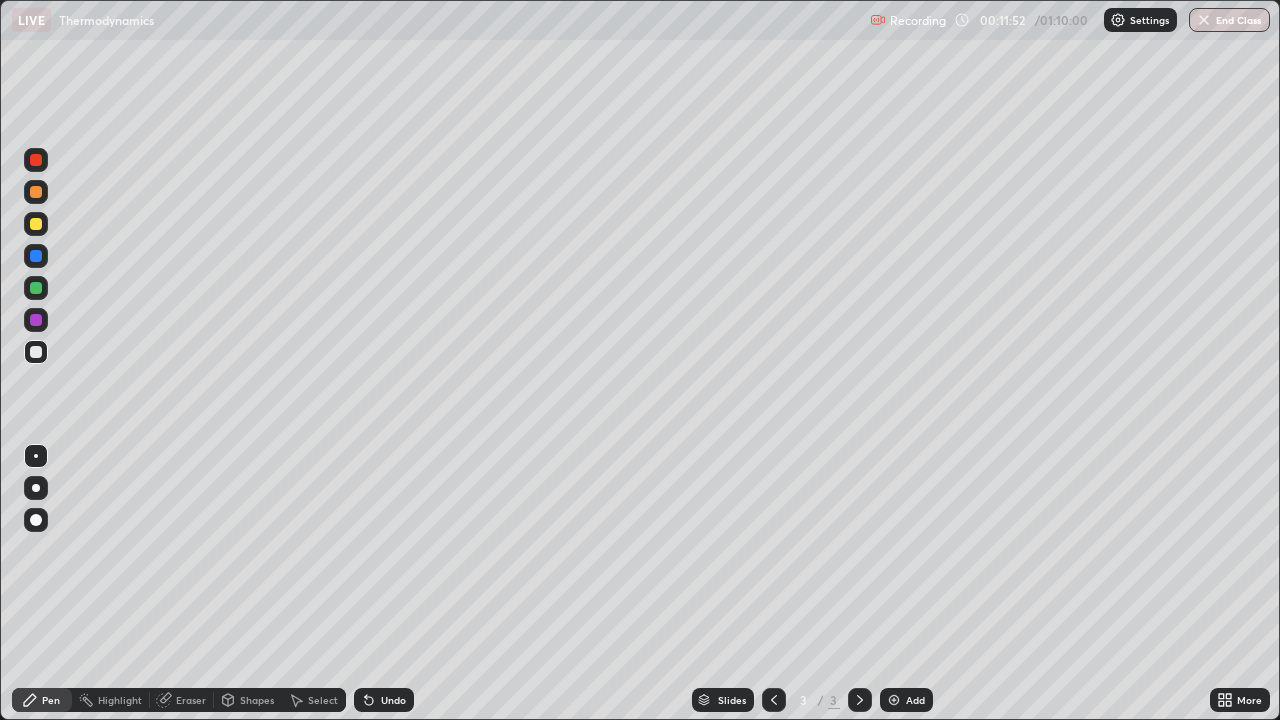 click at bounding box center [894, 700] 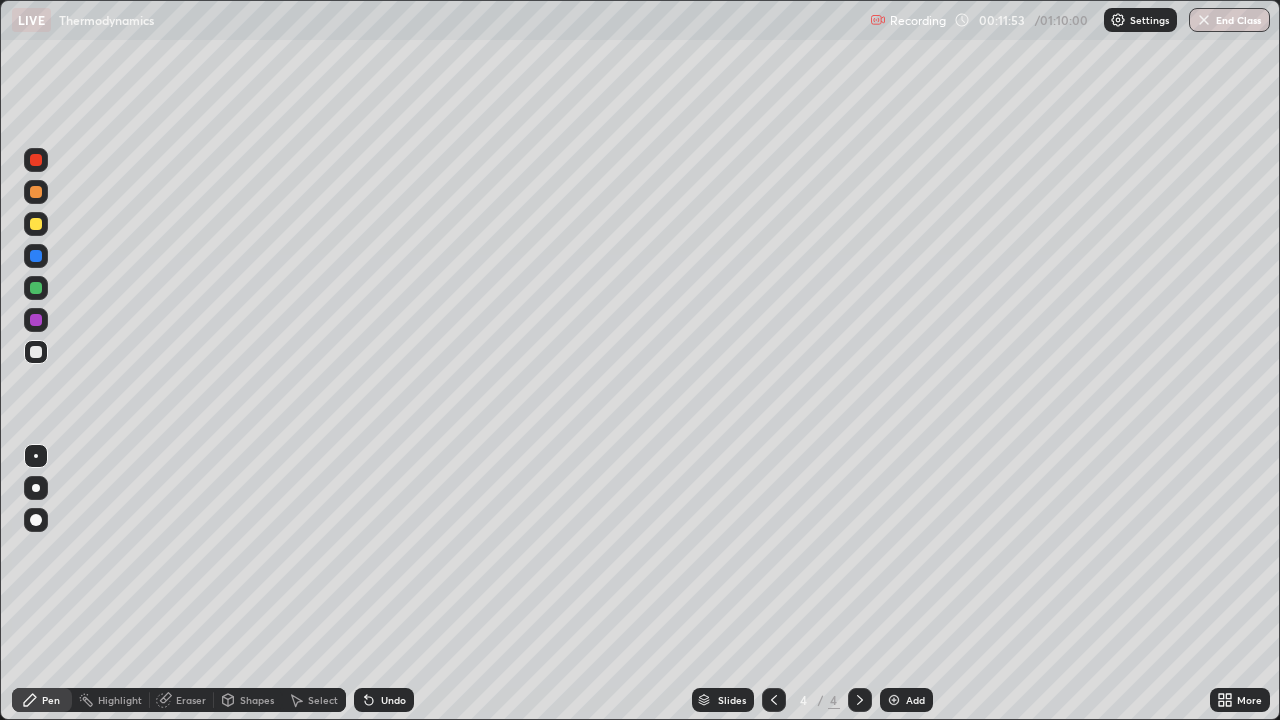 click at bounding box center [36, 224] 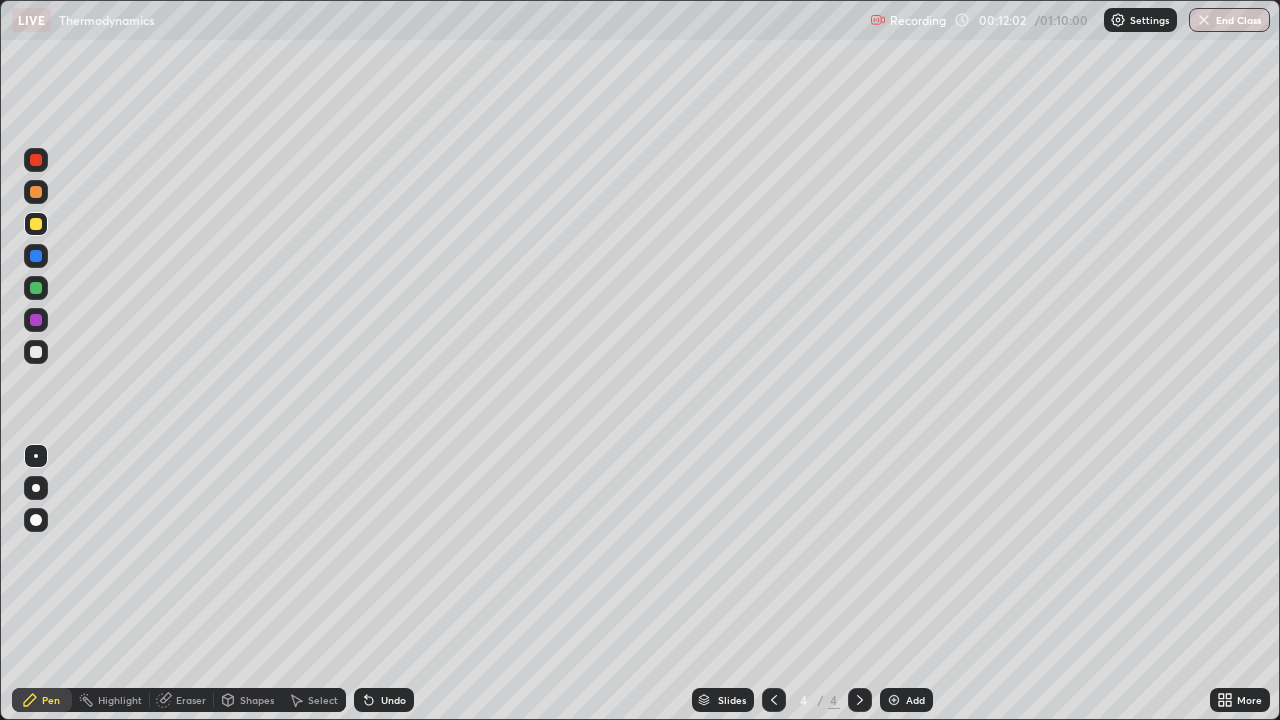 click at bounding box center [36, 352] 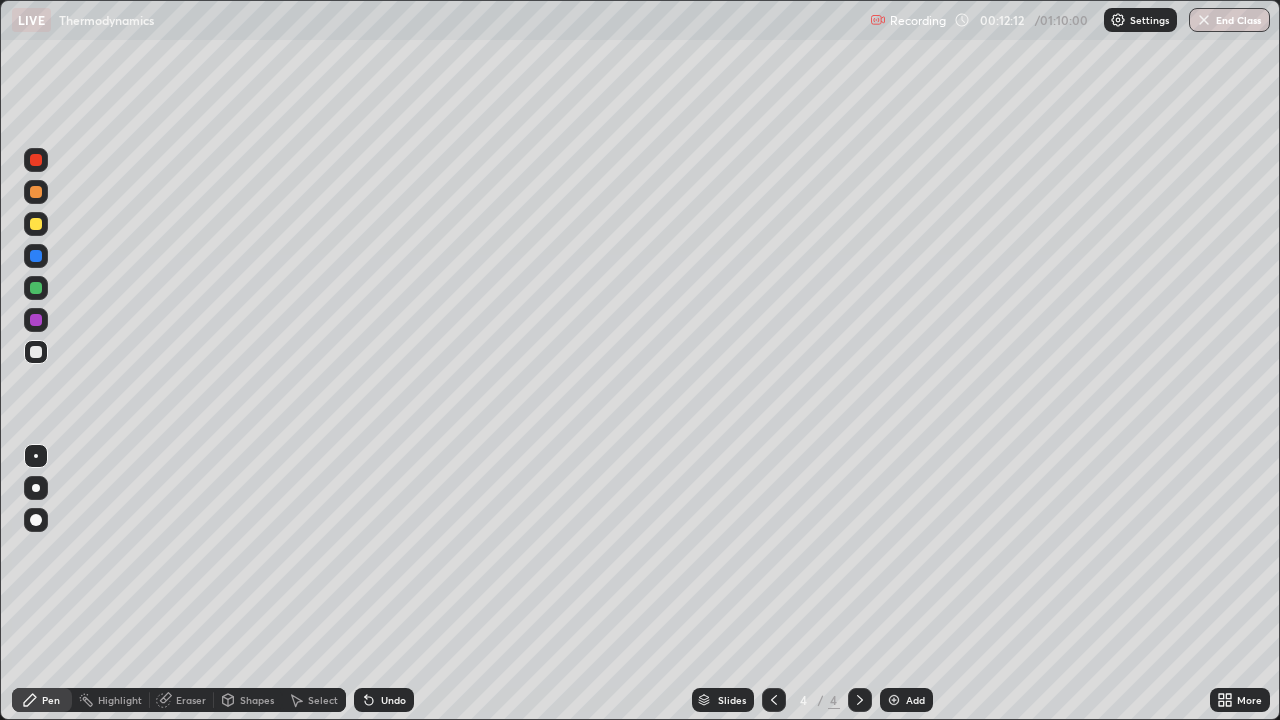click on "Undo" at bounding box center (384, 700) 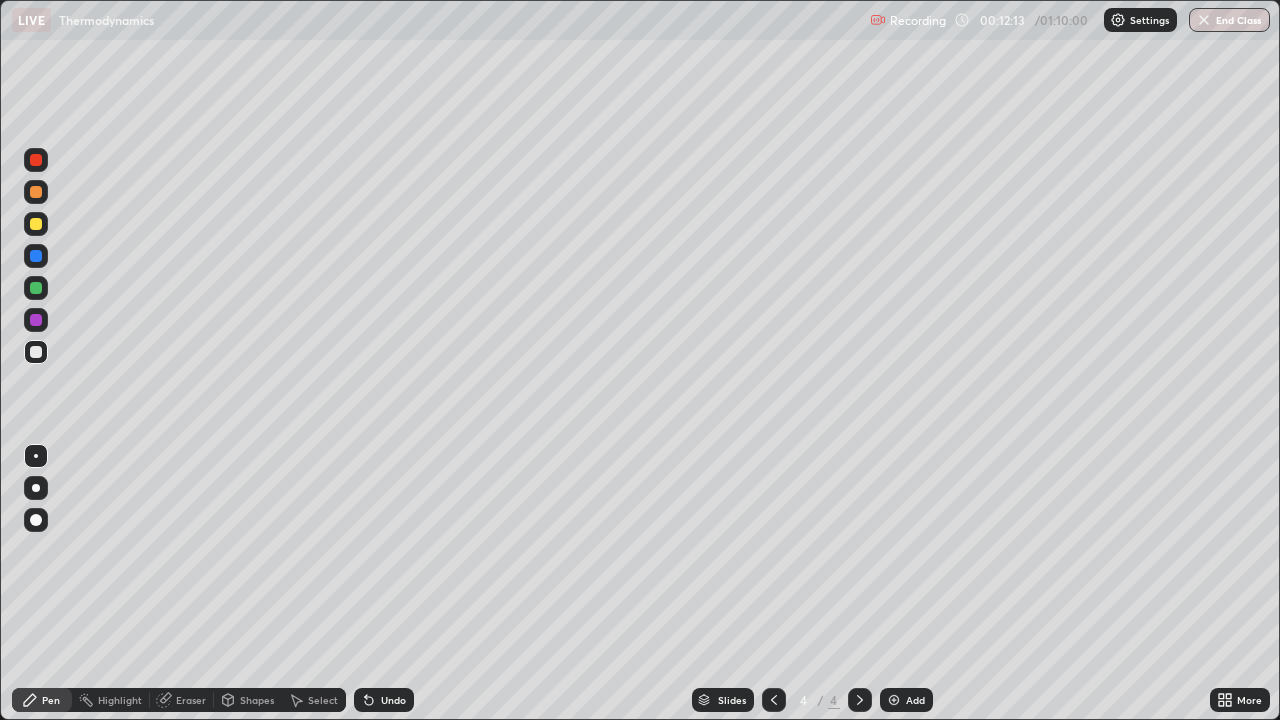 click on "Undo" at bounding box center (384, 700) 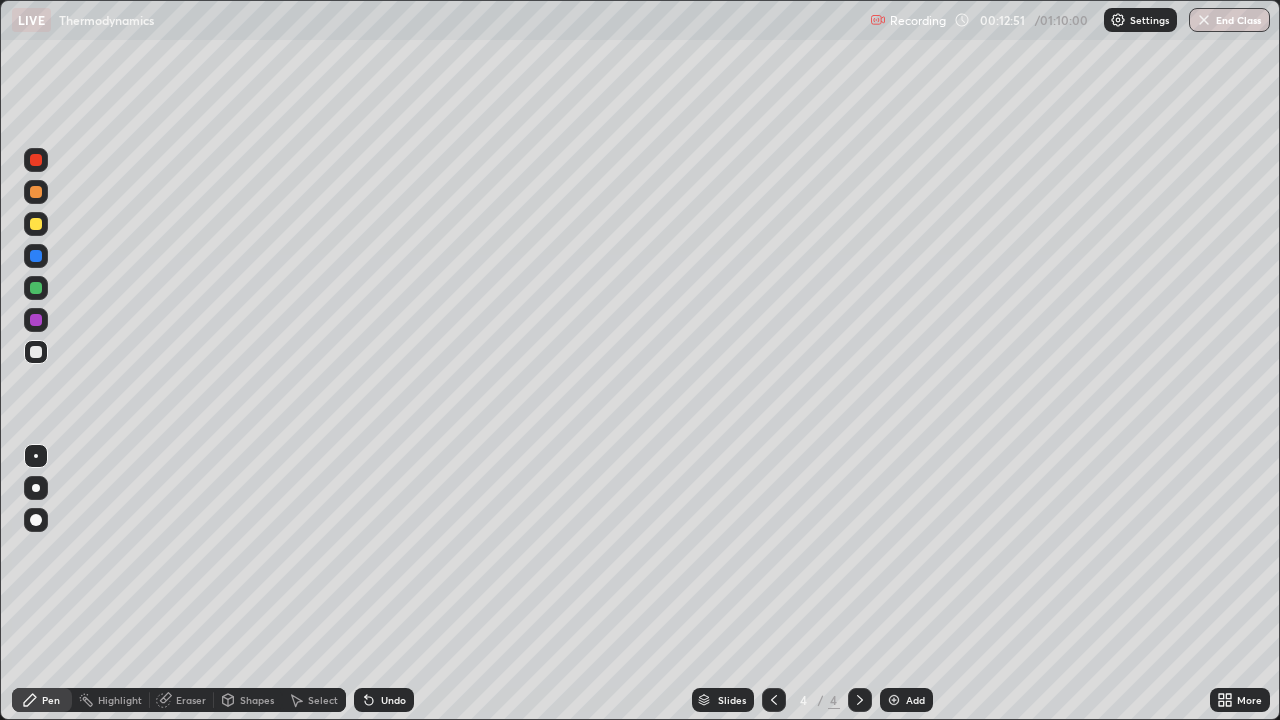 click 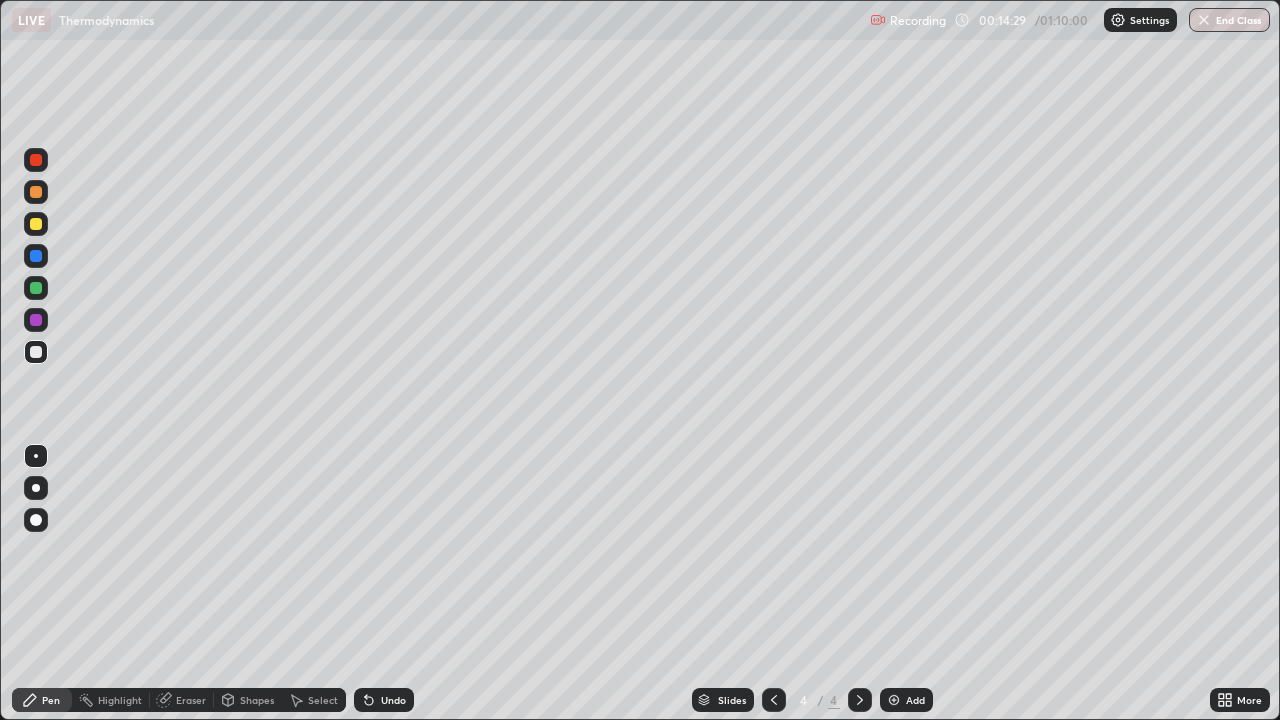 click on "Undo" at bounding box center [384, 700] 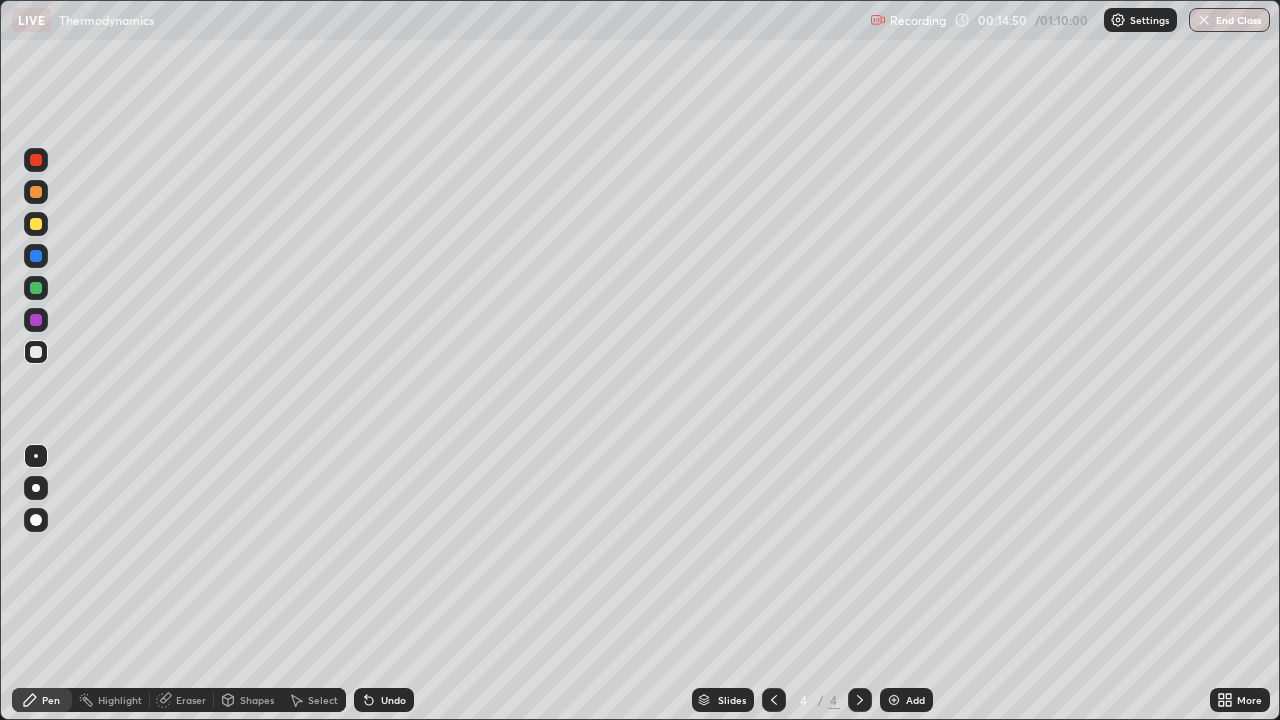 click on "Shapes" at bounding box center [248, 700] 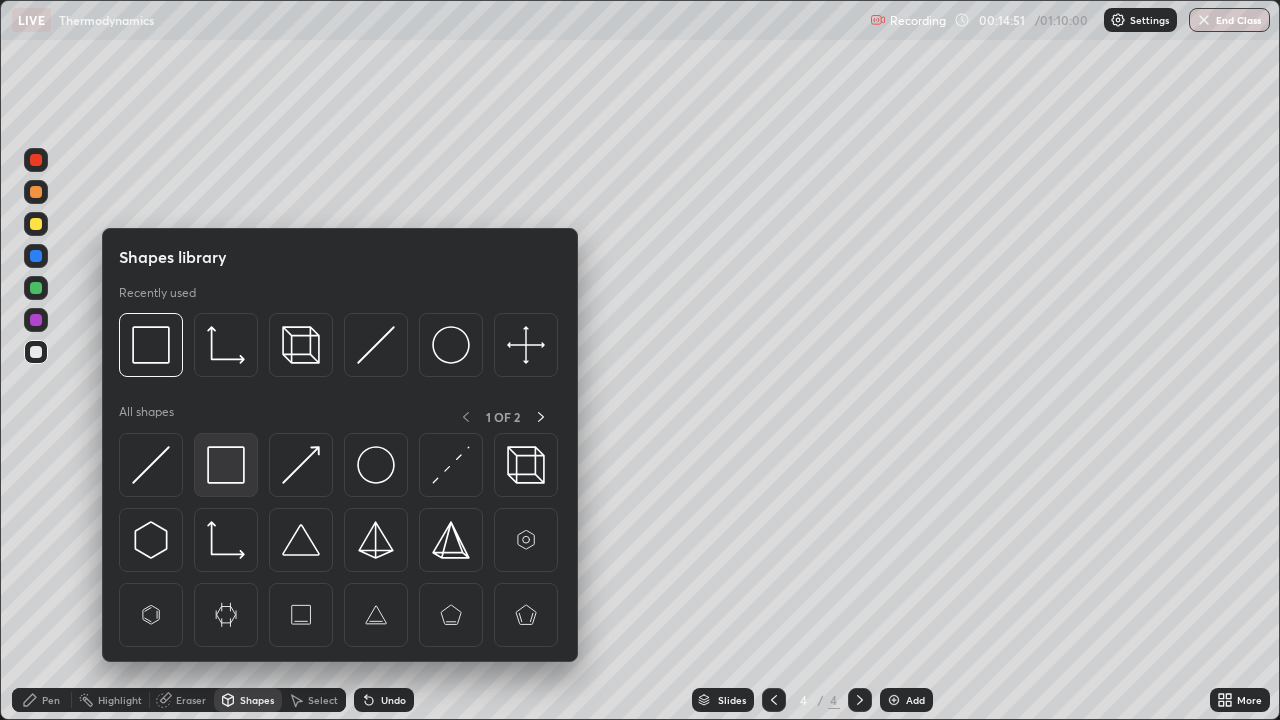 click at bounding box center [226, 465] 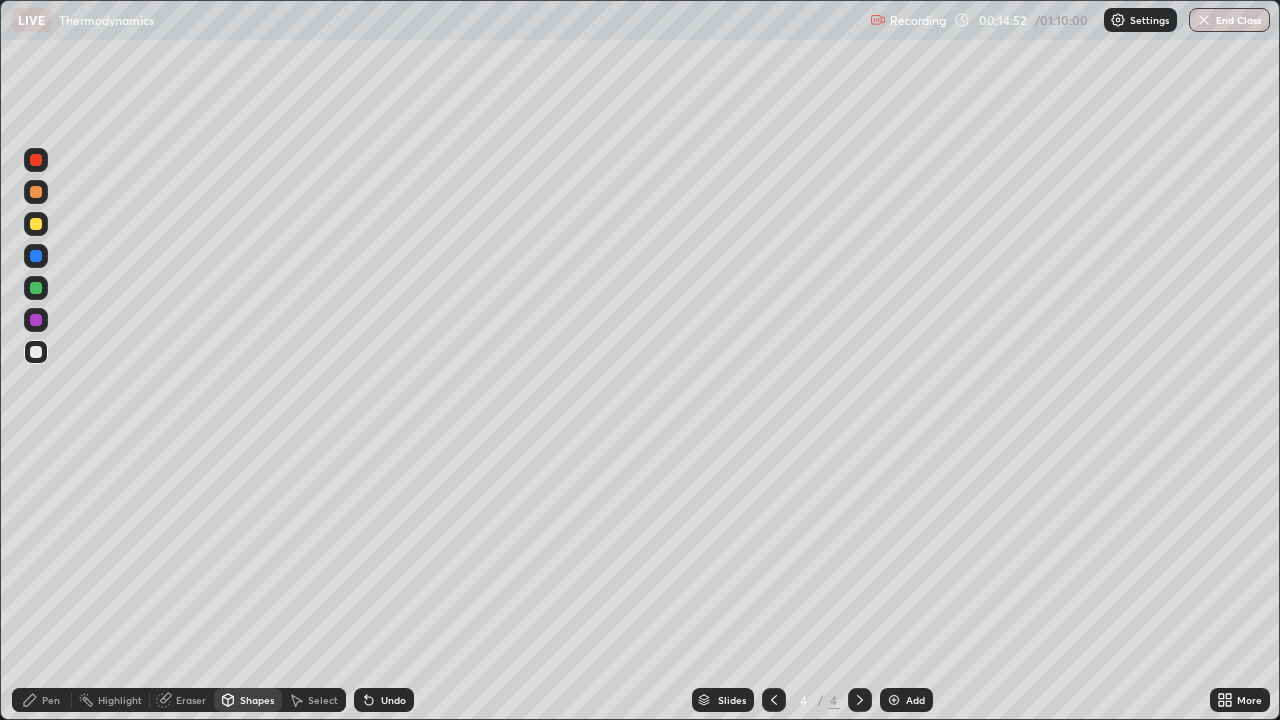 click at bounding box center (36, 224) 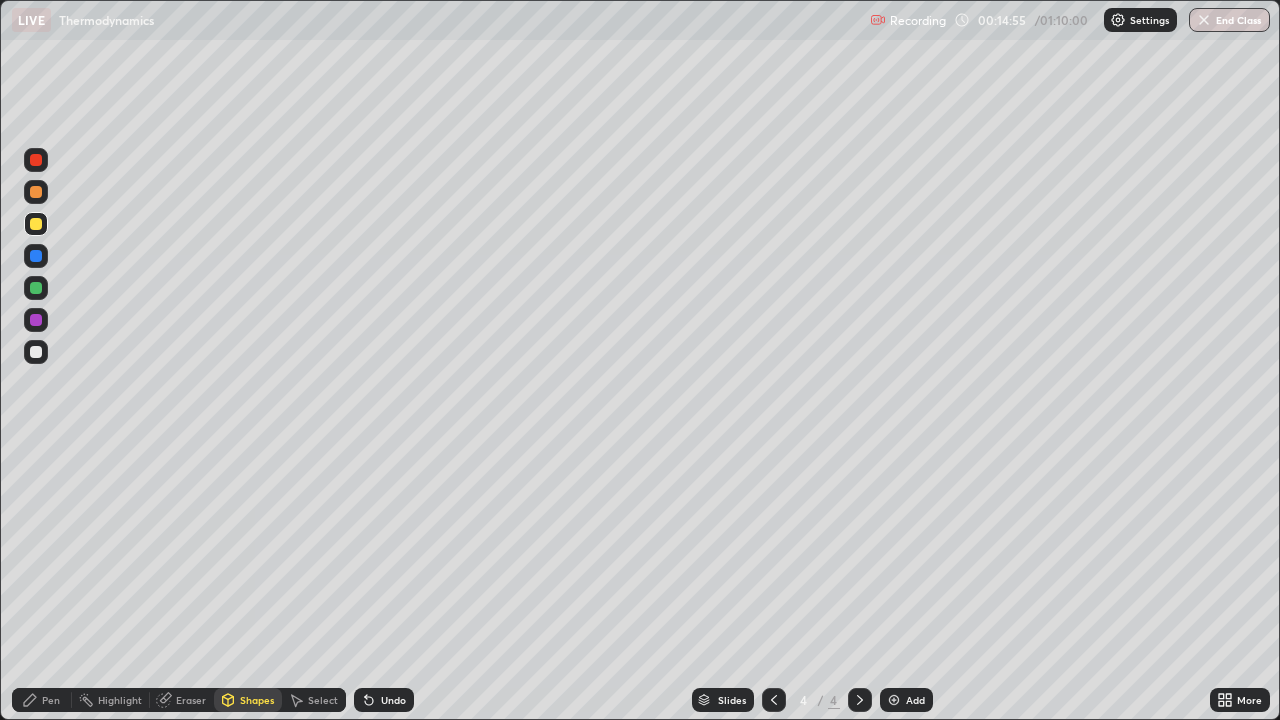 click 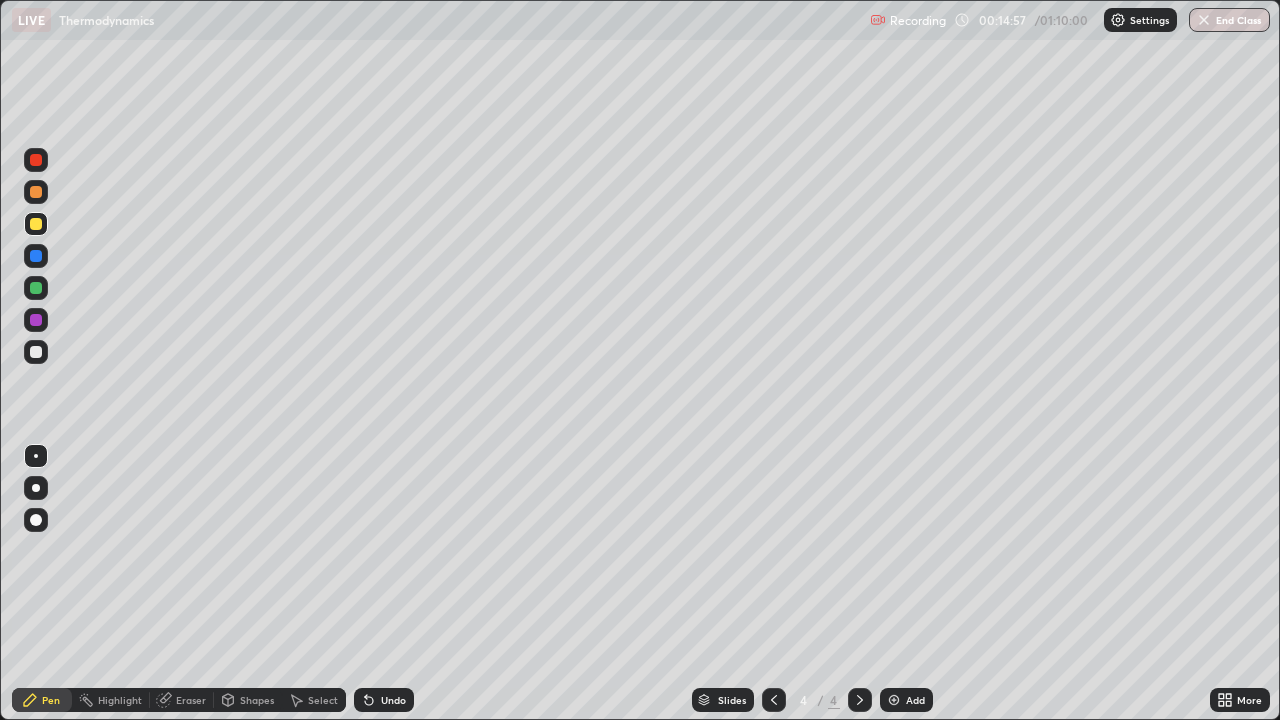 click at bounding box center (36, 352) 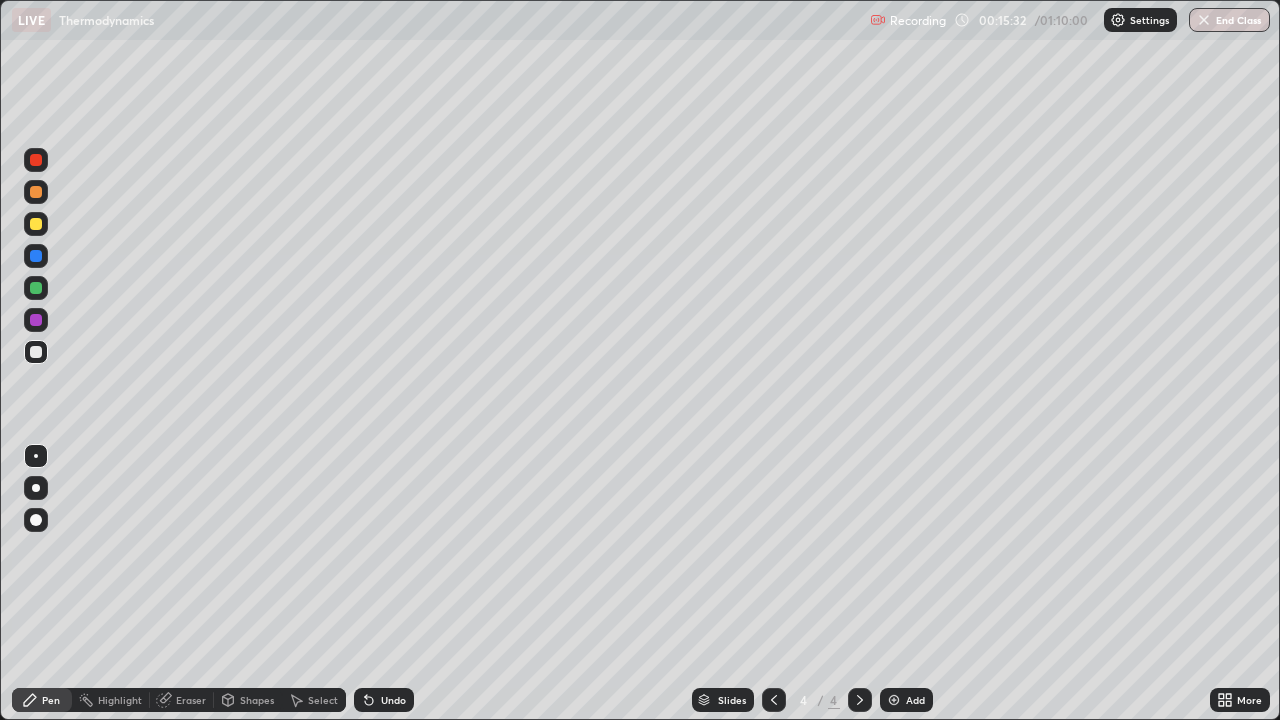 click on "Undo" at bounding box center [393, 700] 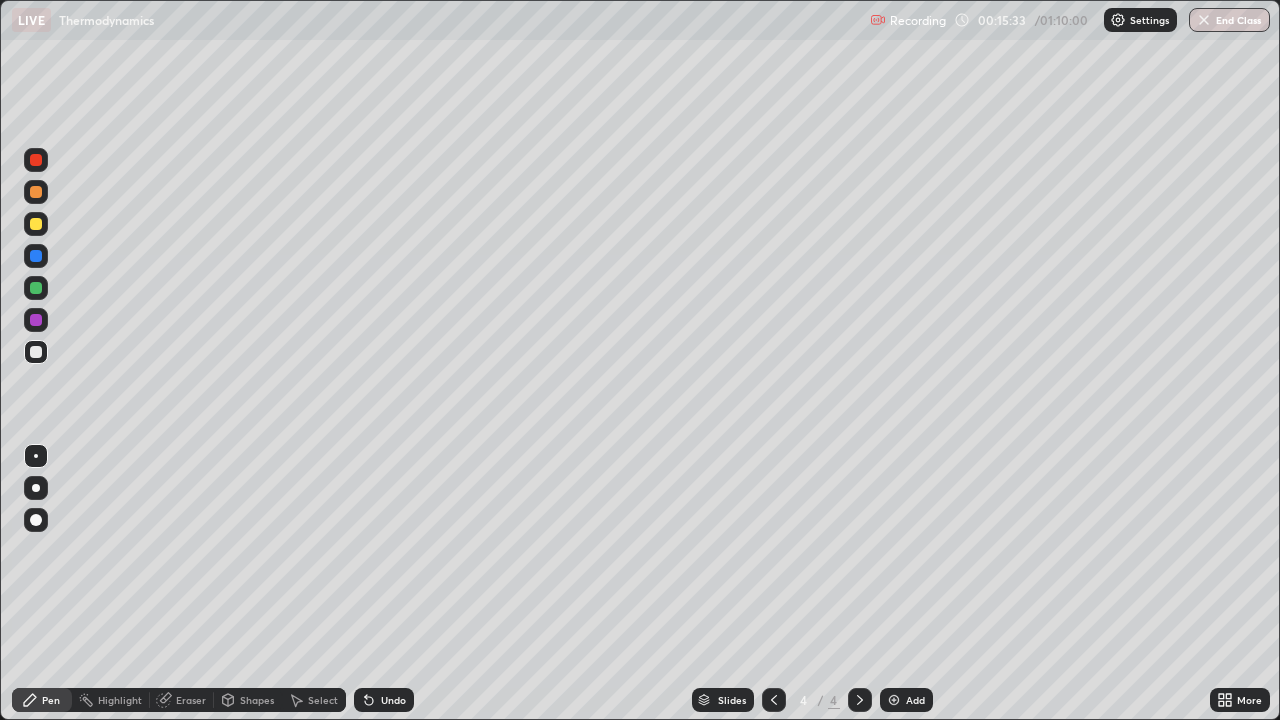 click on "Undo" at bounding box center (393, 700) 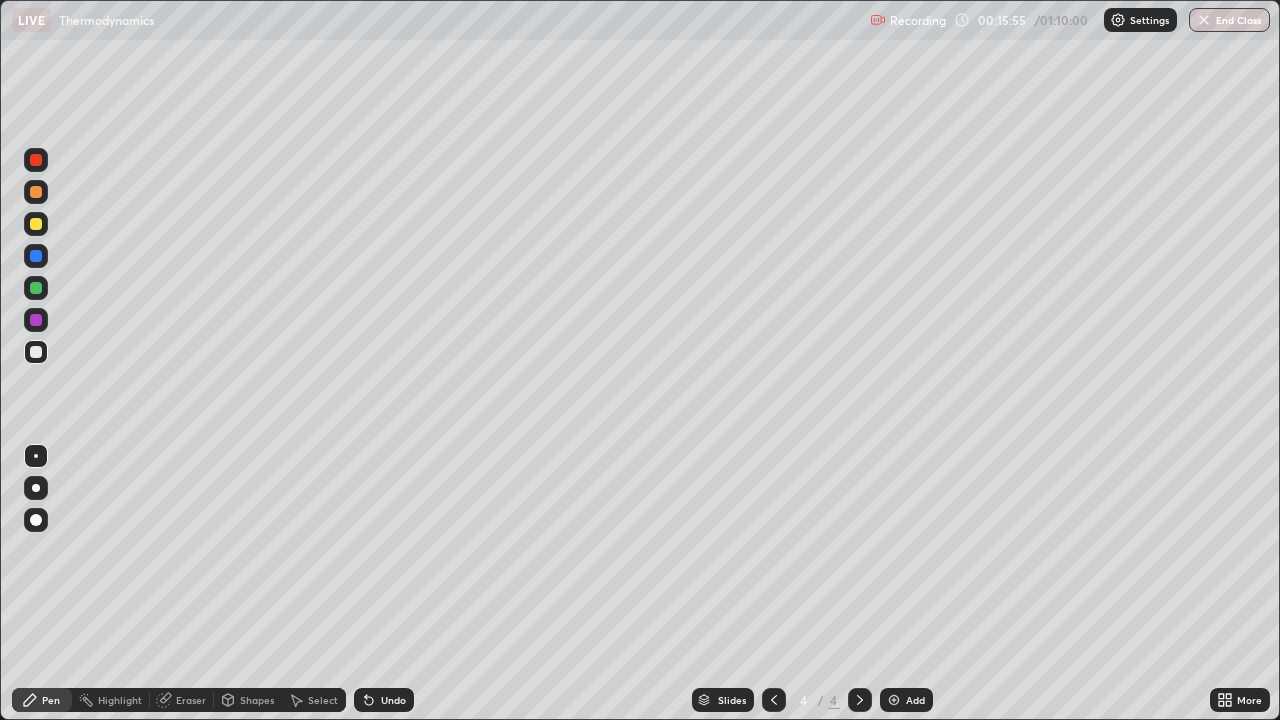 click on "Eraser" at bounding box center [182, 700] 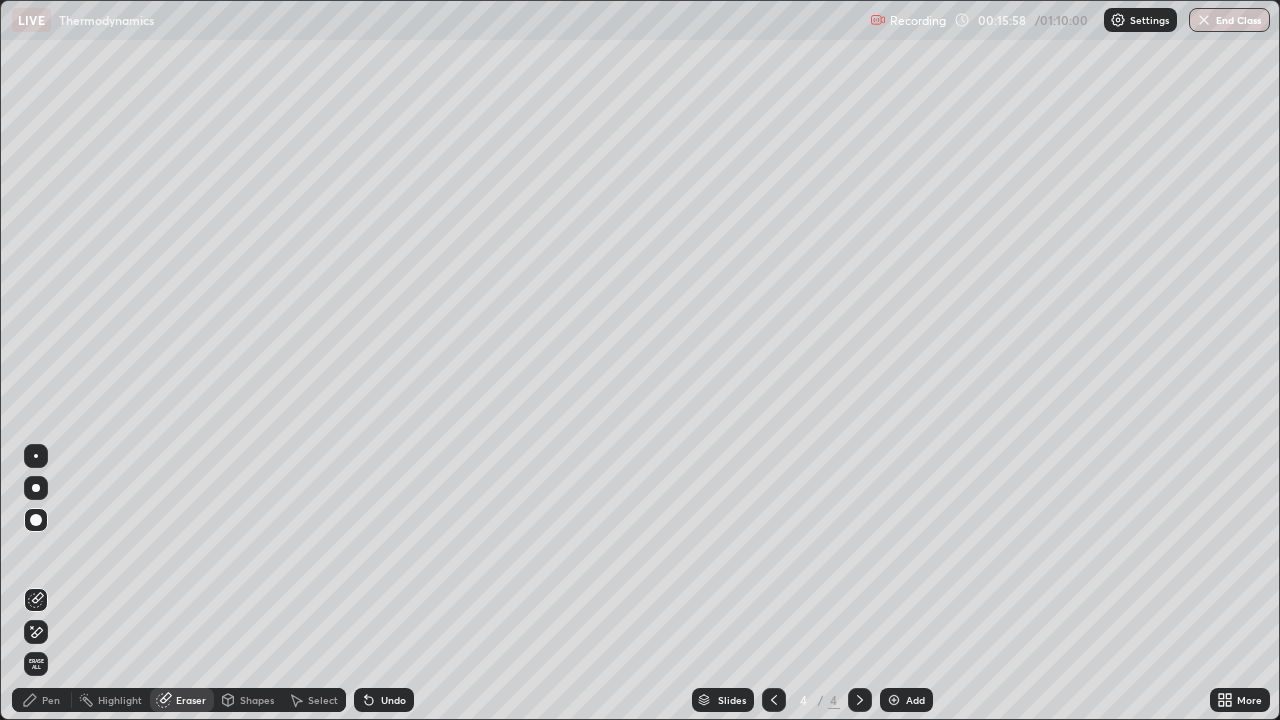 click on "Pen" at bounding box center [51, 700] 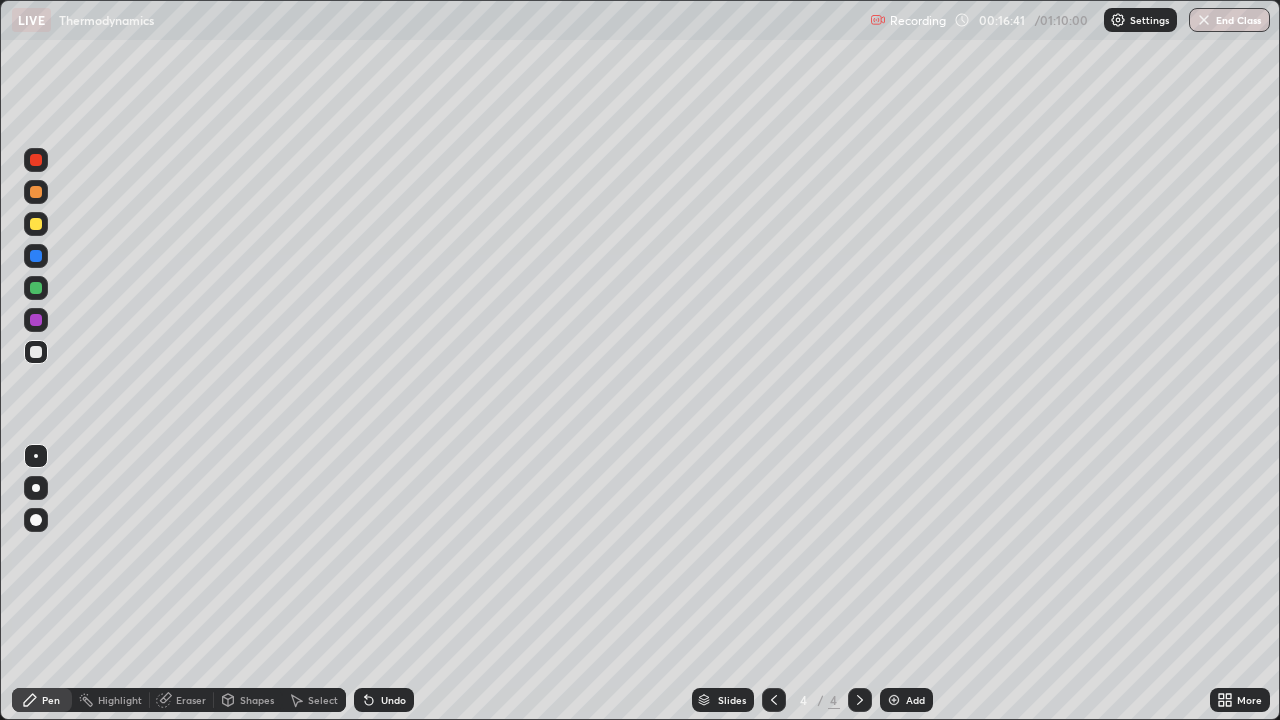 click at bounding box center (36, 224) 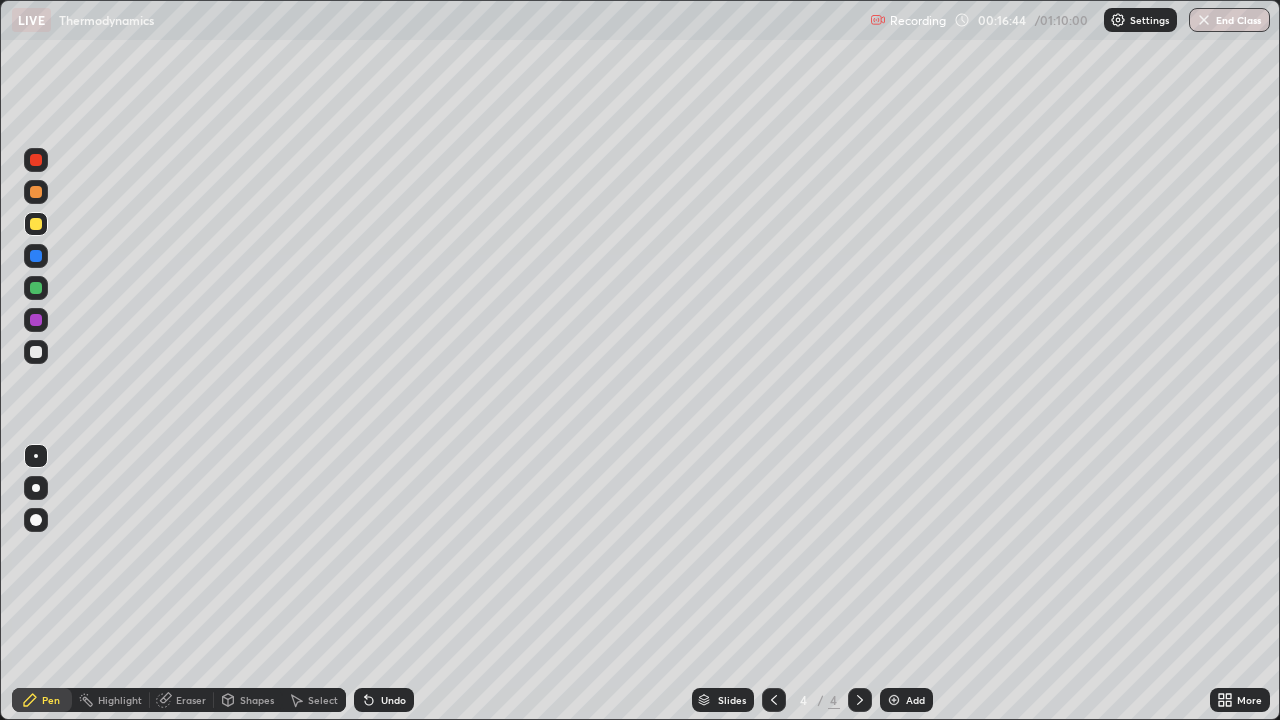 click at bounding box center [36, 352] 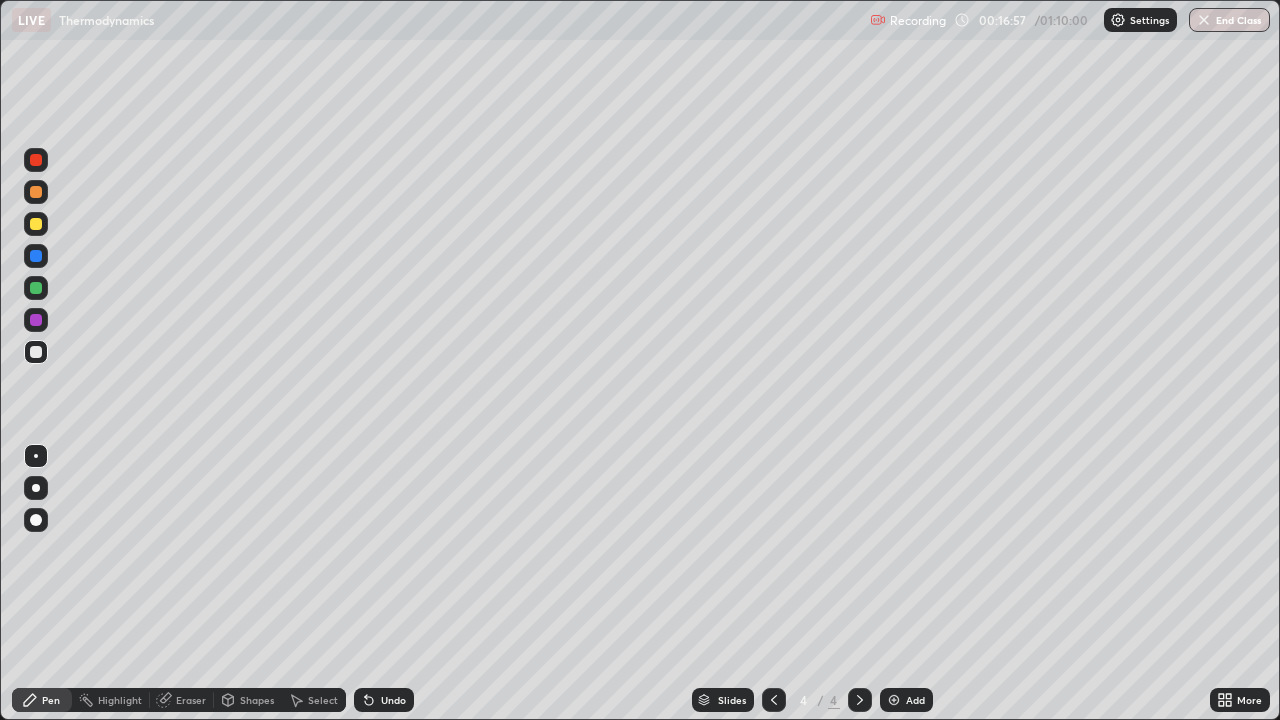 click at bounding box center (36, 224) 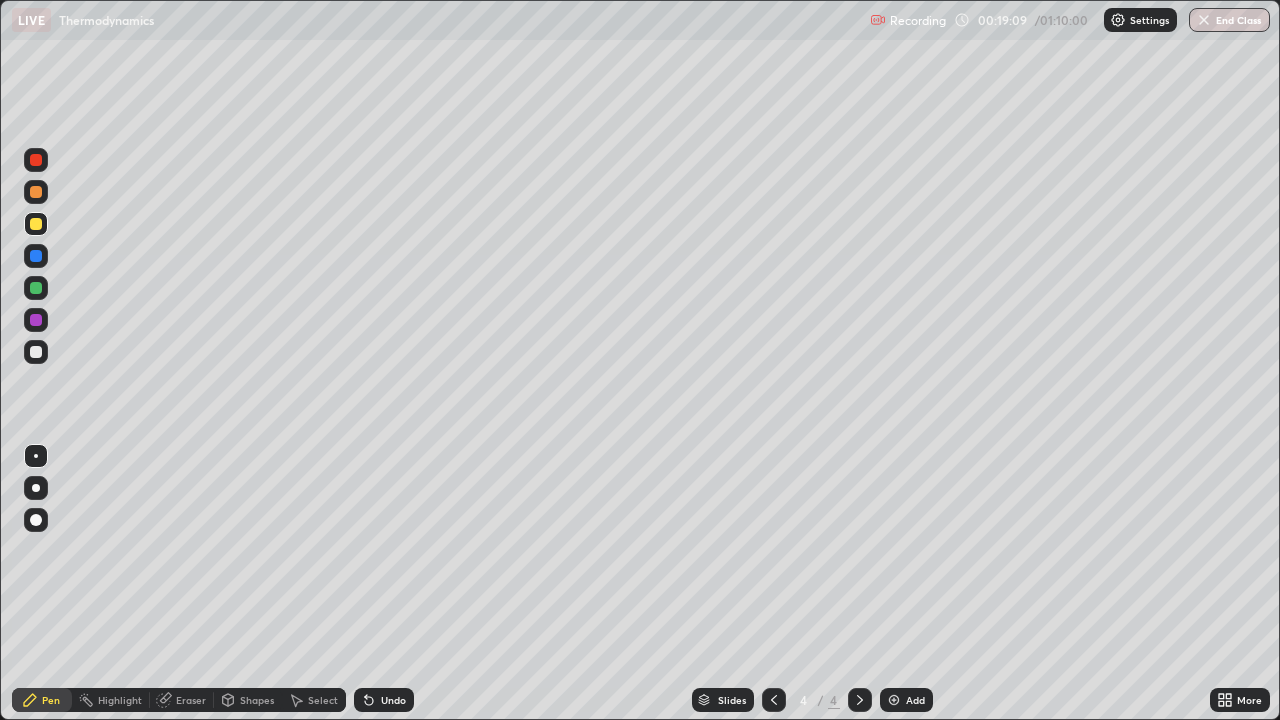 click at bounding box center (36, 352) 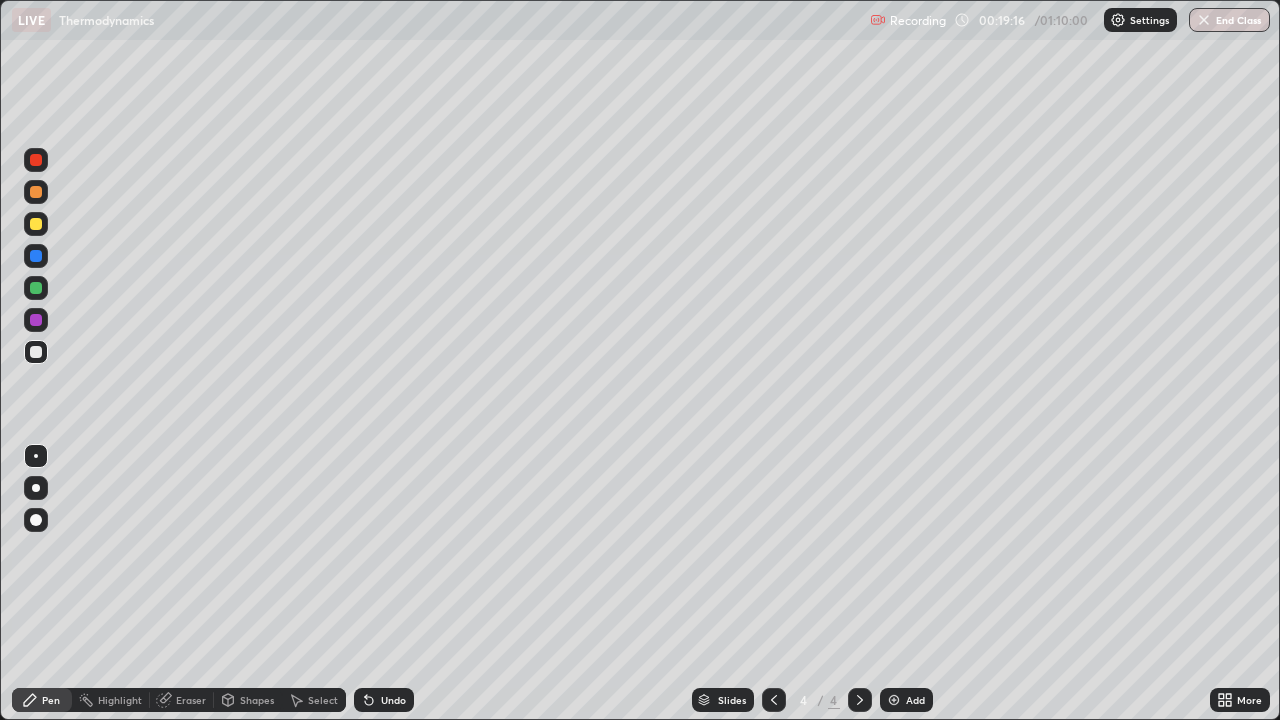 click on "Shapes" at bounding box center (257, 700) 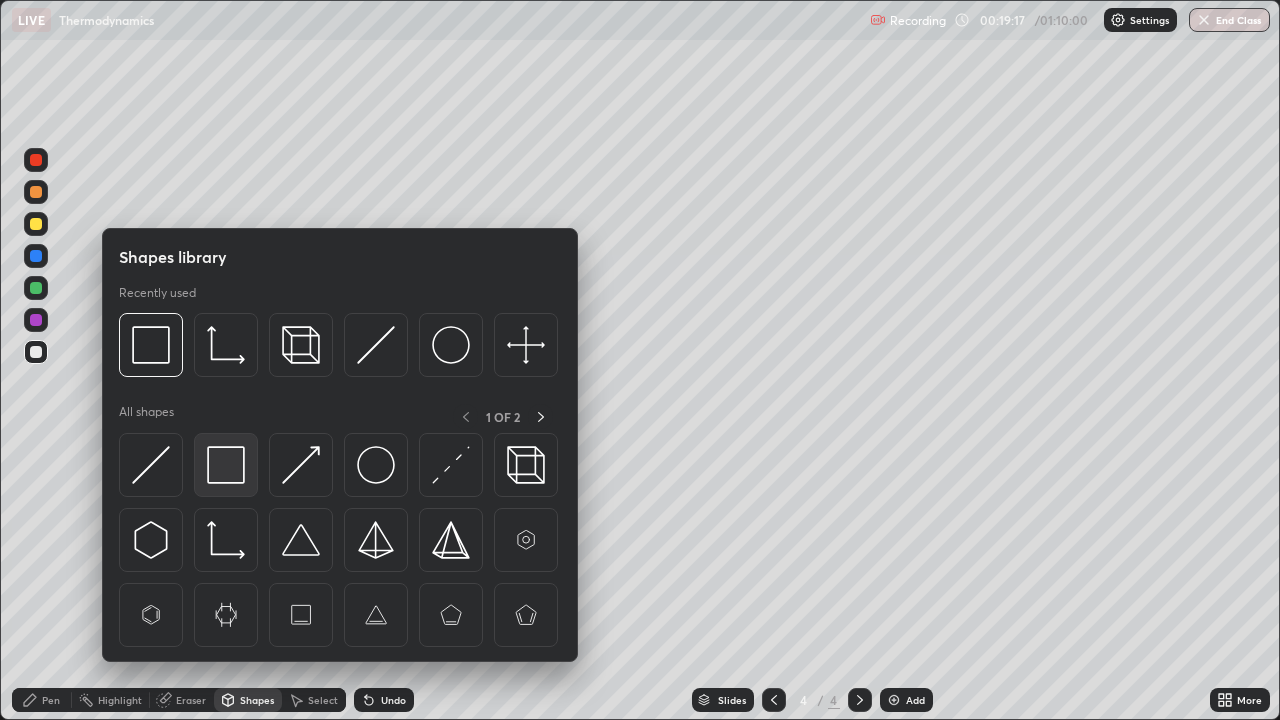 click at bounding box center (226, 465) 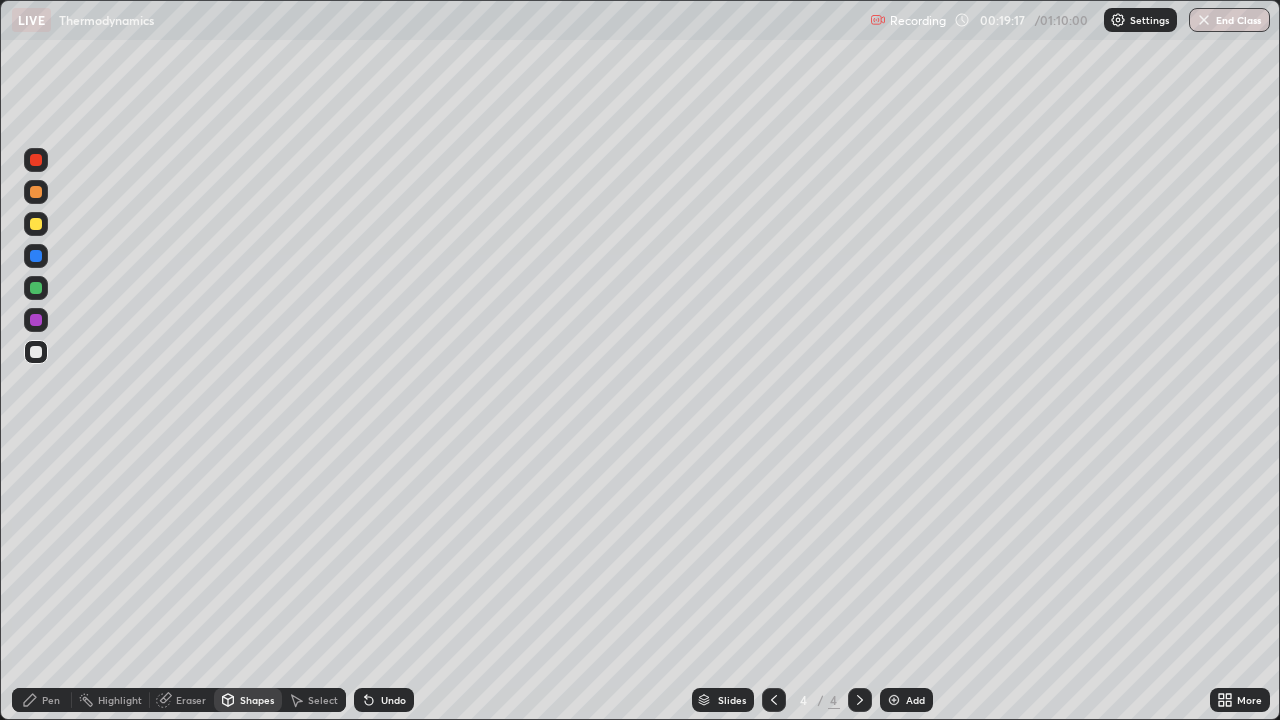 click at bounding box center (36, 224) 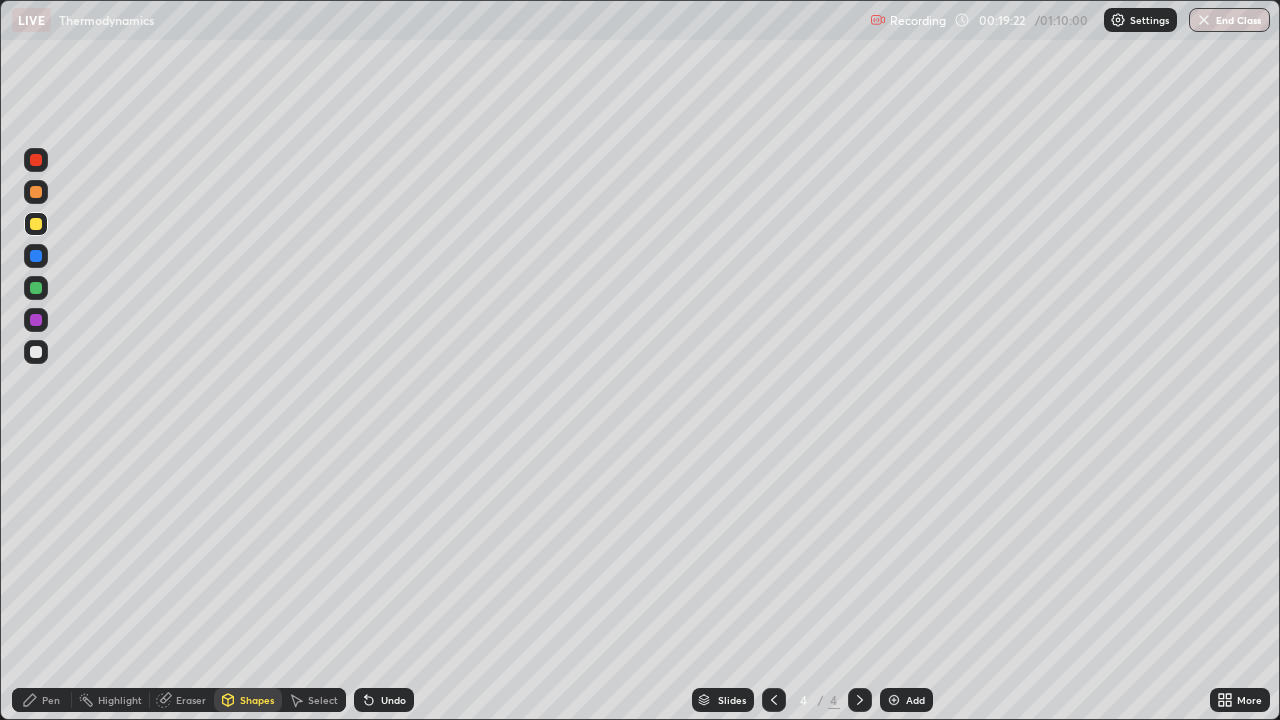 click on "Pen" at bounding box center [51, 700] 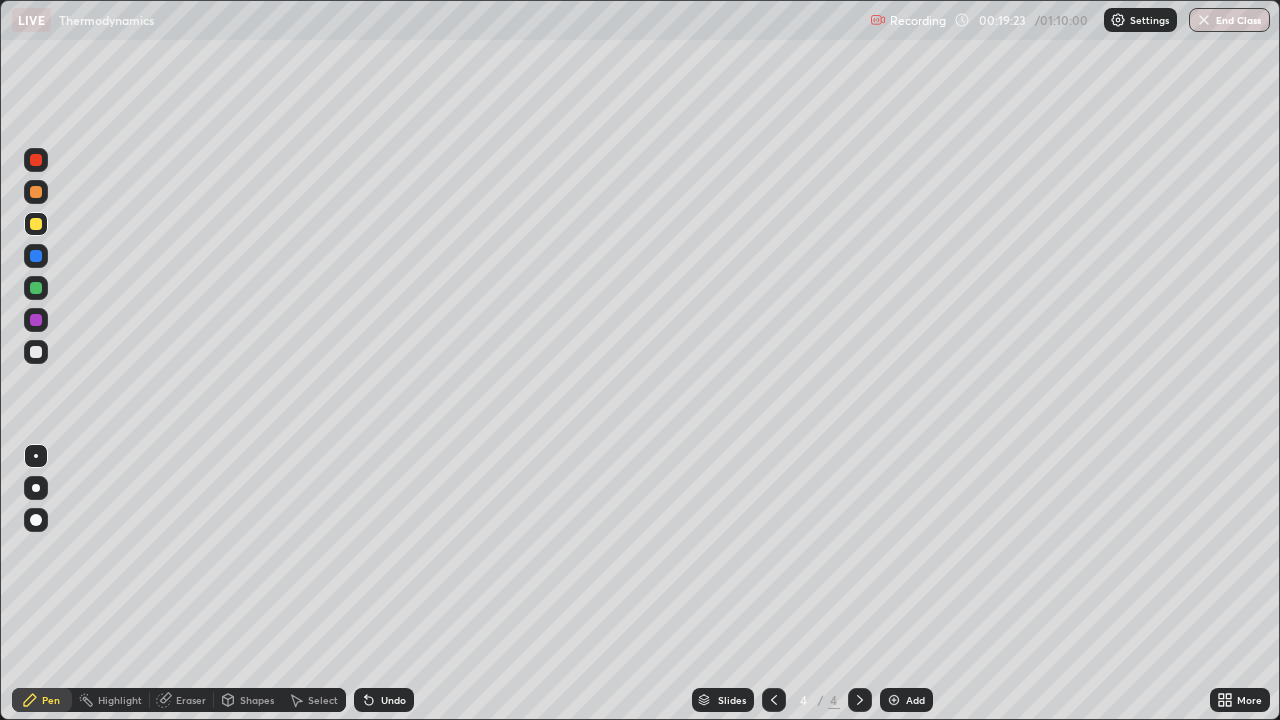 click at bounding box center (36, 352) 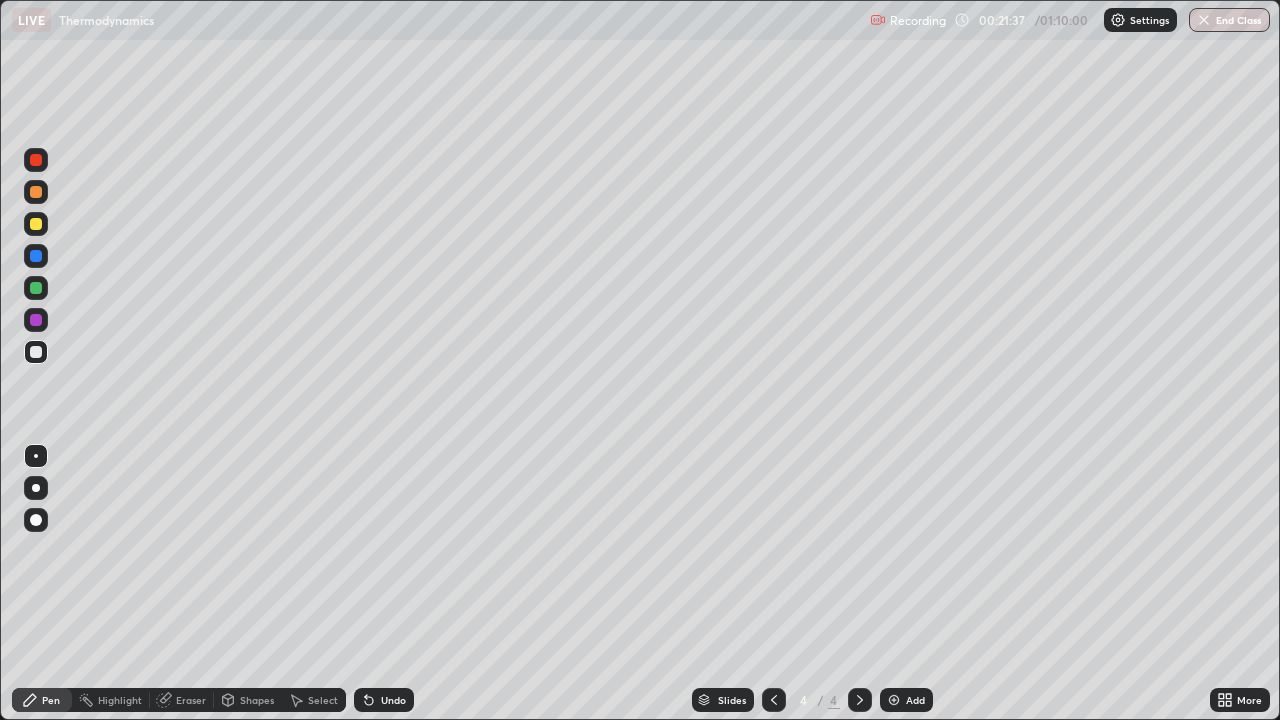 click at bounding box center [894, 700] 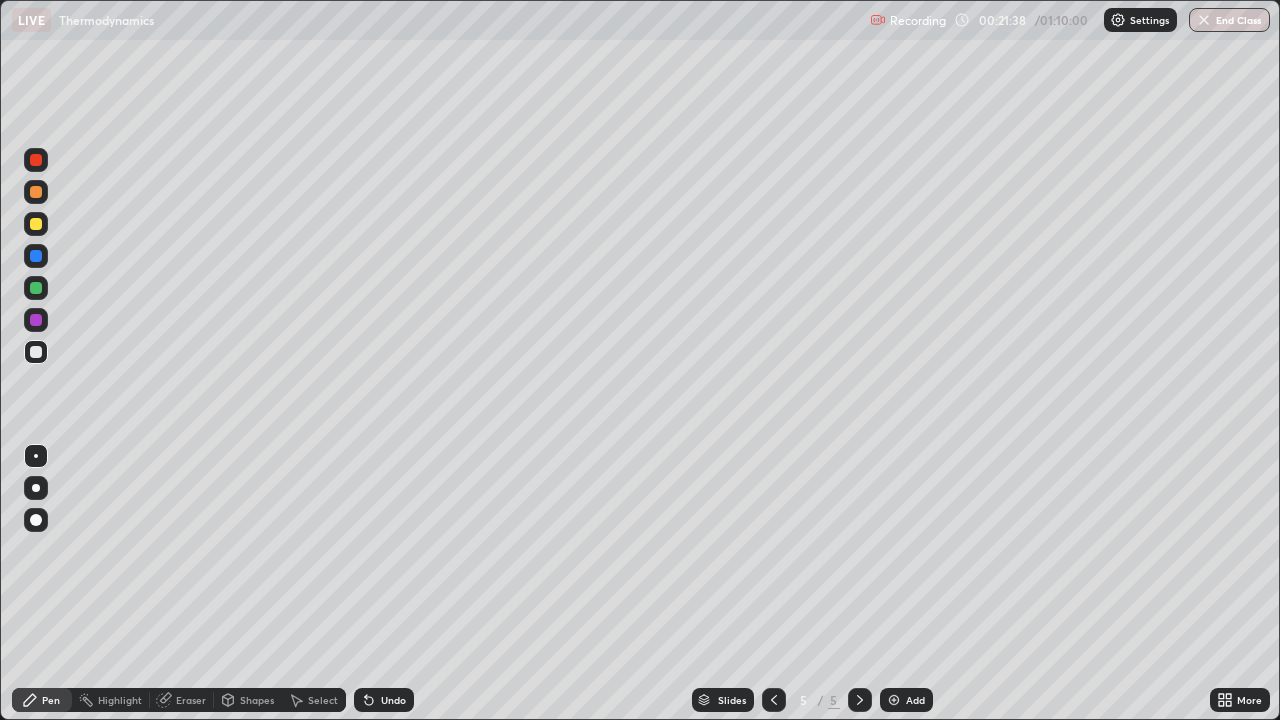 click at bounding box center [36, 352] 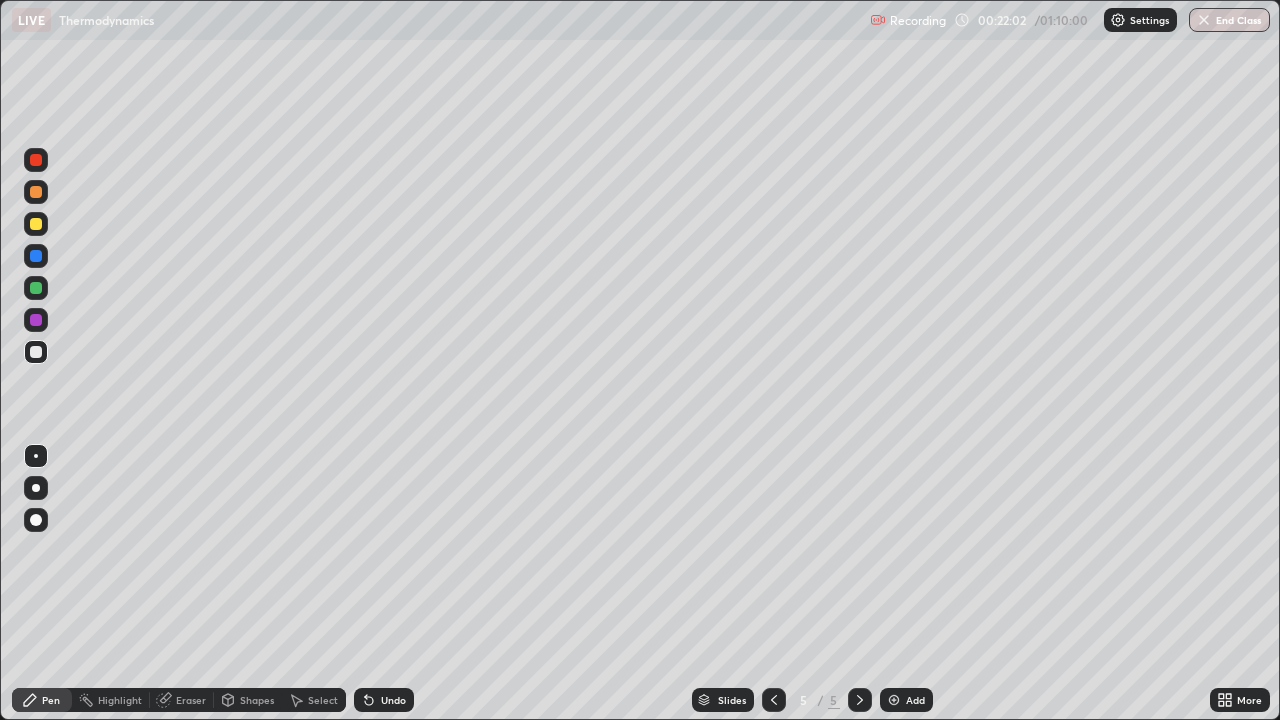 click 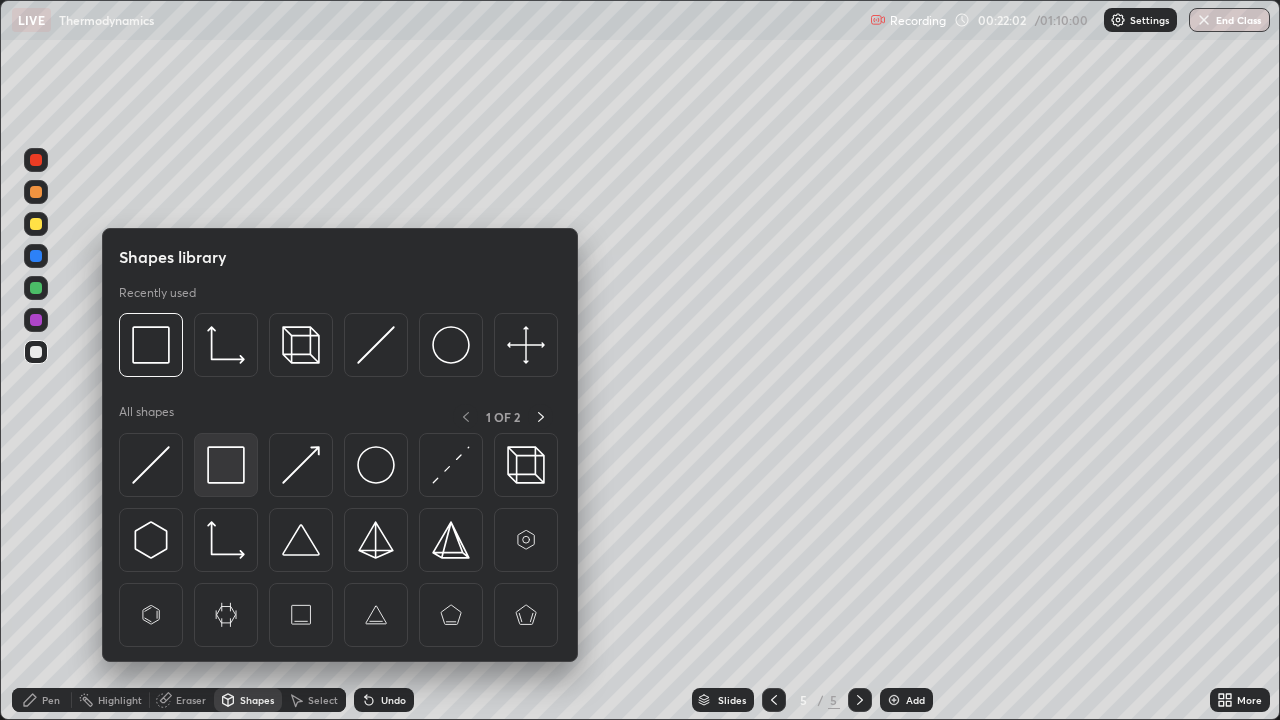 click at bounding box center (226, 465) 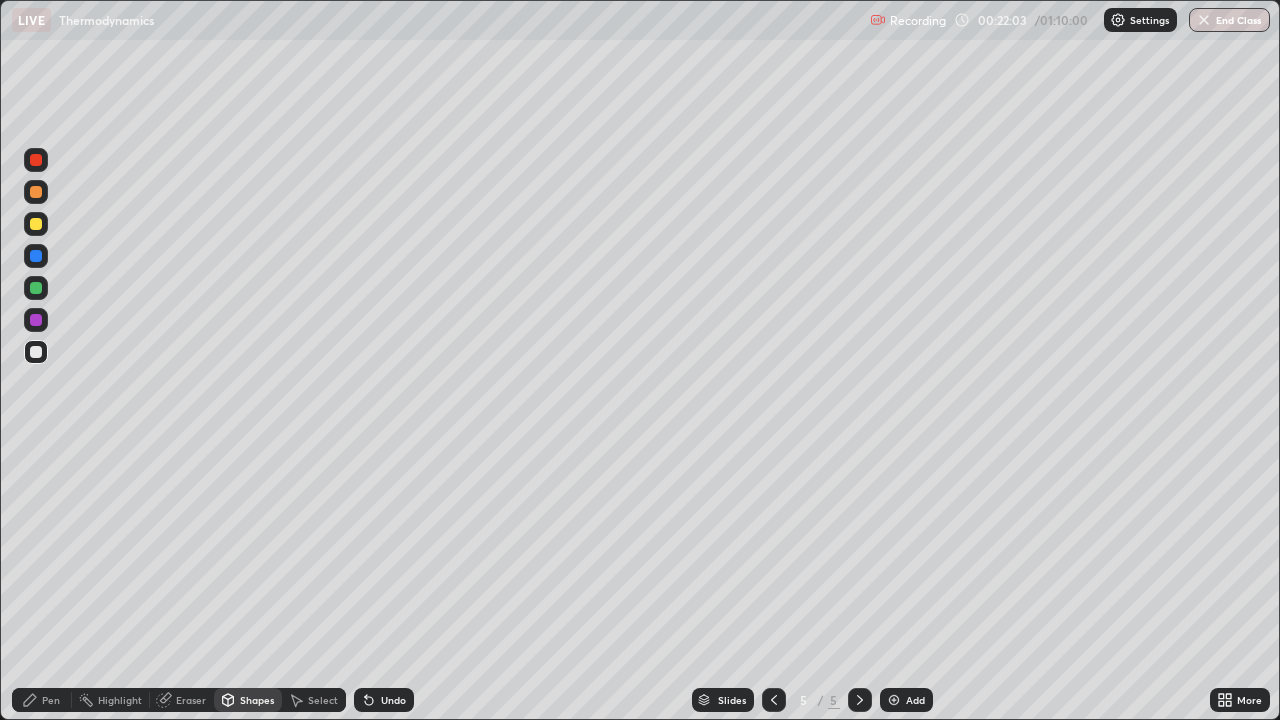 click at bounding box center (36, 224) 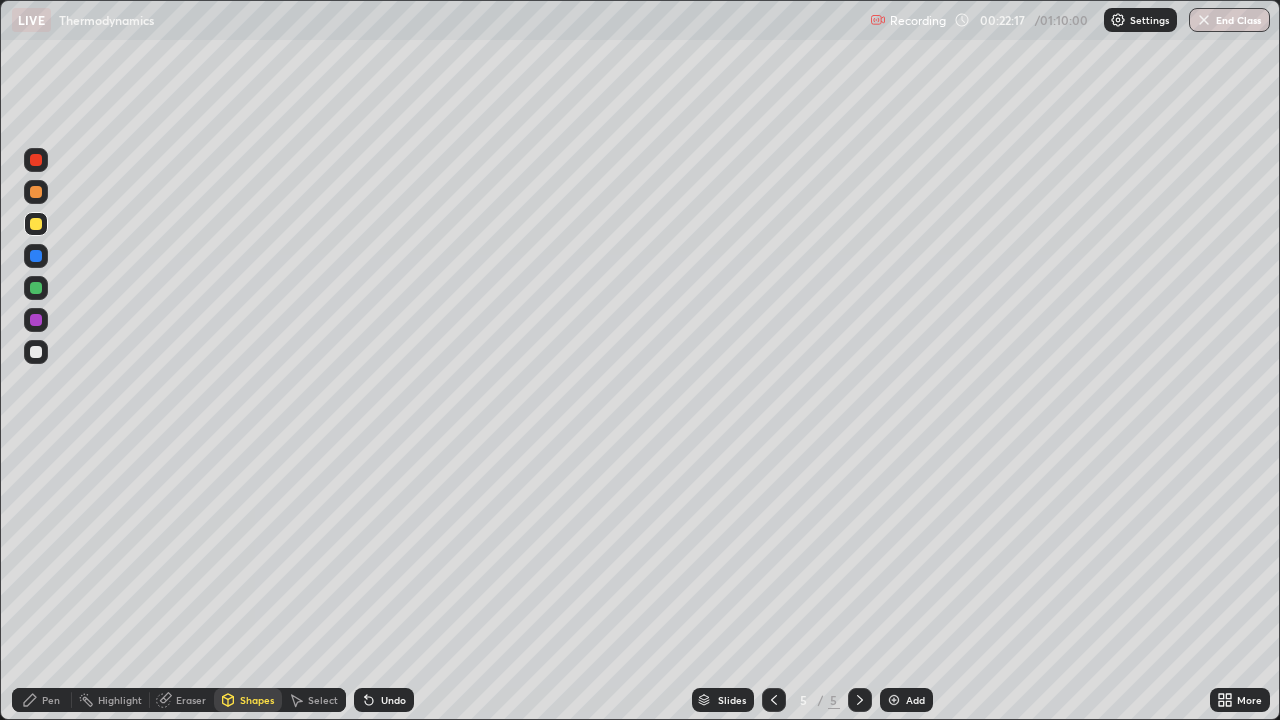 click on "Eraser" at bounding box center (191, 700) 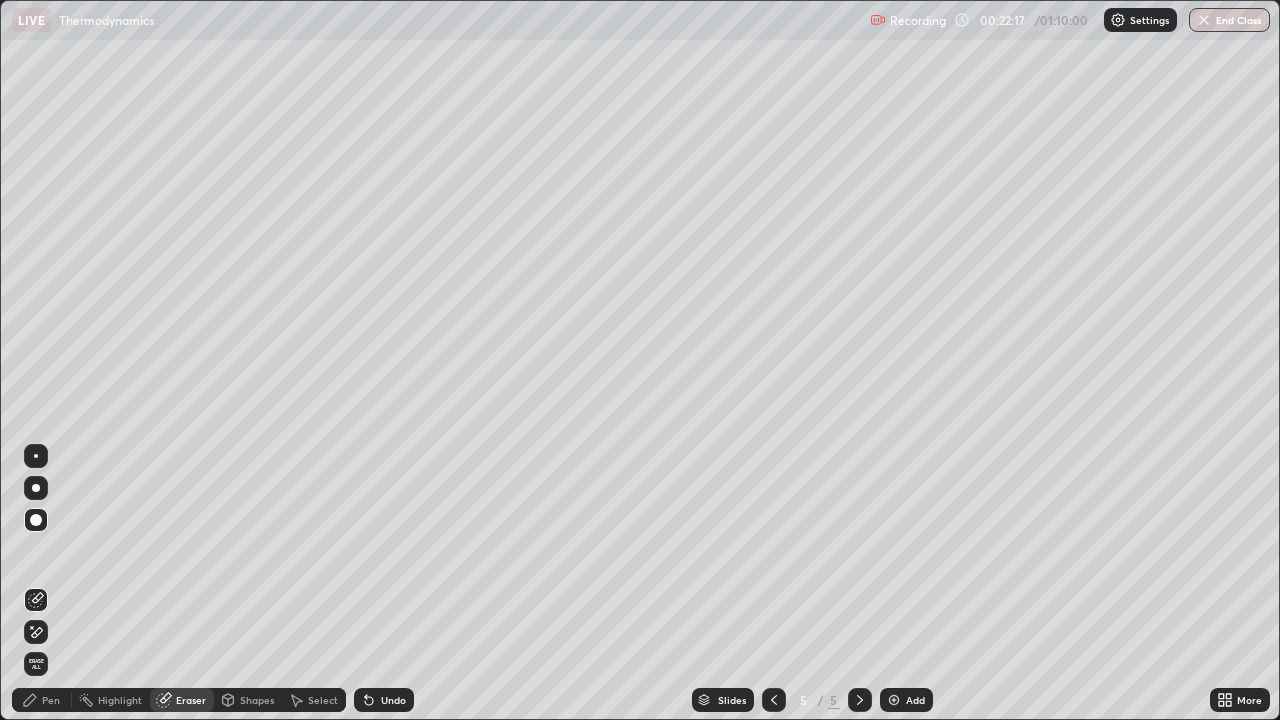 click at bounding box center [36, 456] 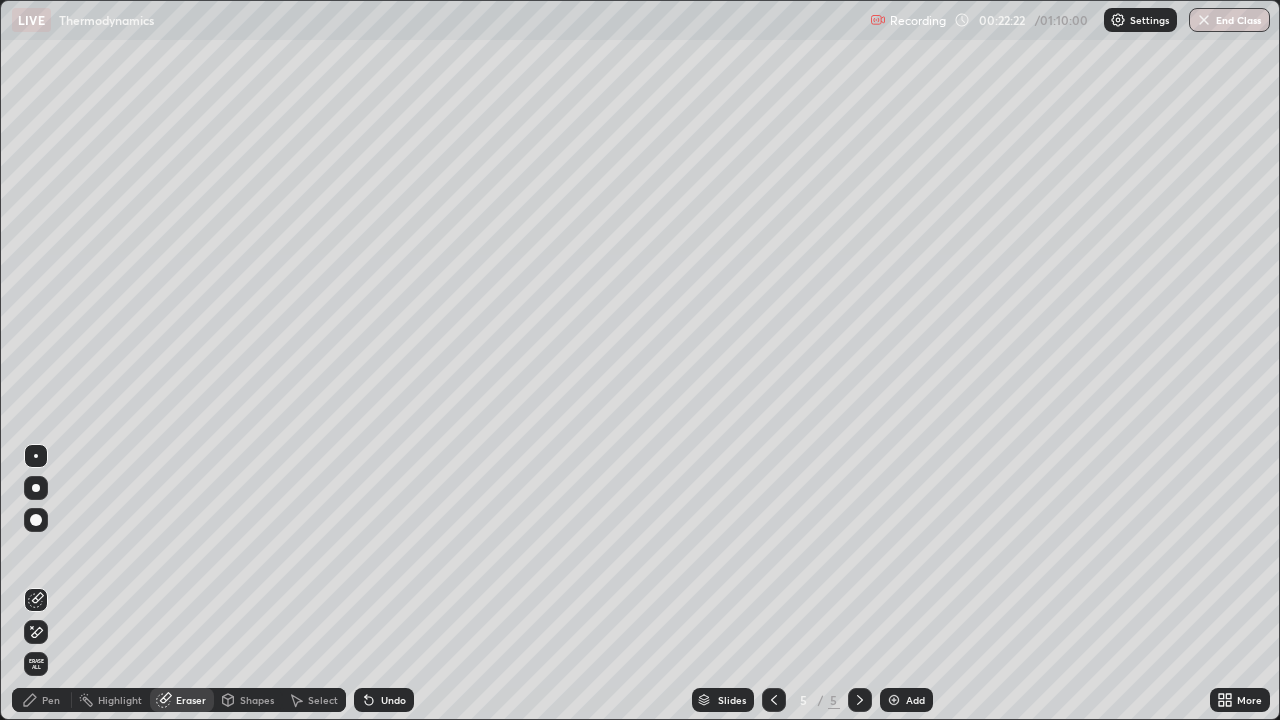 click on "Pen" at bounding box center [42, 700] 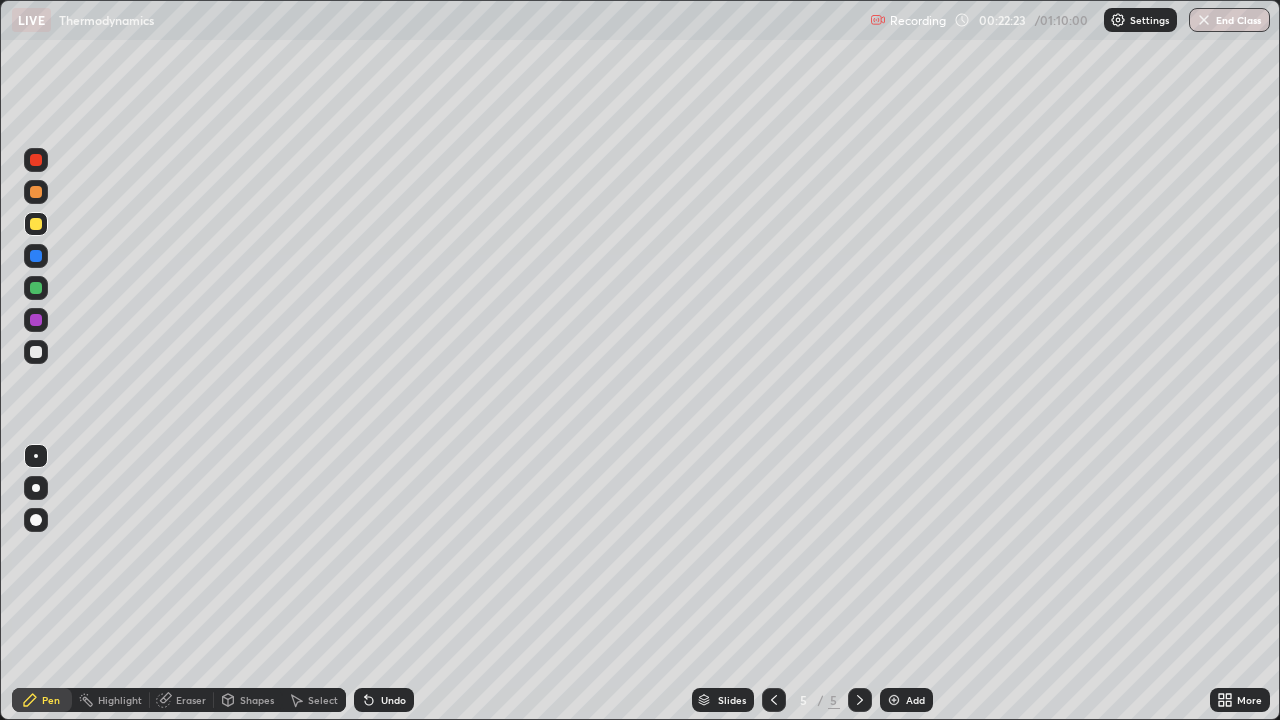 click at bounding box center [36, 352] 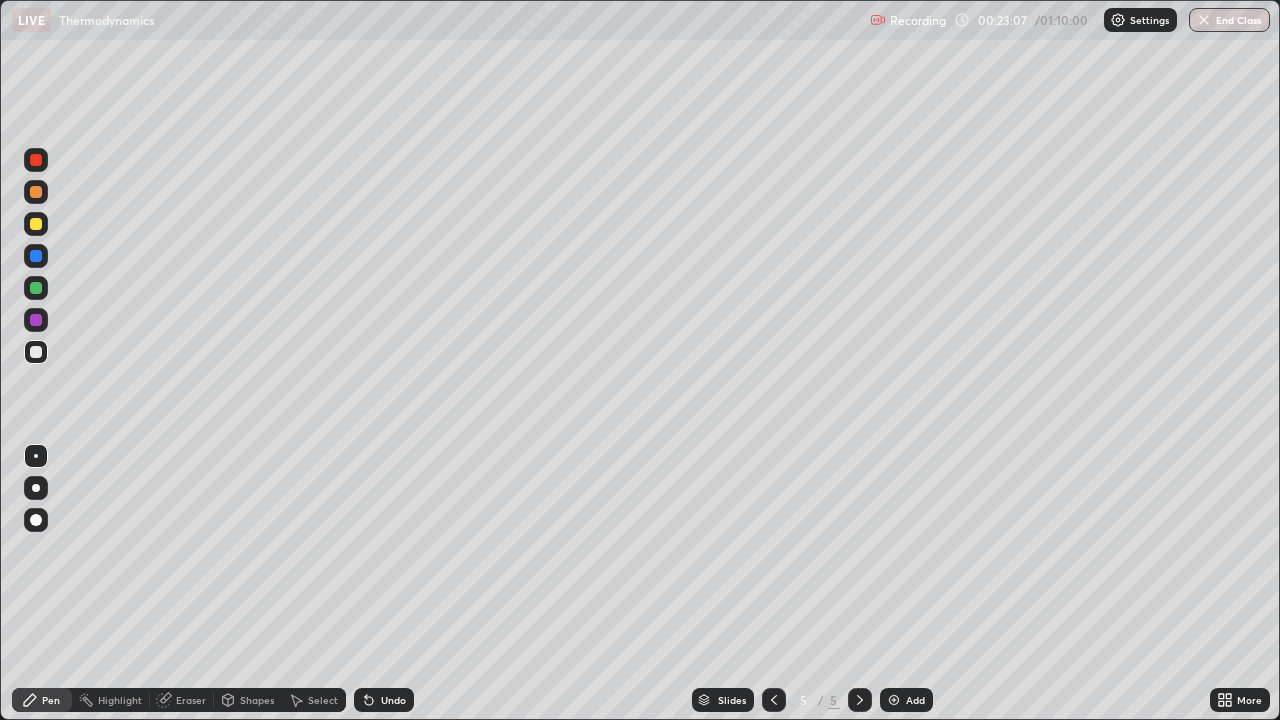 click at bounding box center (36, 224) 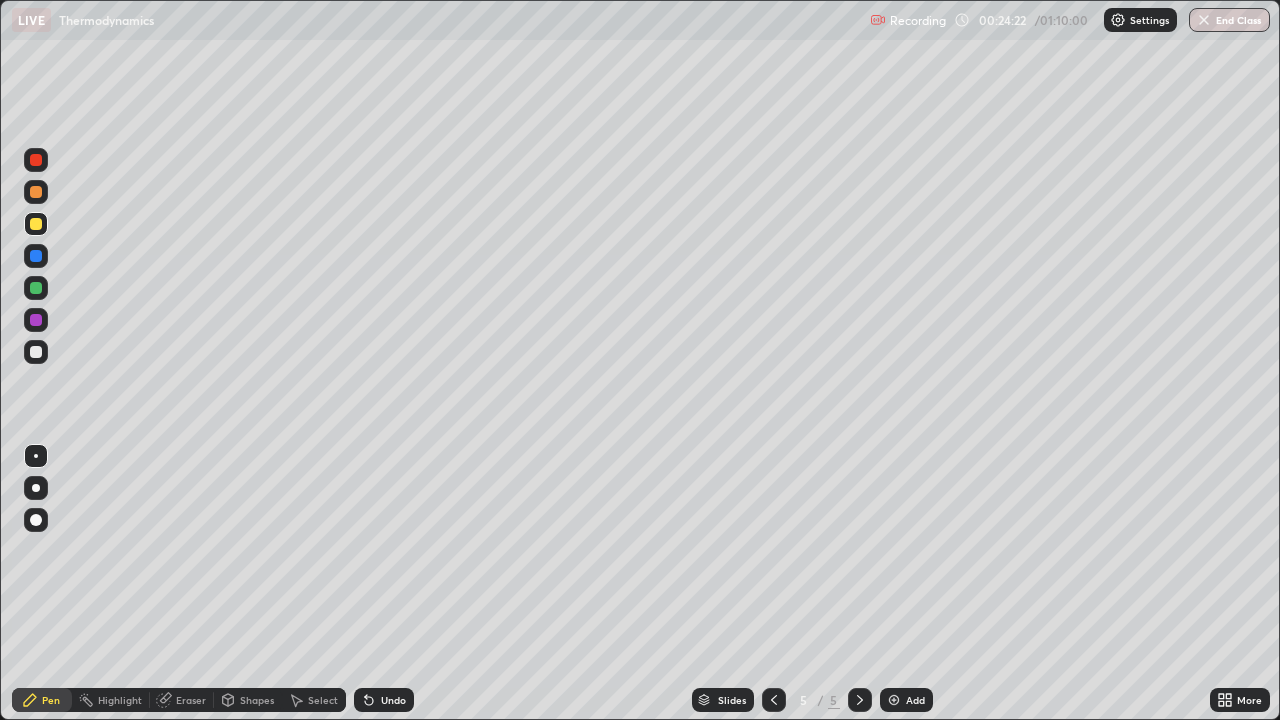 click at bounding box center (774, 700) 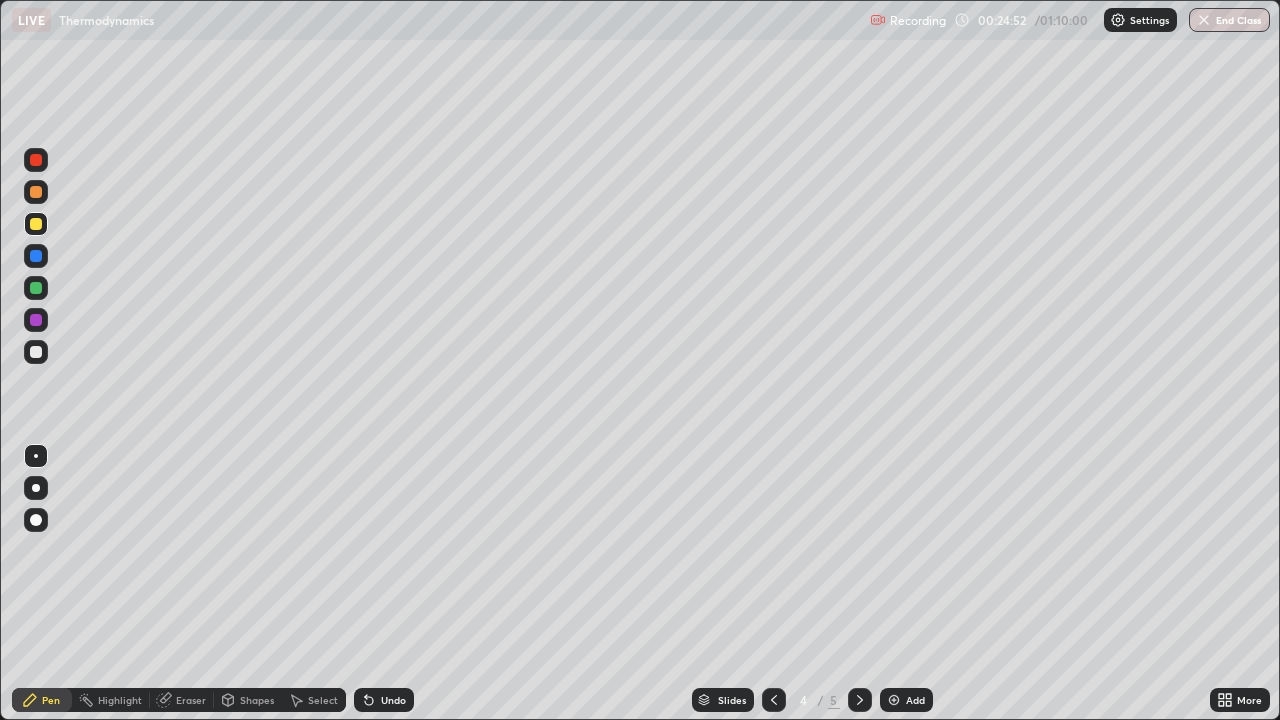 click 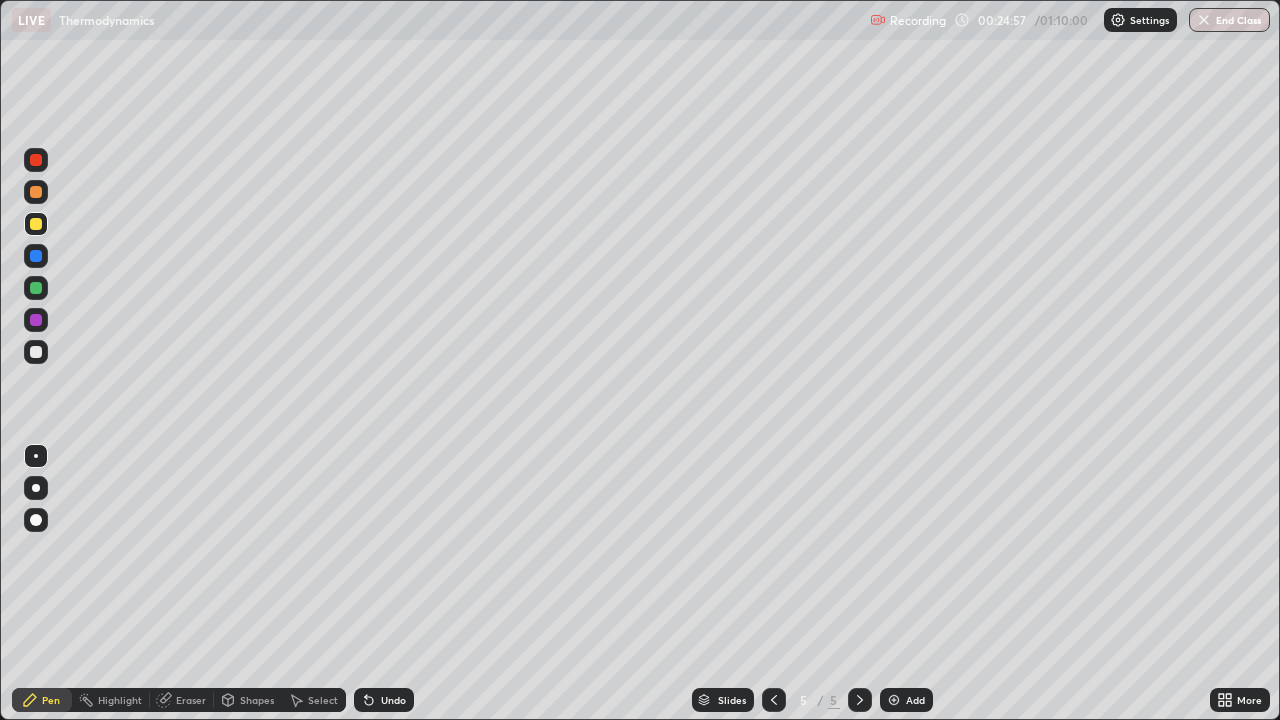 click at bounding box center [36, 352] 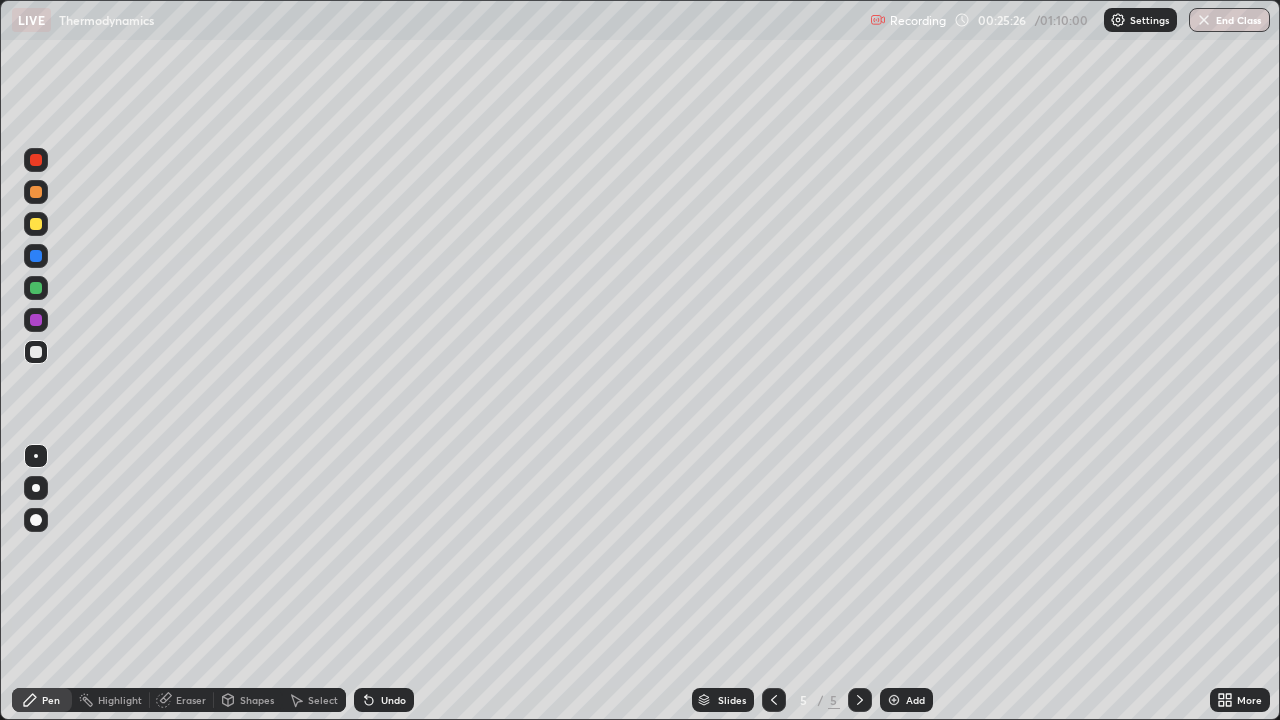 click at bounding box center (36, 224) 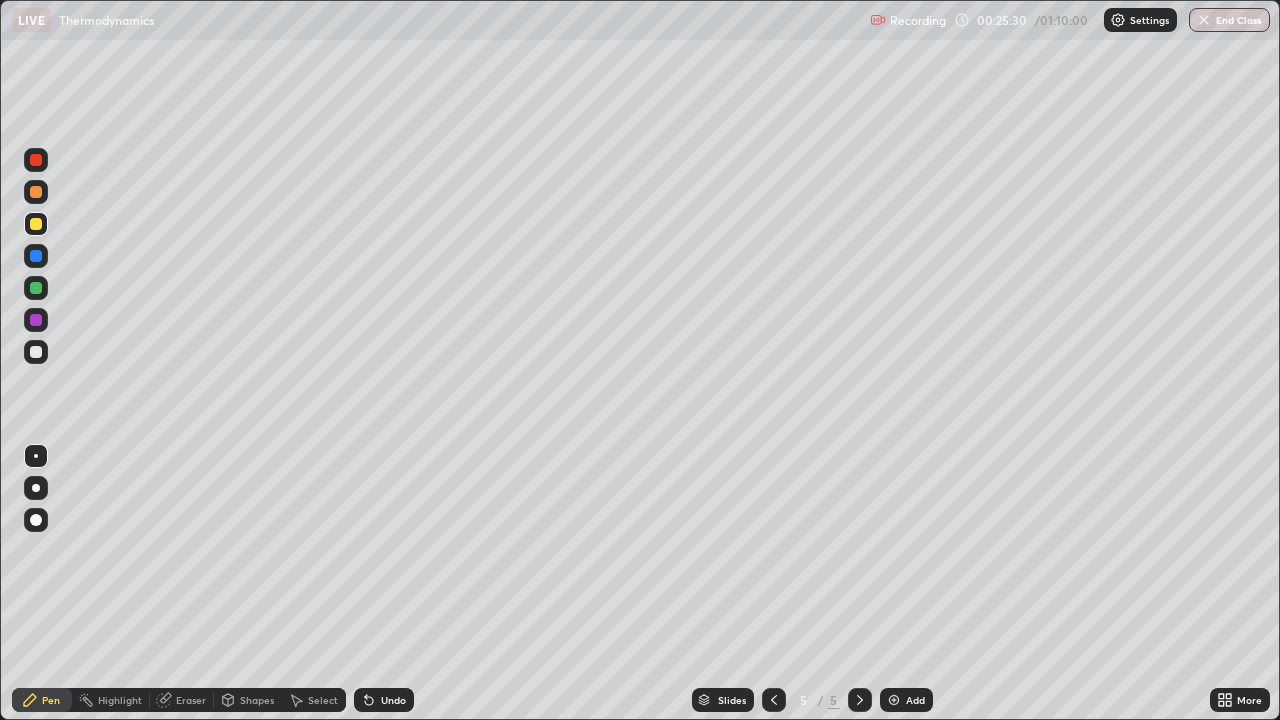 click on "Shapes" at bounding box center (257, 700) 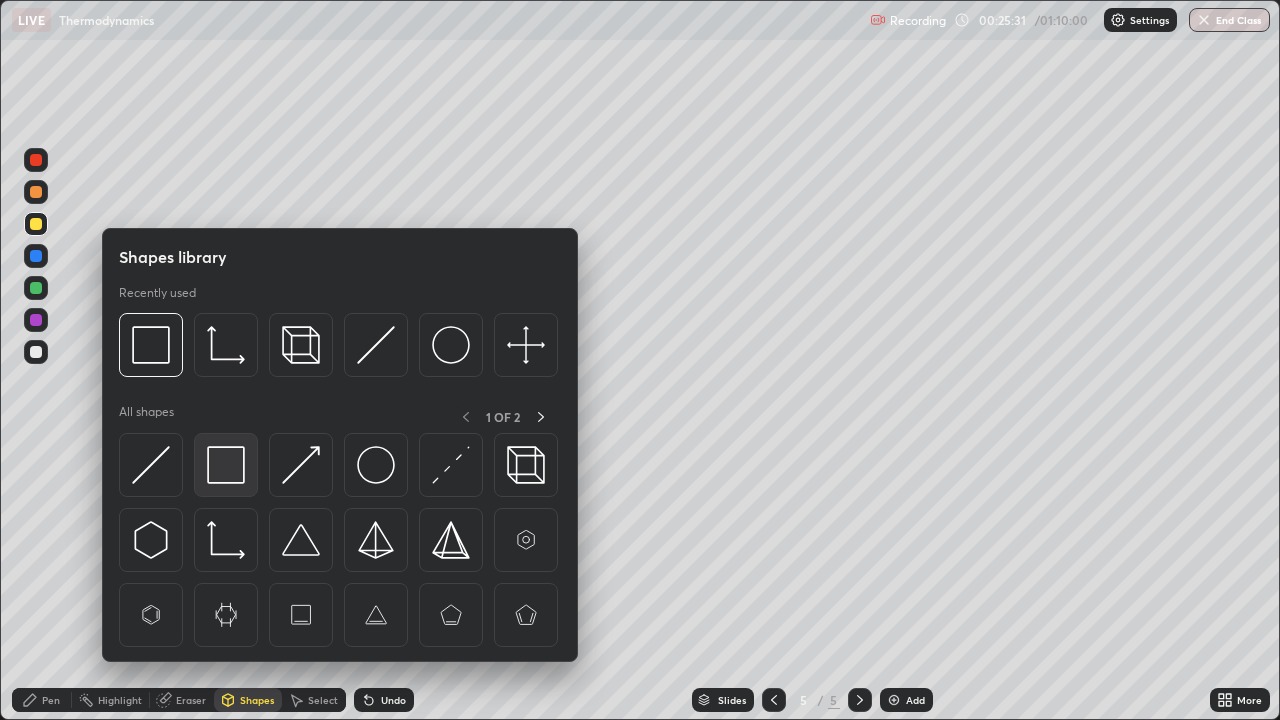 click at bounding box center [226, 465] 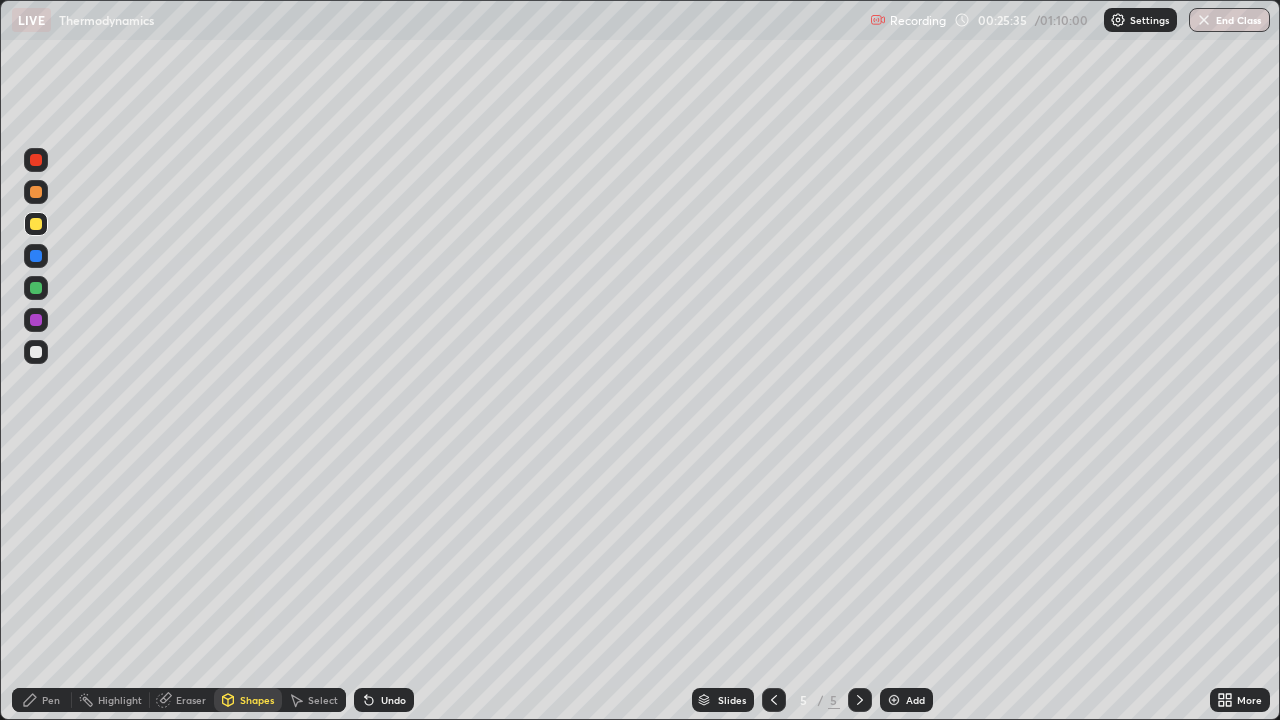 click 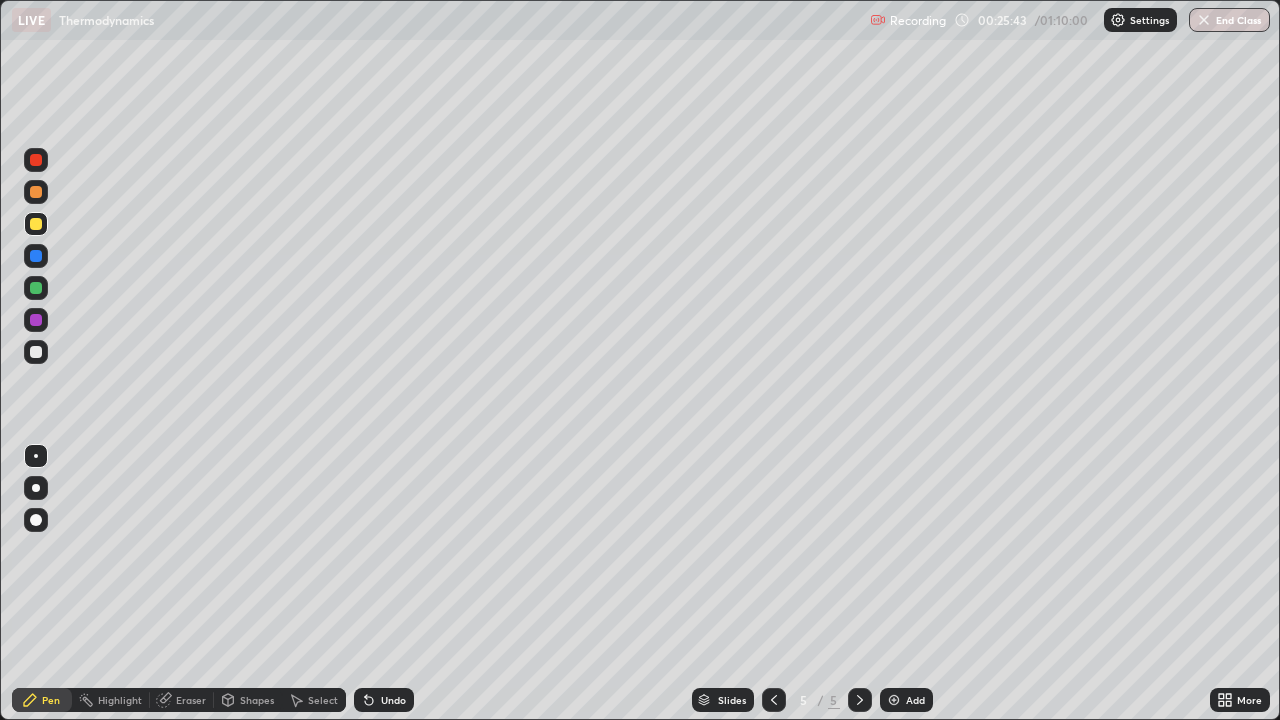 click 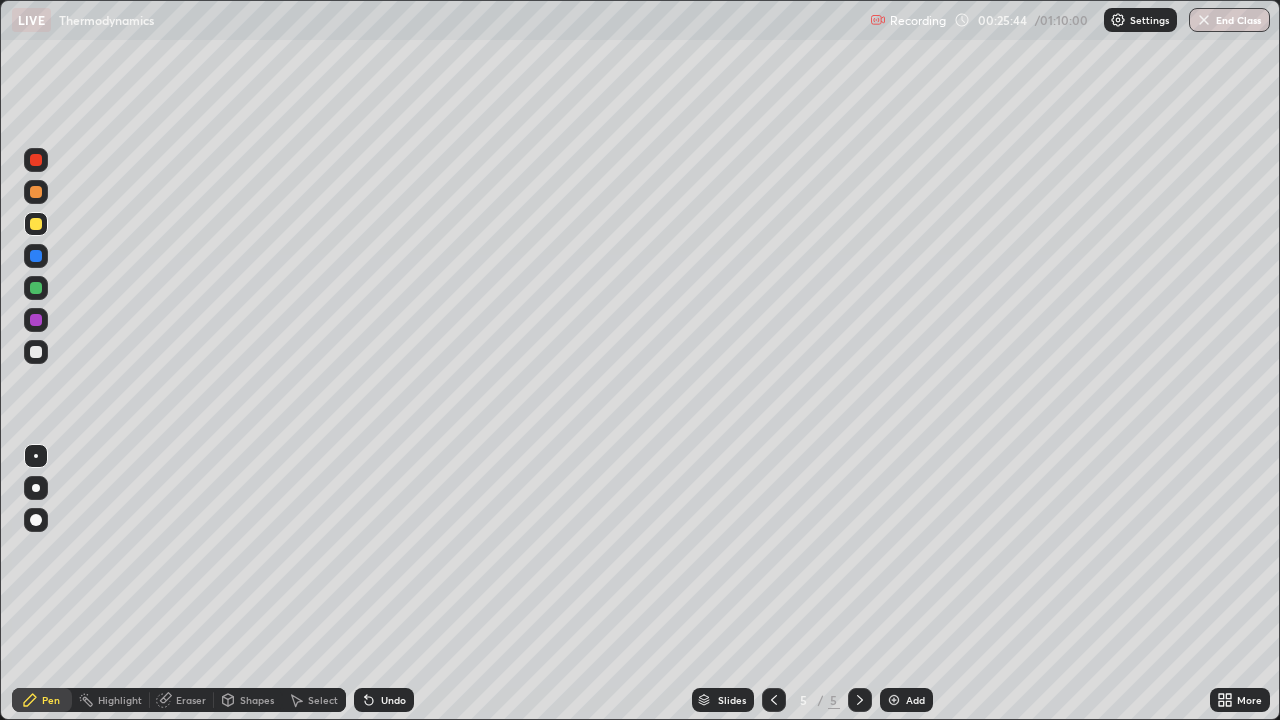 click at bounding box center (36, 352) 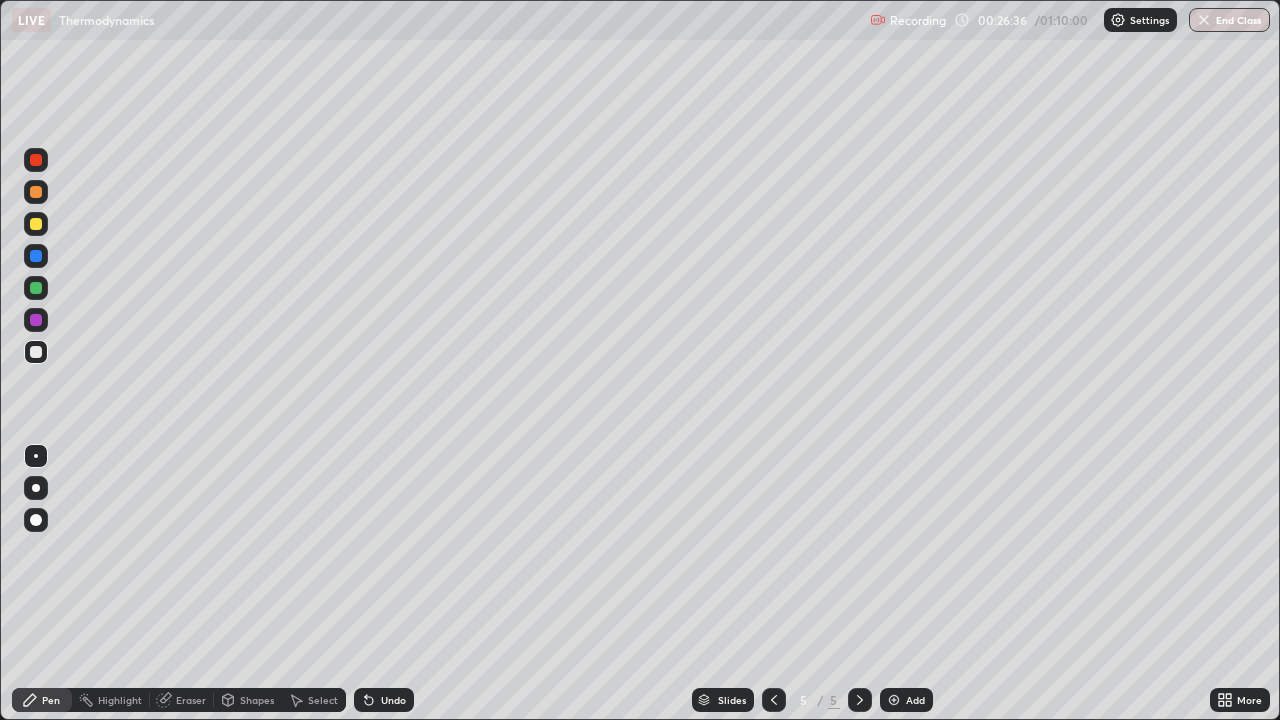 click at bounding box center (36, 224) 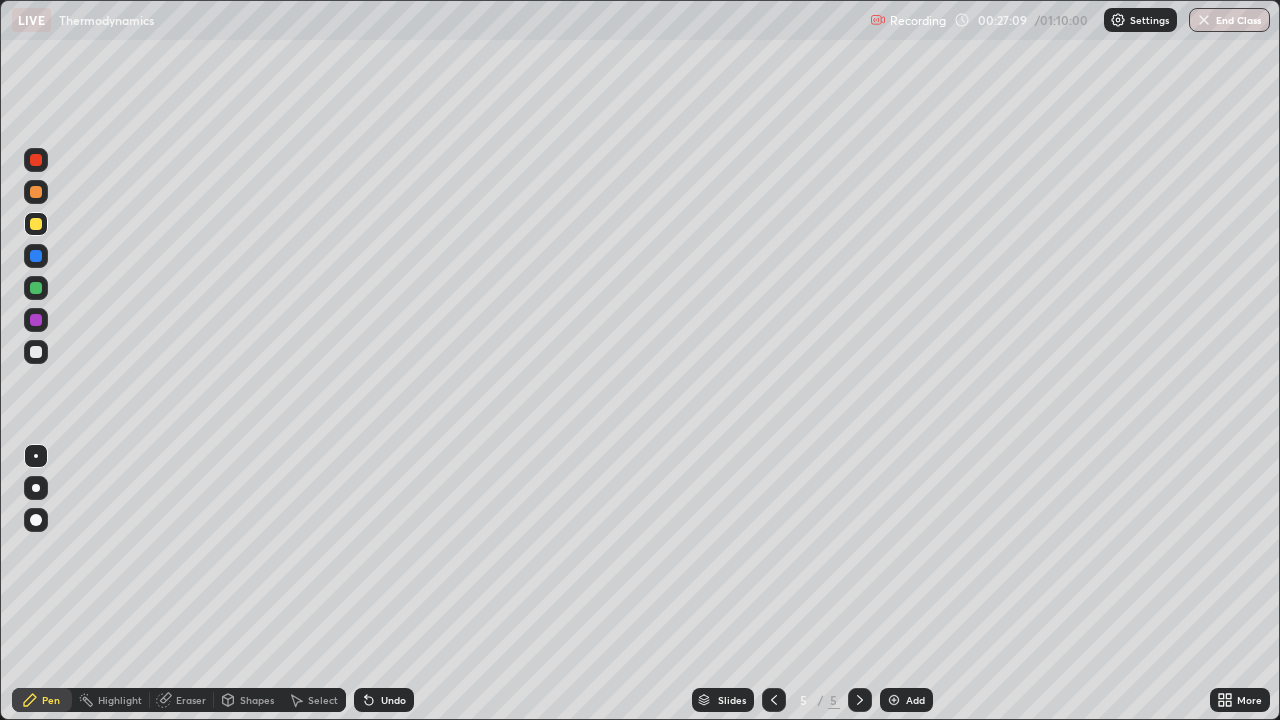 click at bounding box center [36, 224] 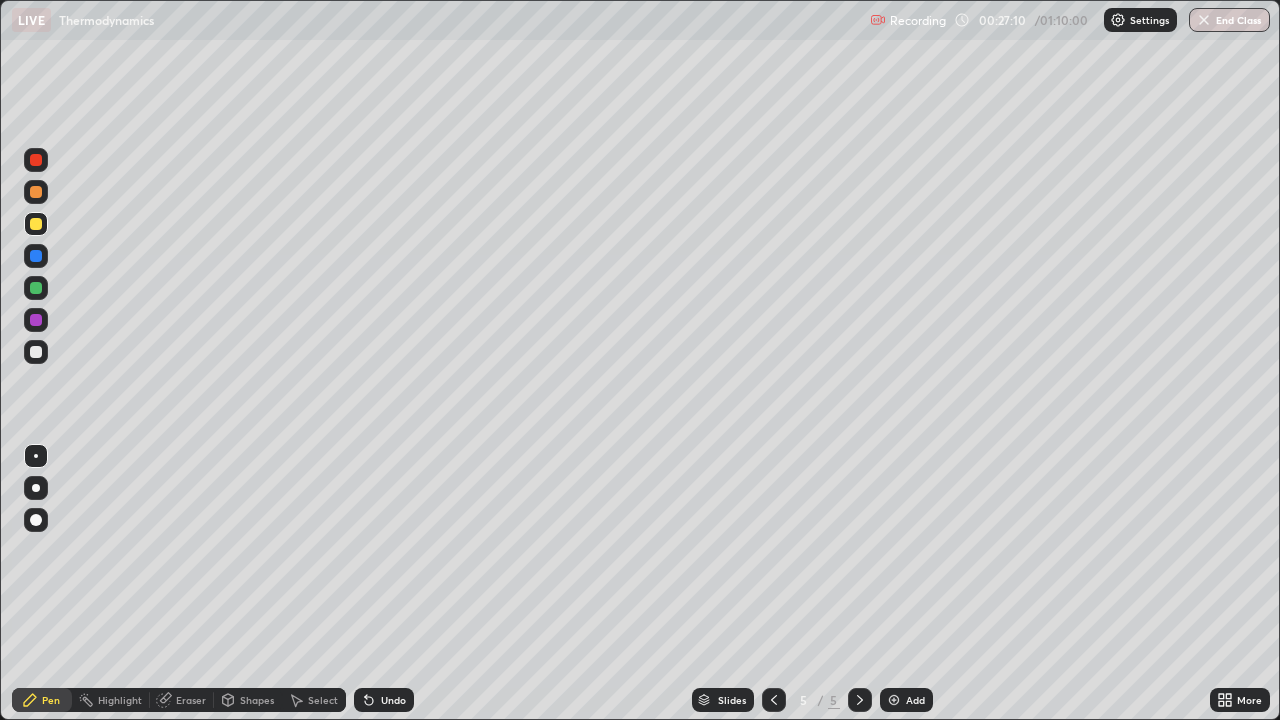 click 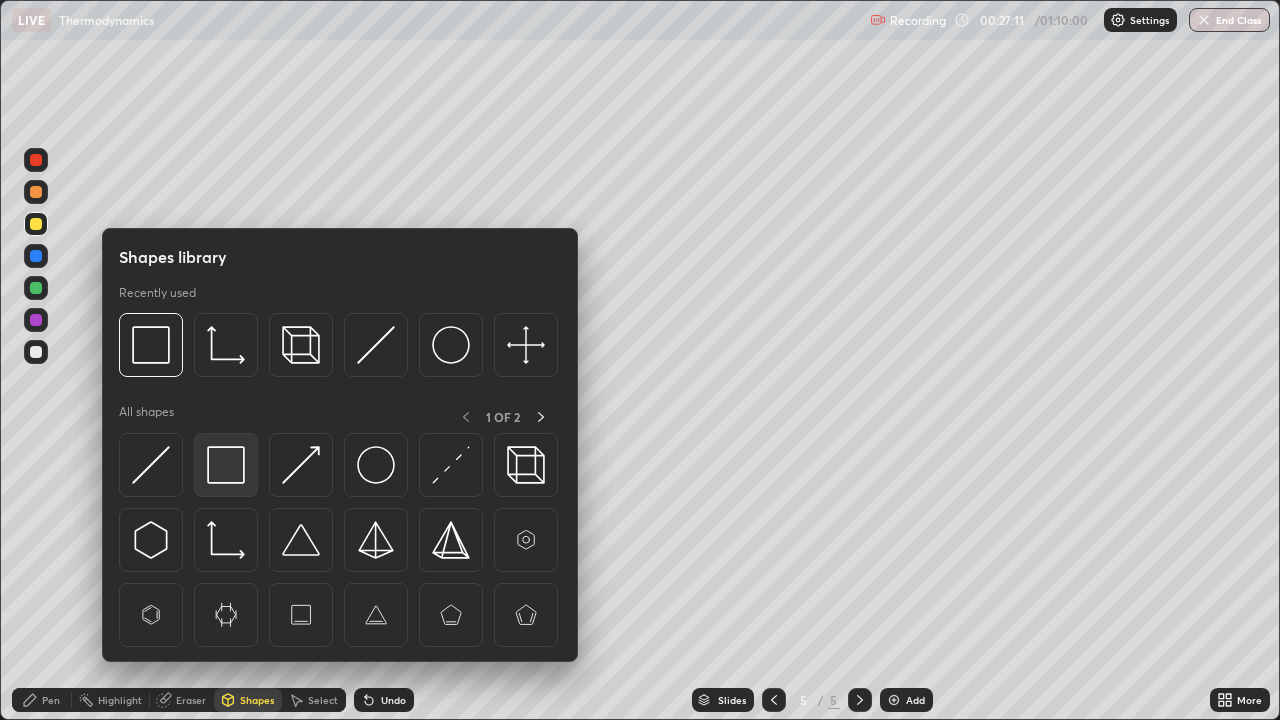 click at bounding box center [226, 465] 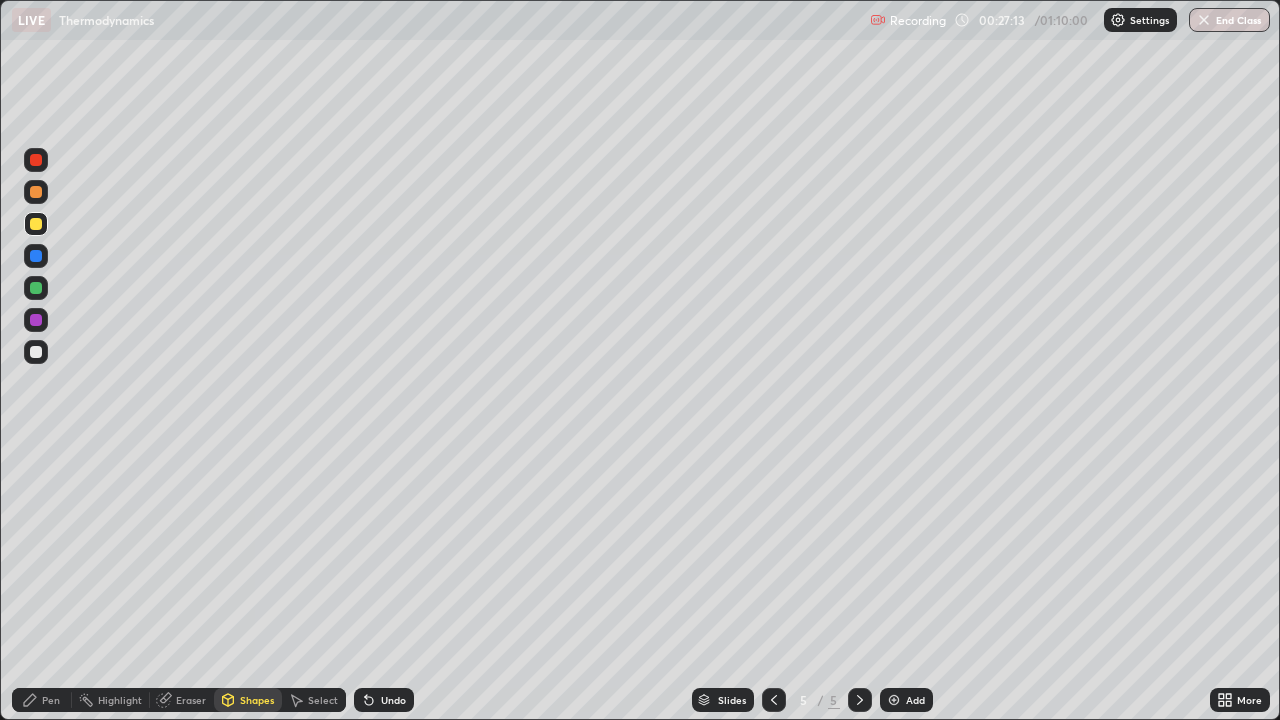click on "Pen" at bounding box center [51, 700] 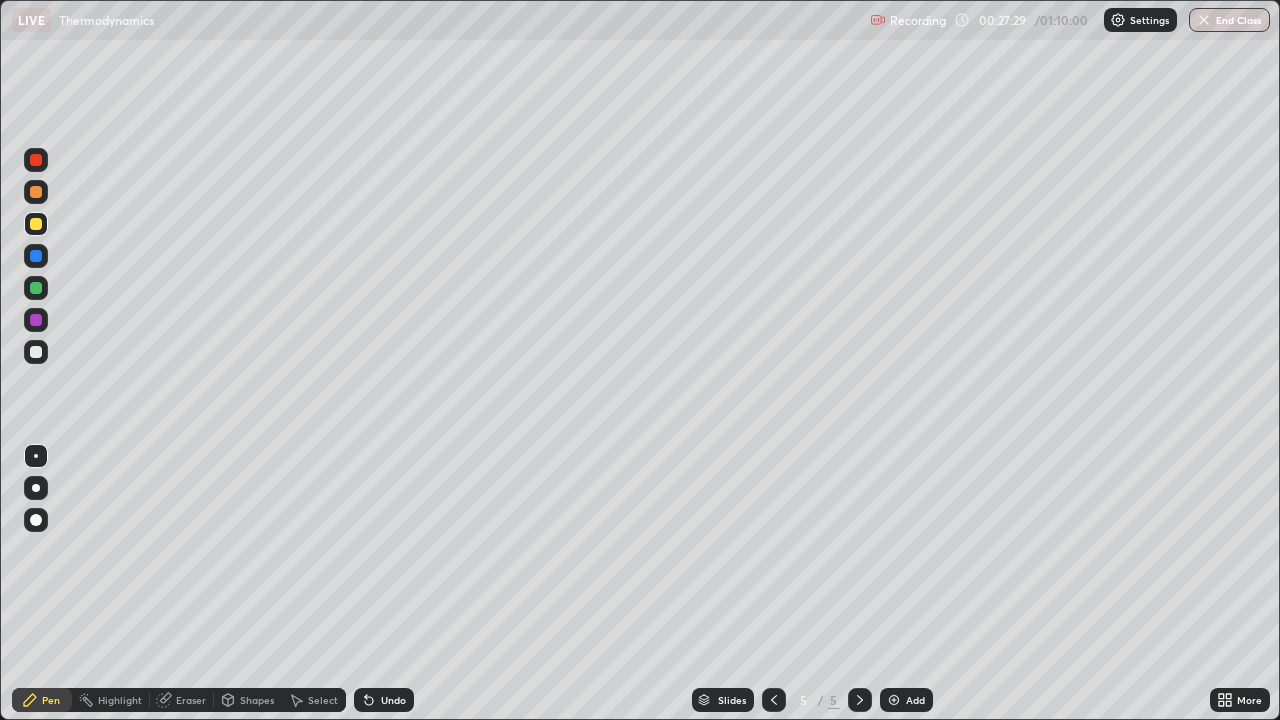 click at bounding box center (36, 352) 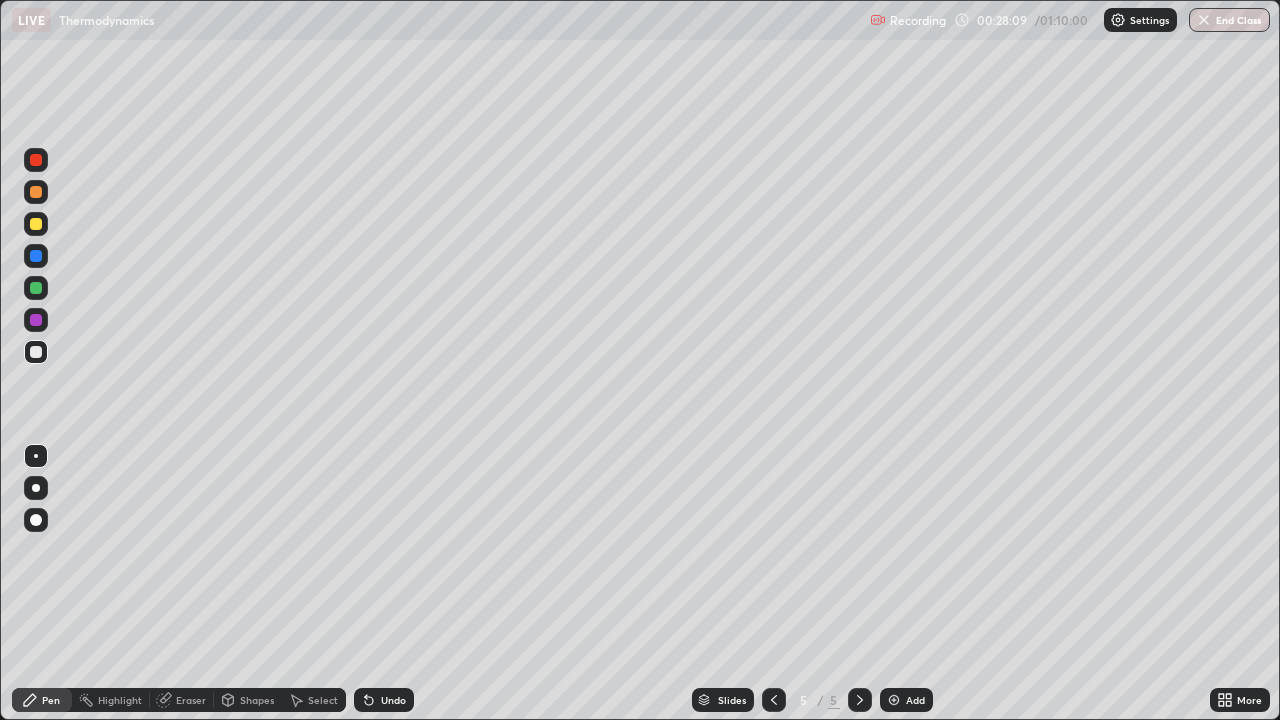 click on "Undo" at bounding box center (393, 700) 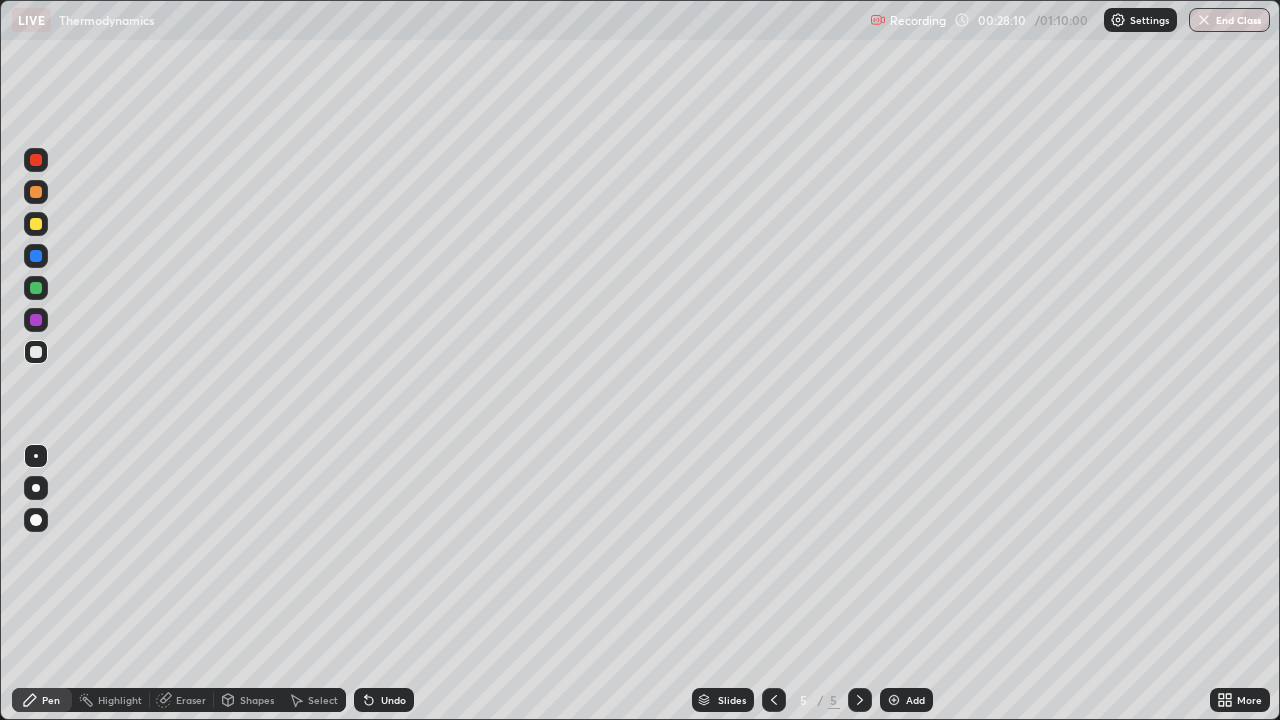 click on "Undo" at bounding box center (393, 700) 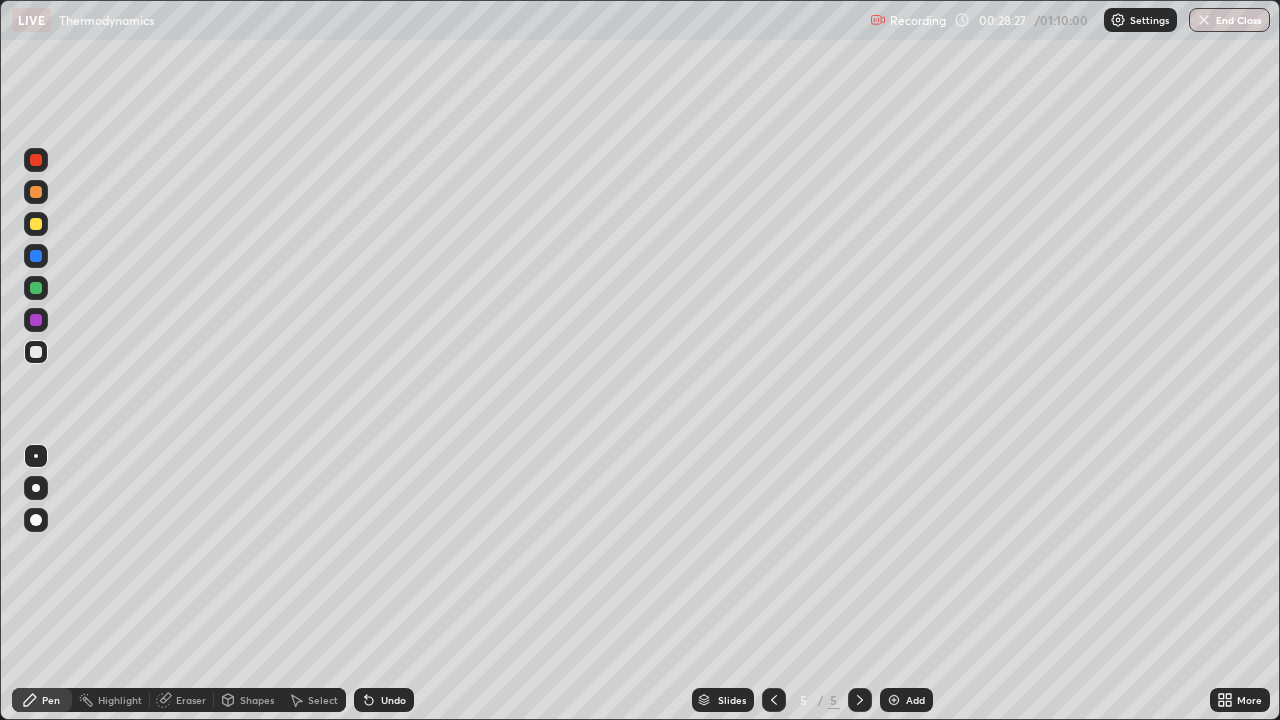 click at bounding box center [36, 224] 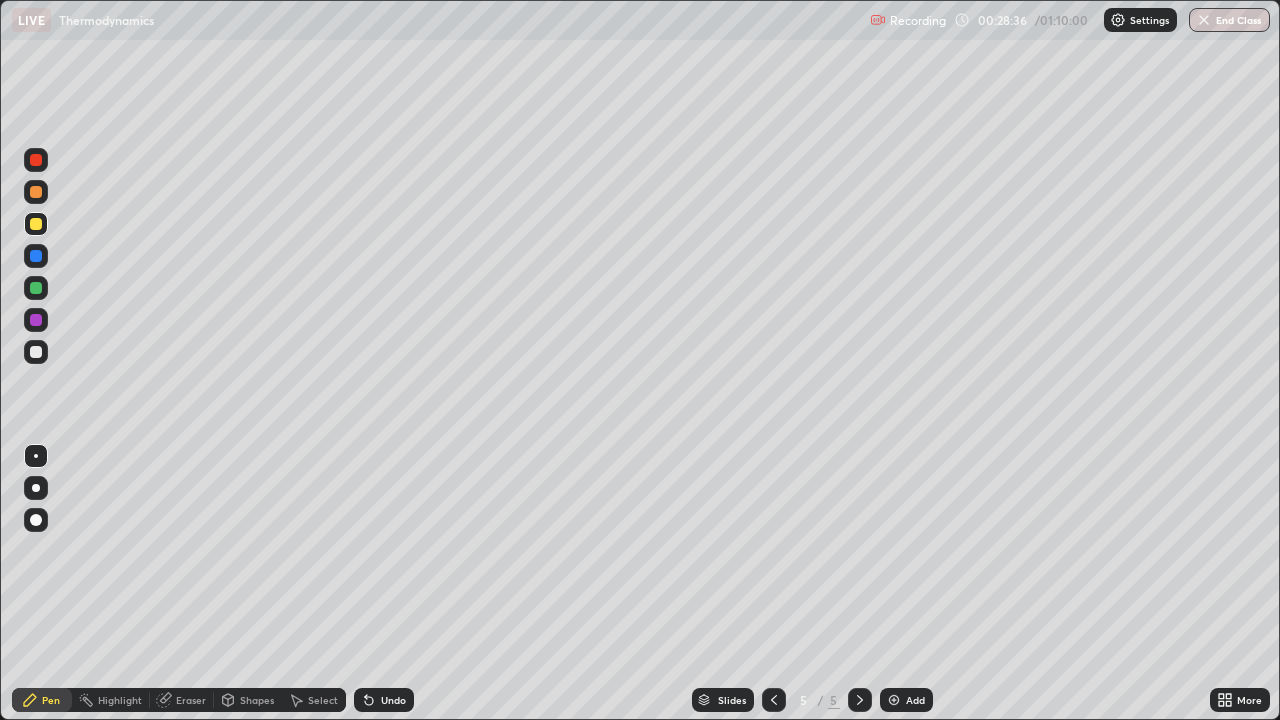 click at bounding box center (36, 352) 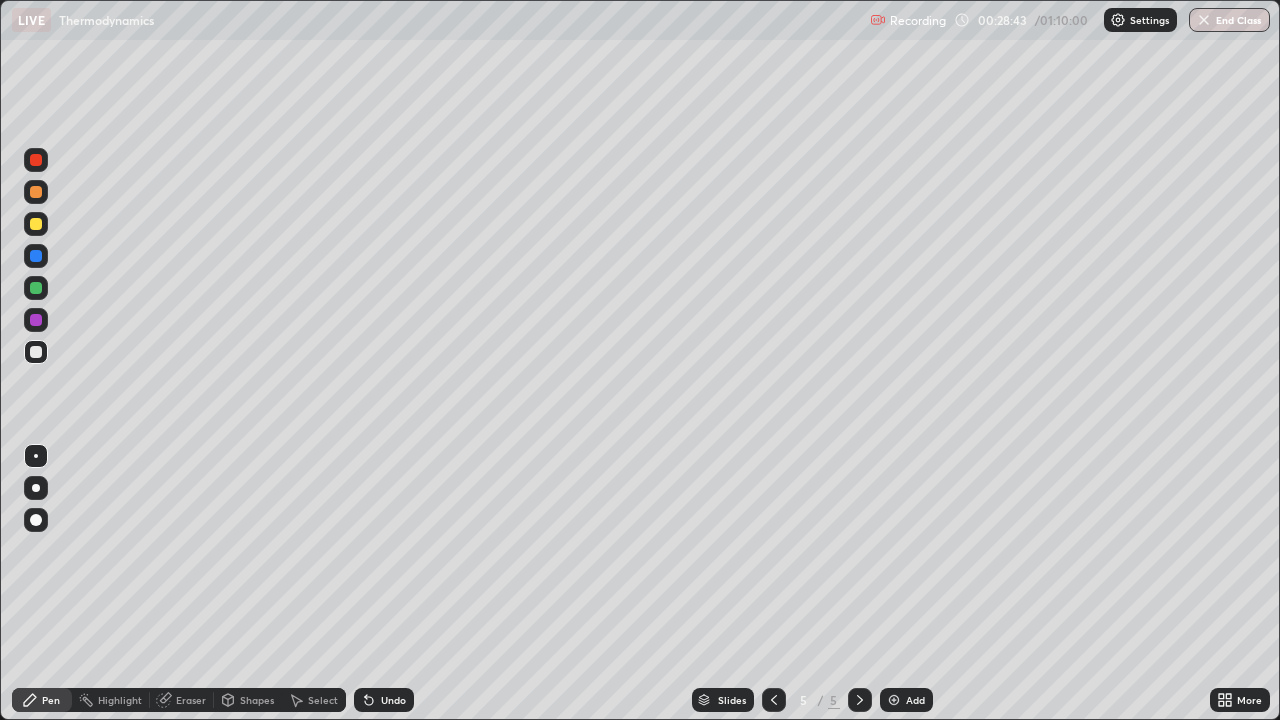 click on "Shapes" at bounding box center (257, 700) 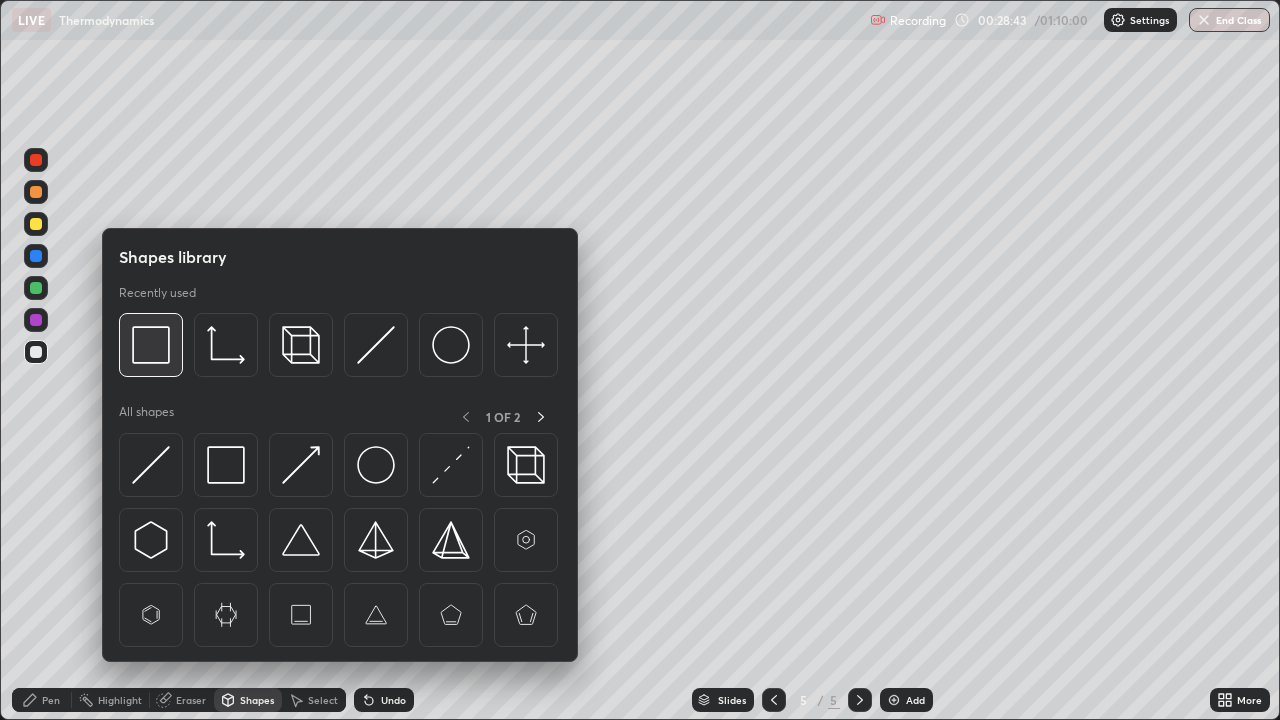 click at bounding box center [151, 345] 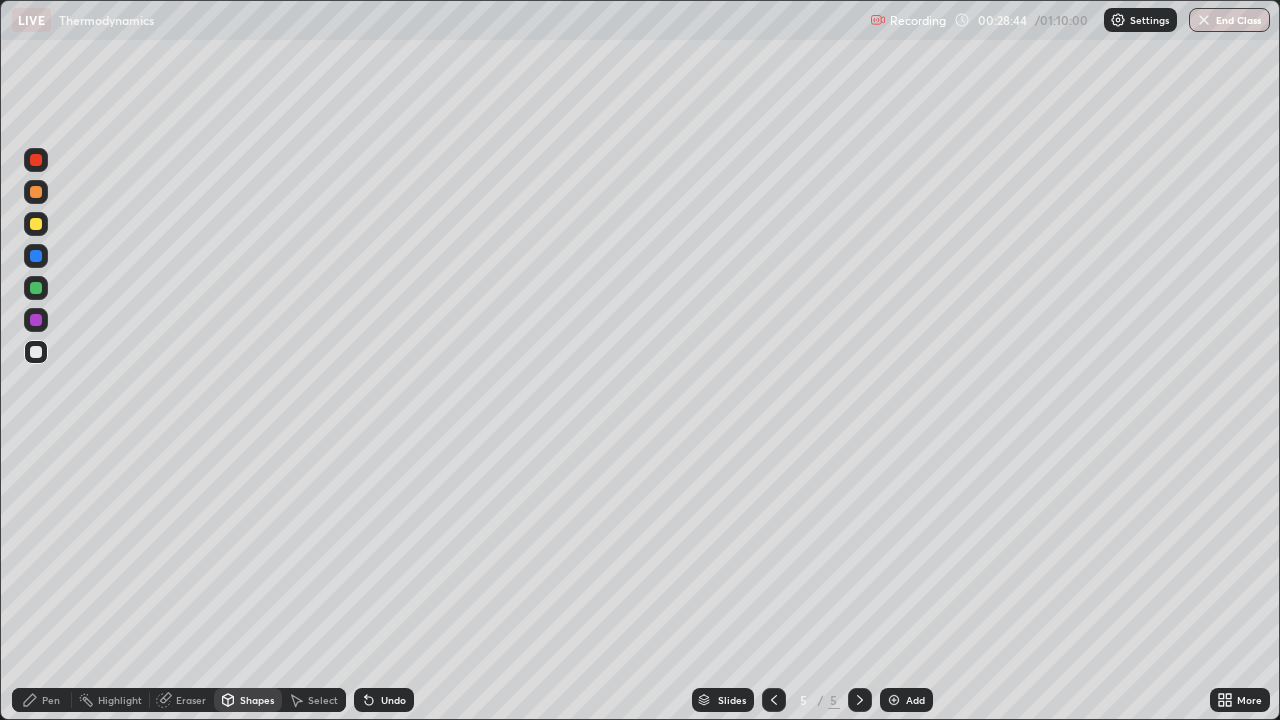 click at bounding box center (36, 224) 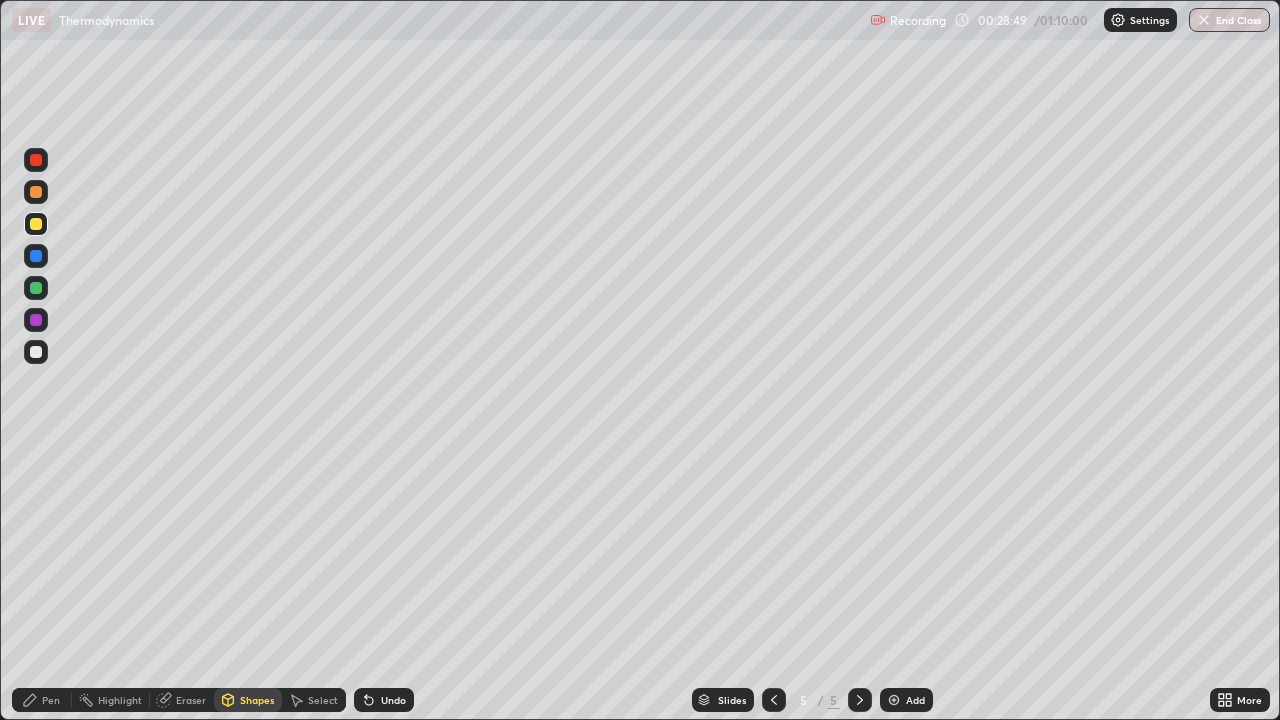 click on "Pen" at bounding box center (51, 700) 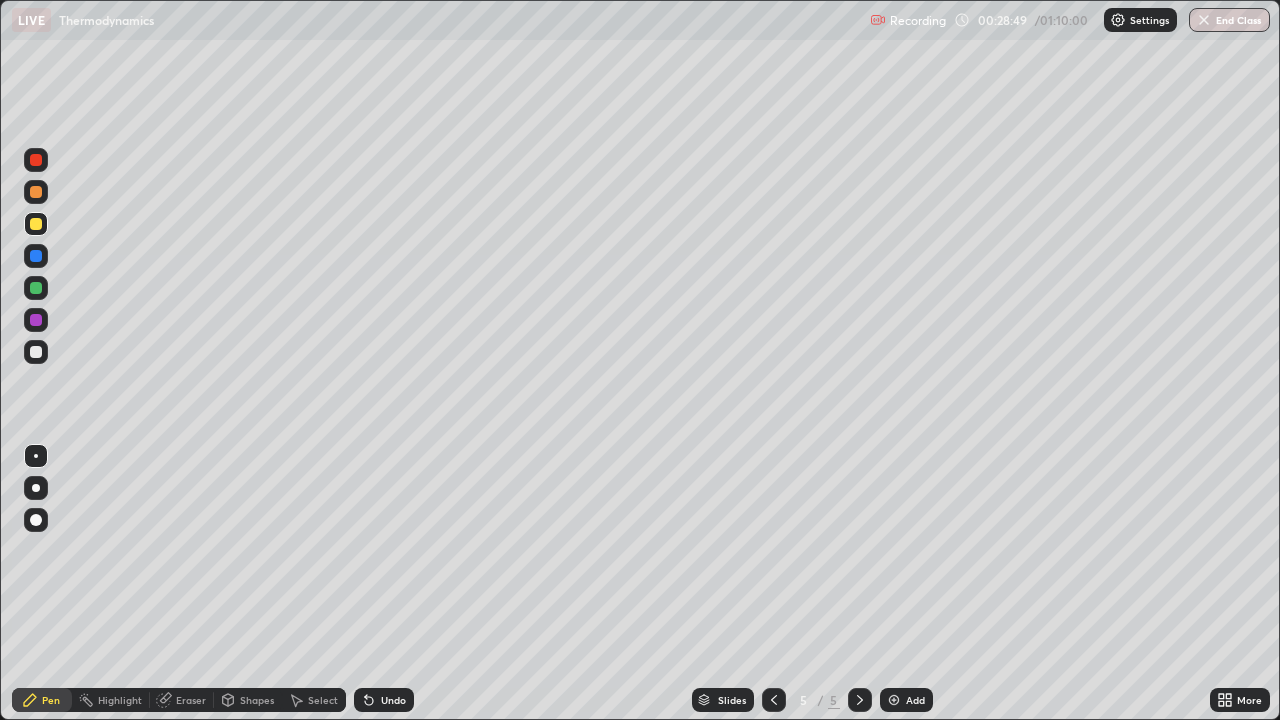 click at bounding box center [36, 352] 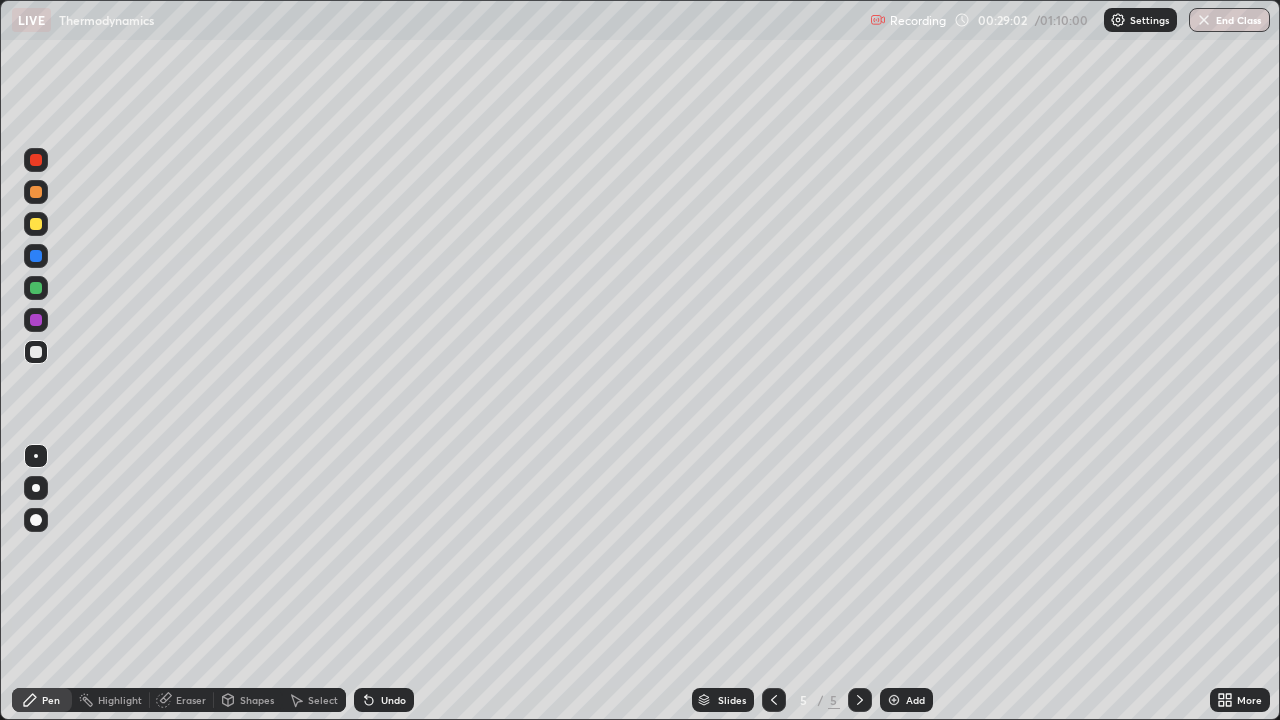 click at bounding box center (36, 224) 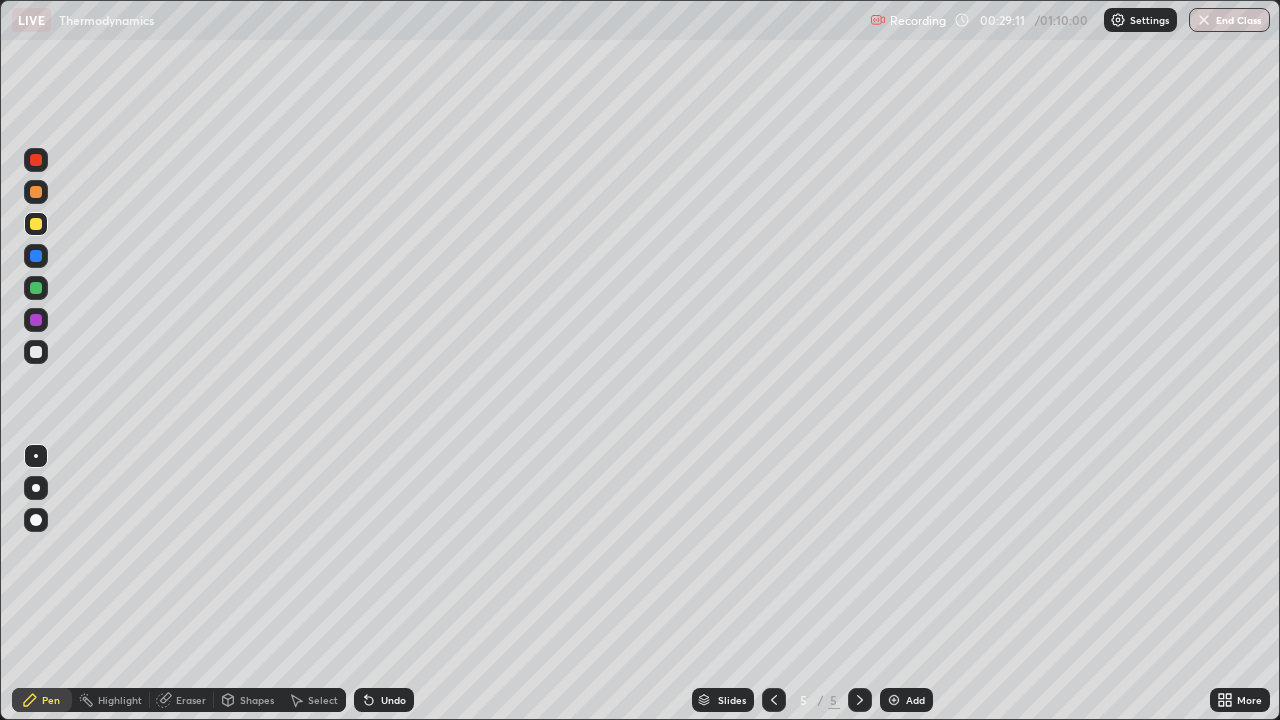 click on "Undo" at bounding box center [384, 700] 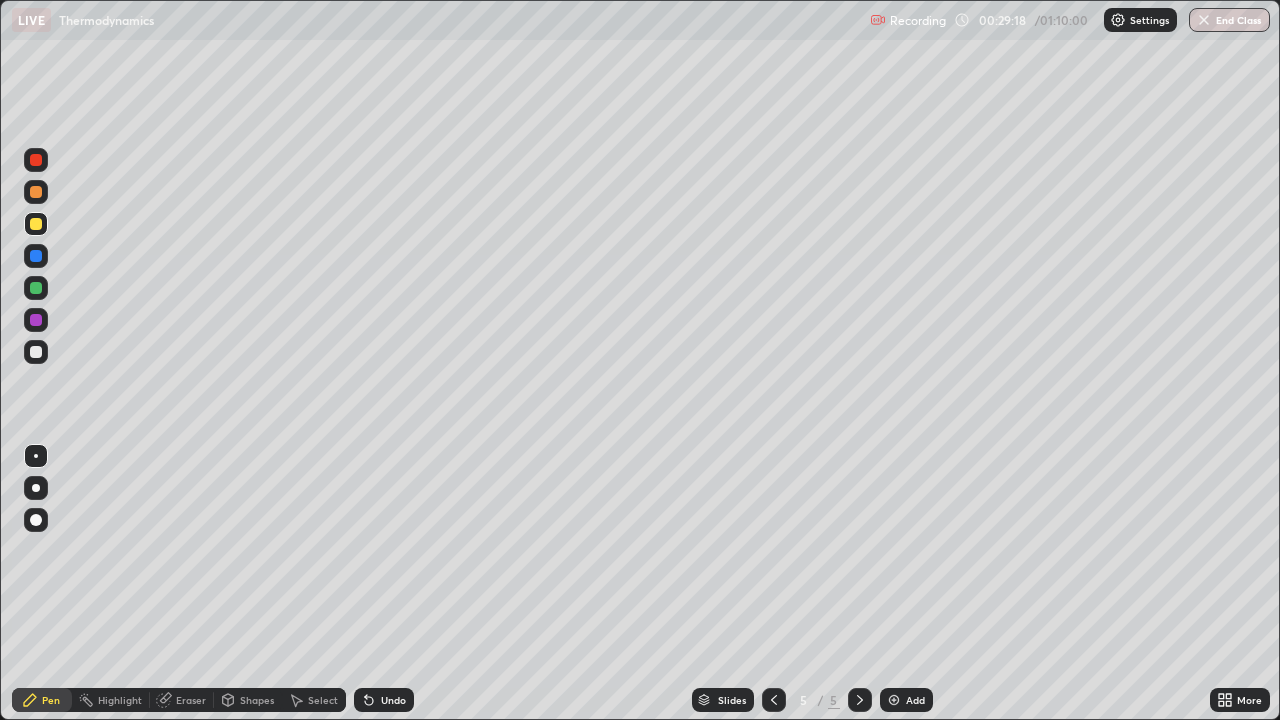 click on "Undo" at bounding box center (393, 700) 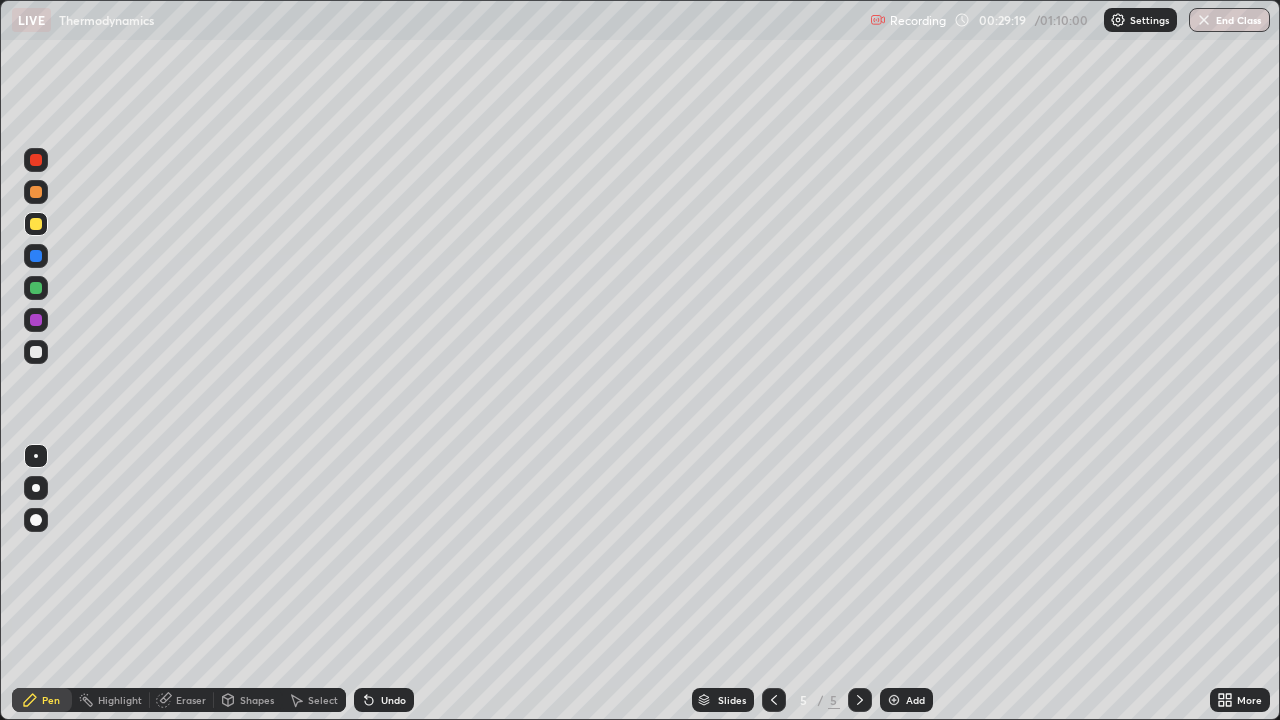 click on "Undo" at bounding box center [393, 700] 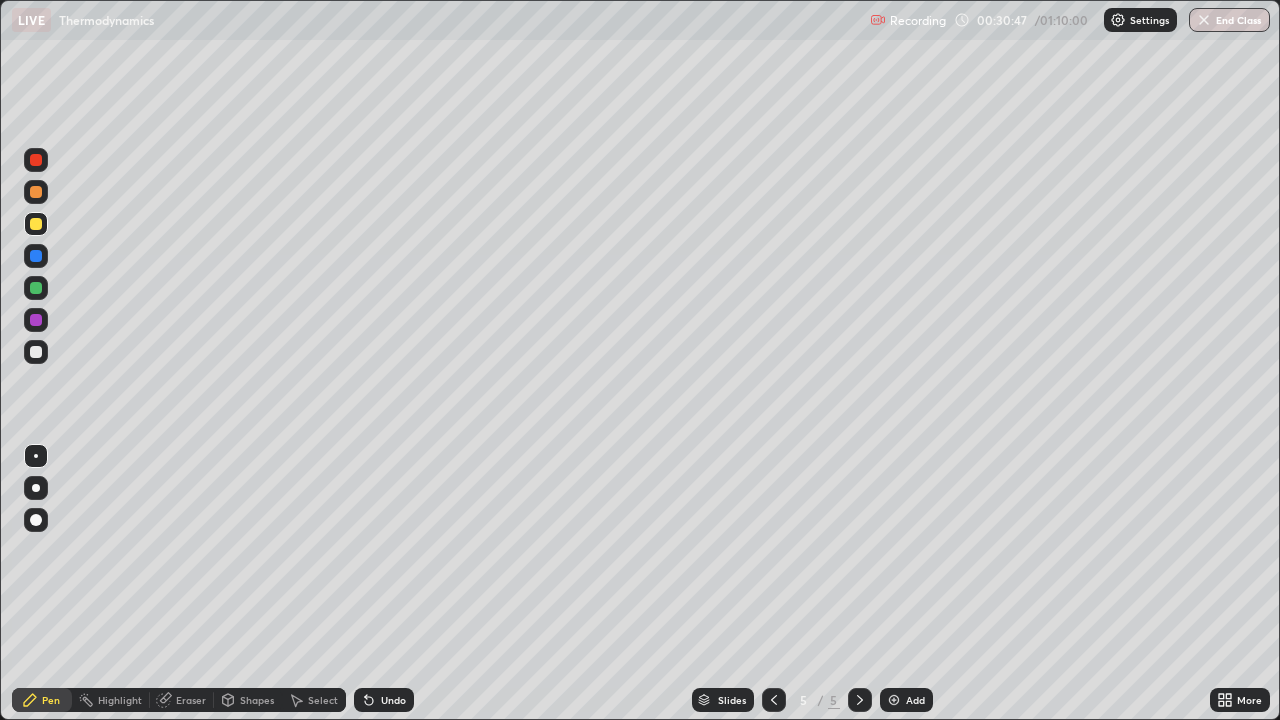 click at bounding box center [894, 700] 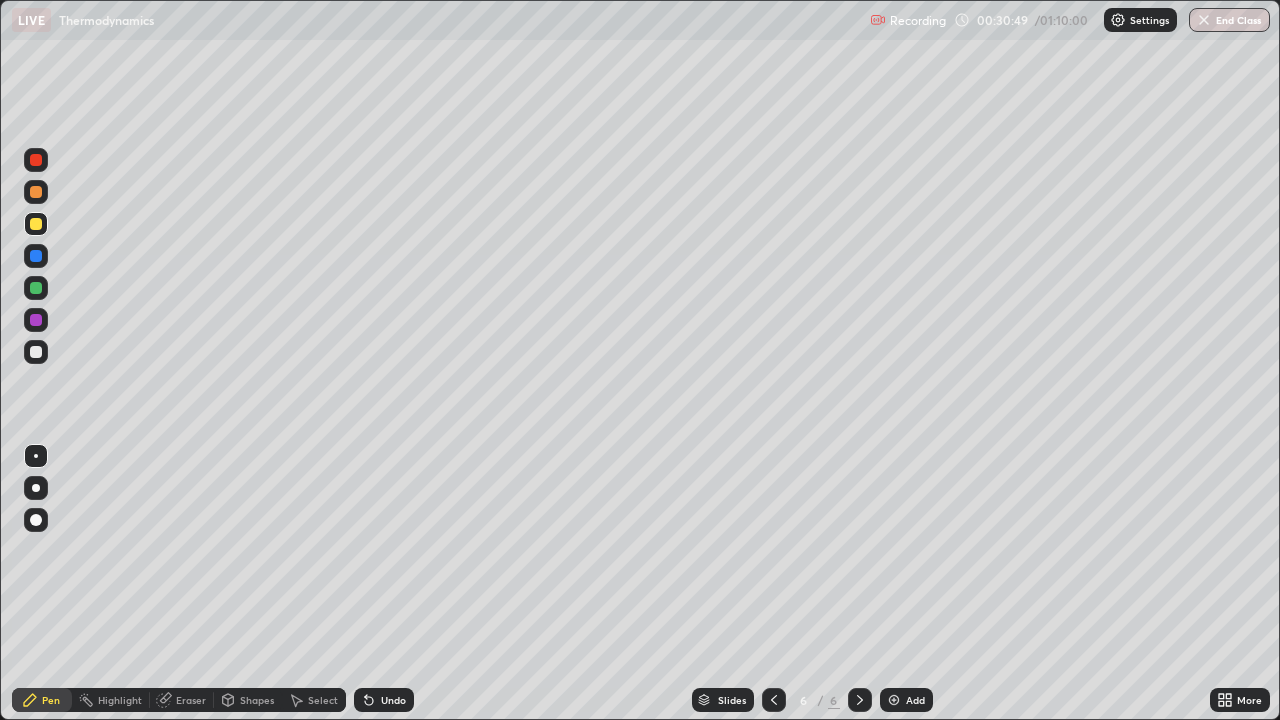 click at bounding box center (36, 224) 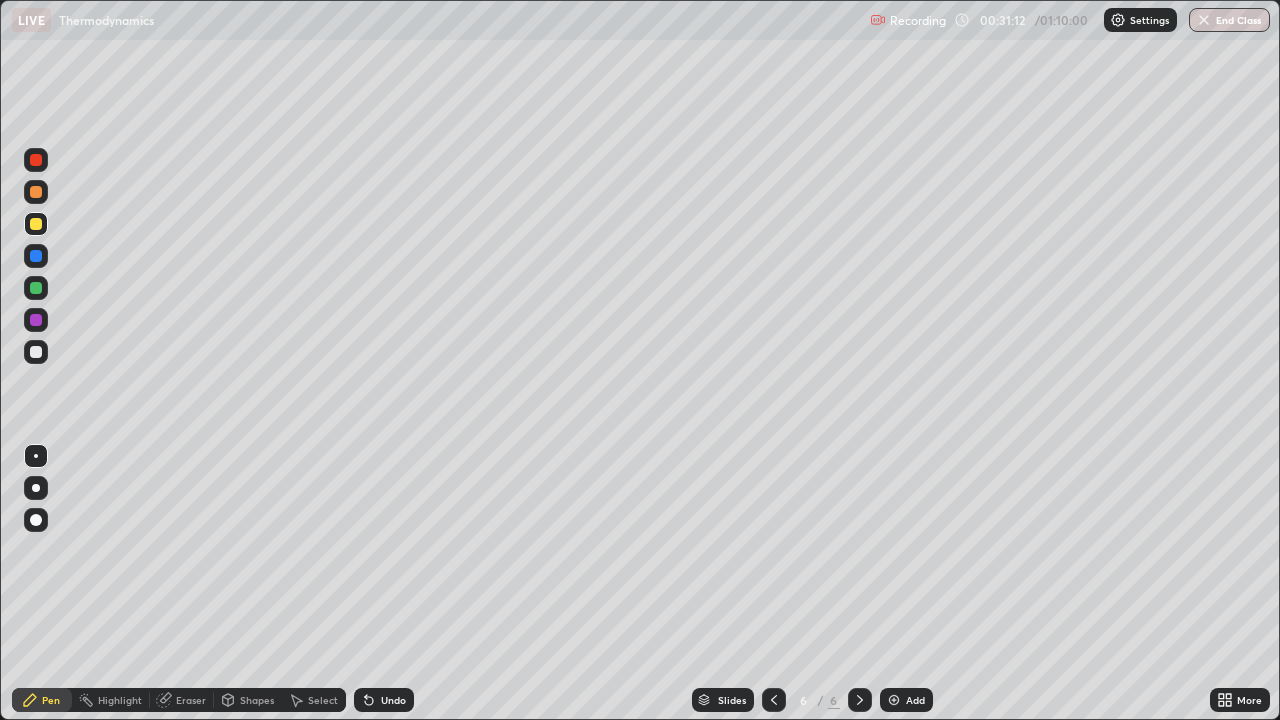 click at bounding box center (36, 352) 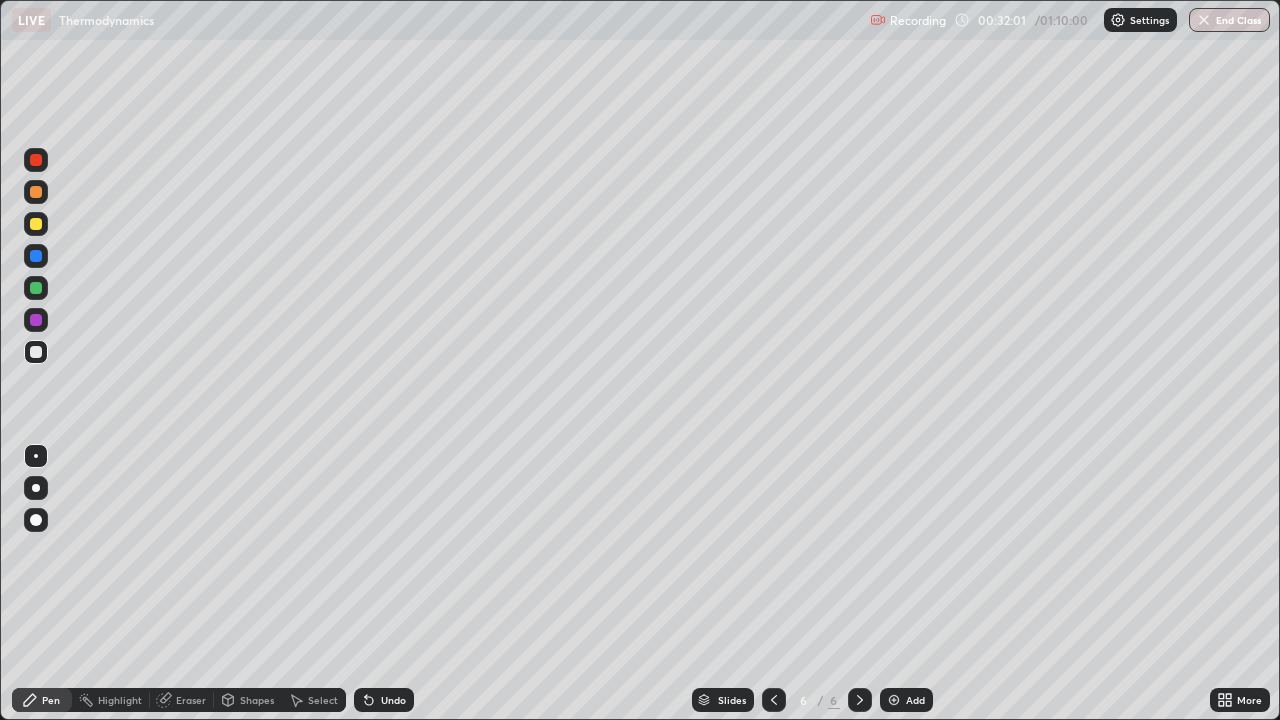 click at bounding box center (36, 224) 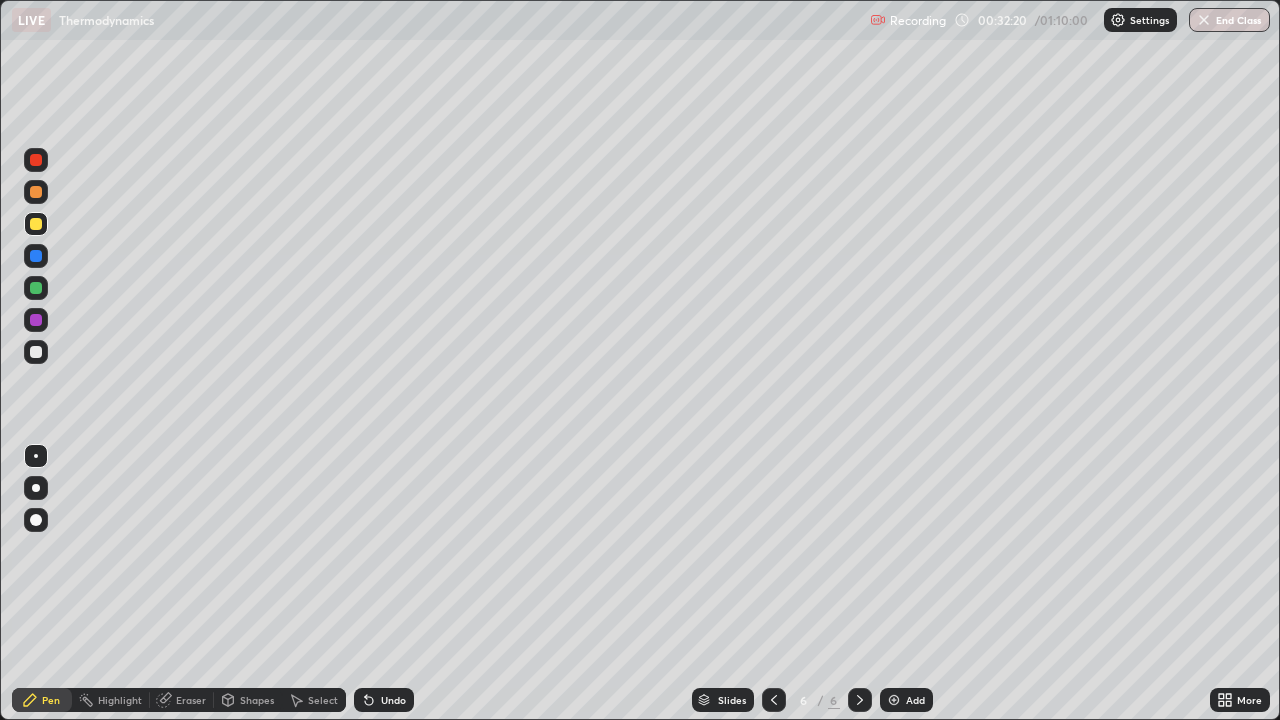 click on "Undo" at bounding box center [384, 700] 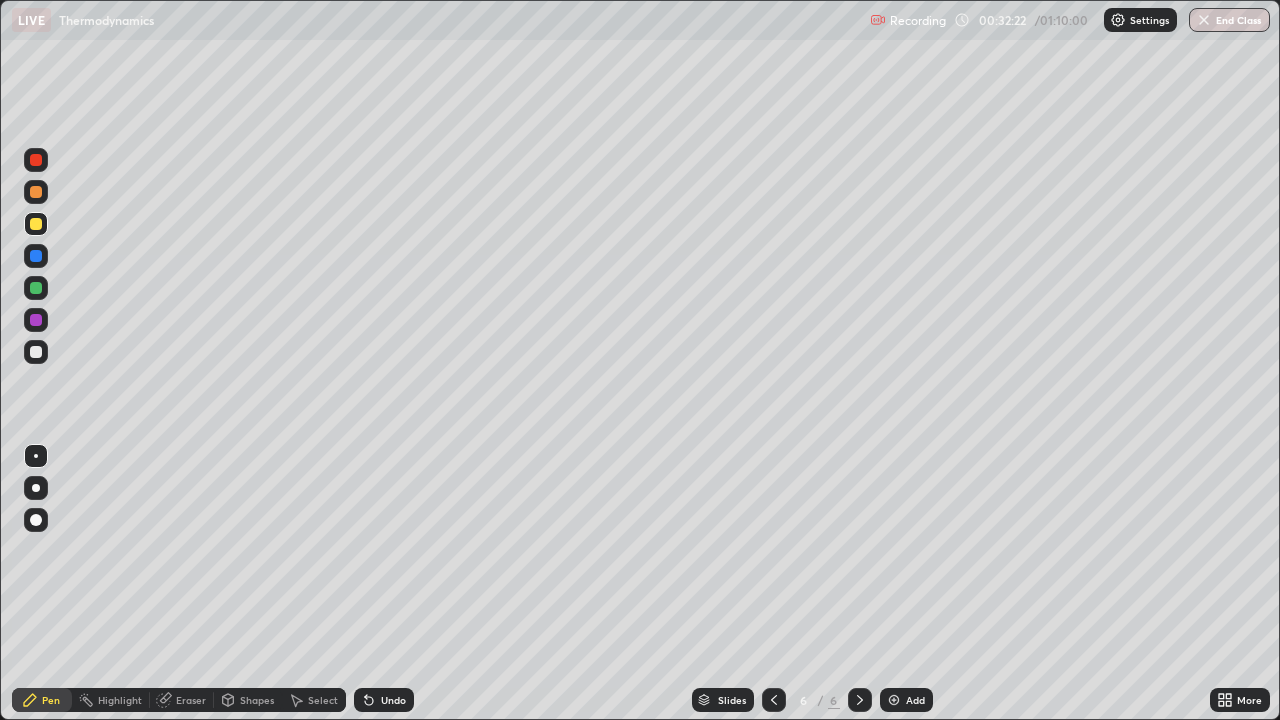 click on "Undo" at bounding box center [393, 700] 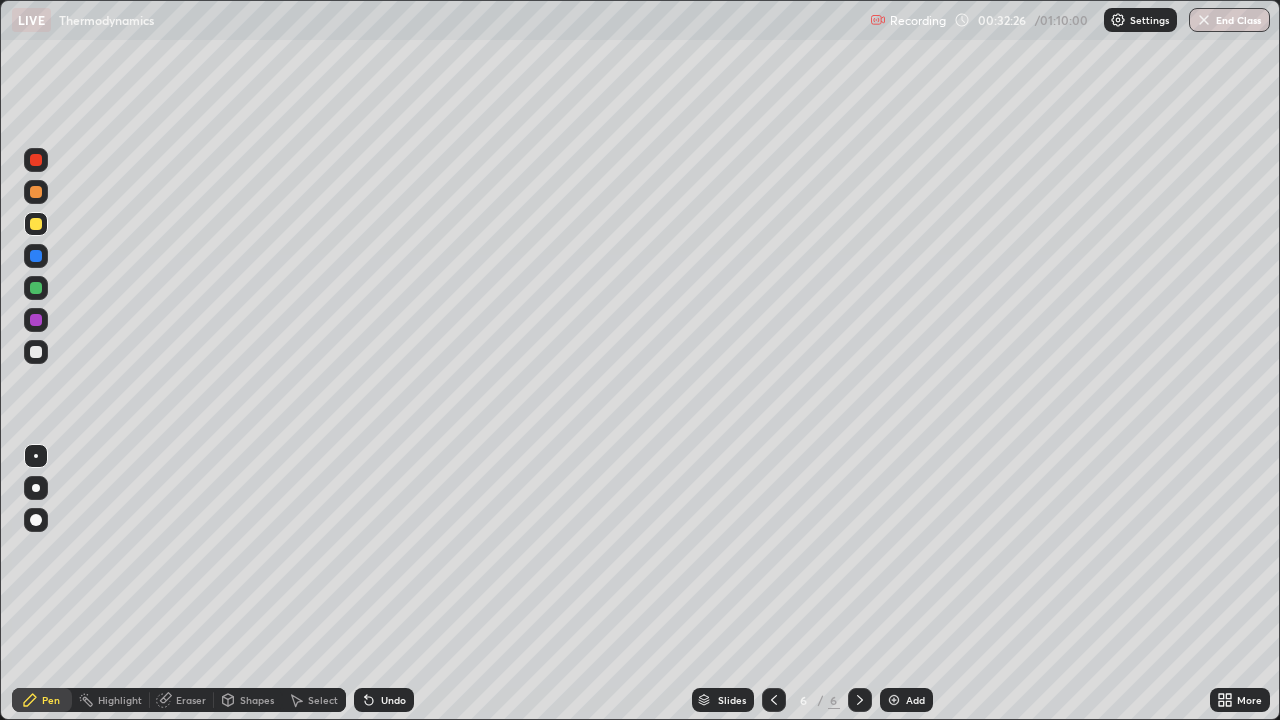 click on "Undo" at bounding box center [393, 700] 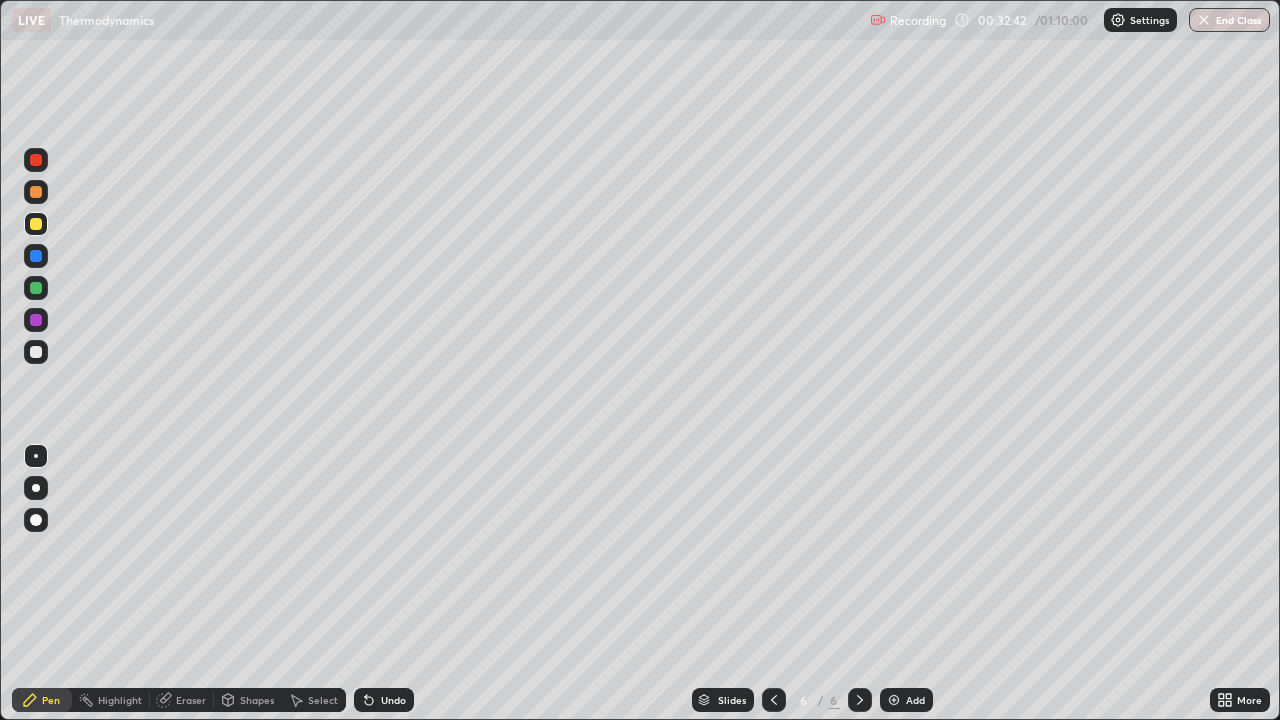 click at bounding box center (36, 352) 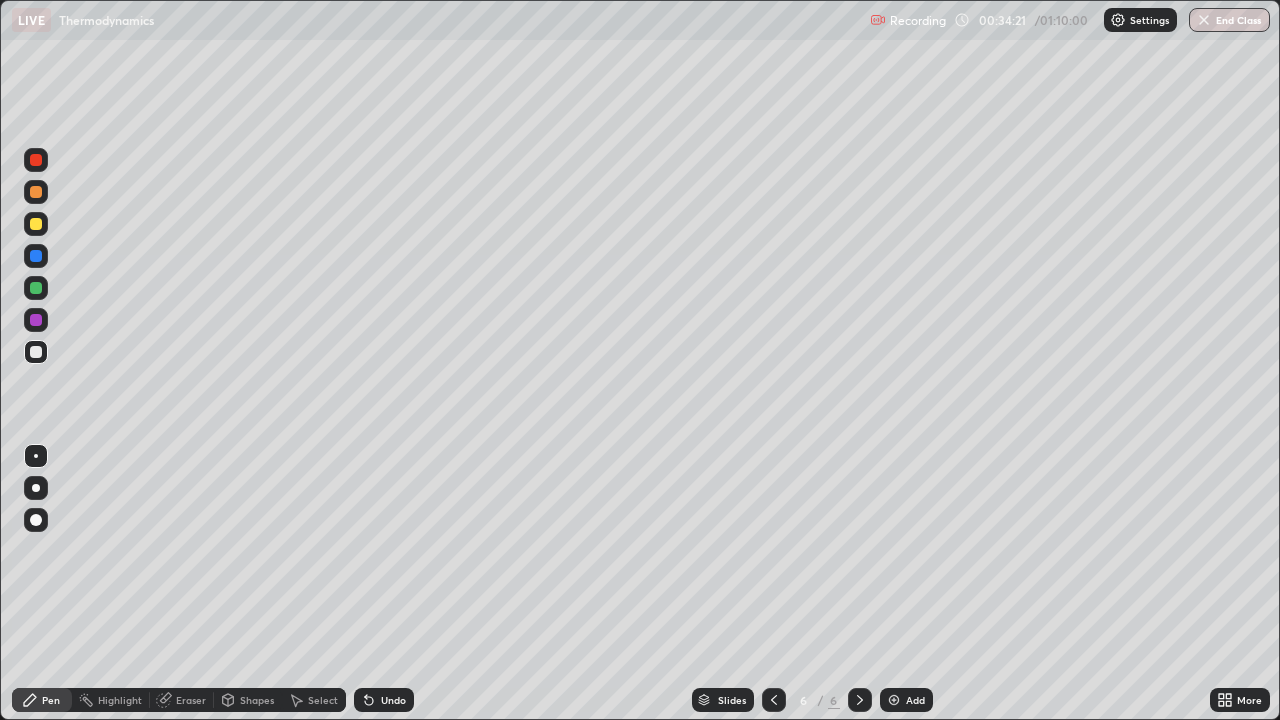 click on "Shapes" at bounding box center [248, 700] 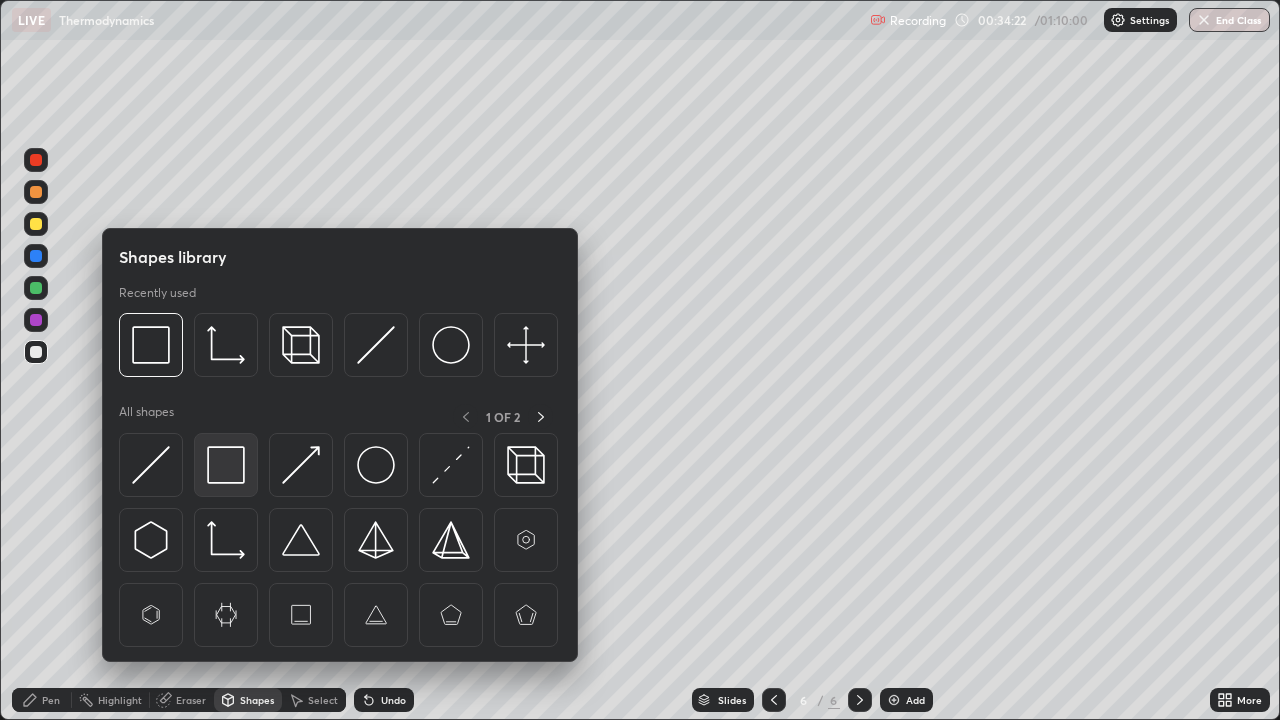 click at bounding box center [226, 465] 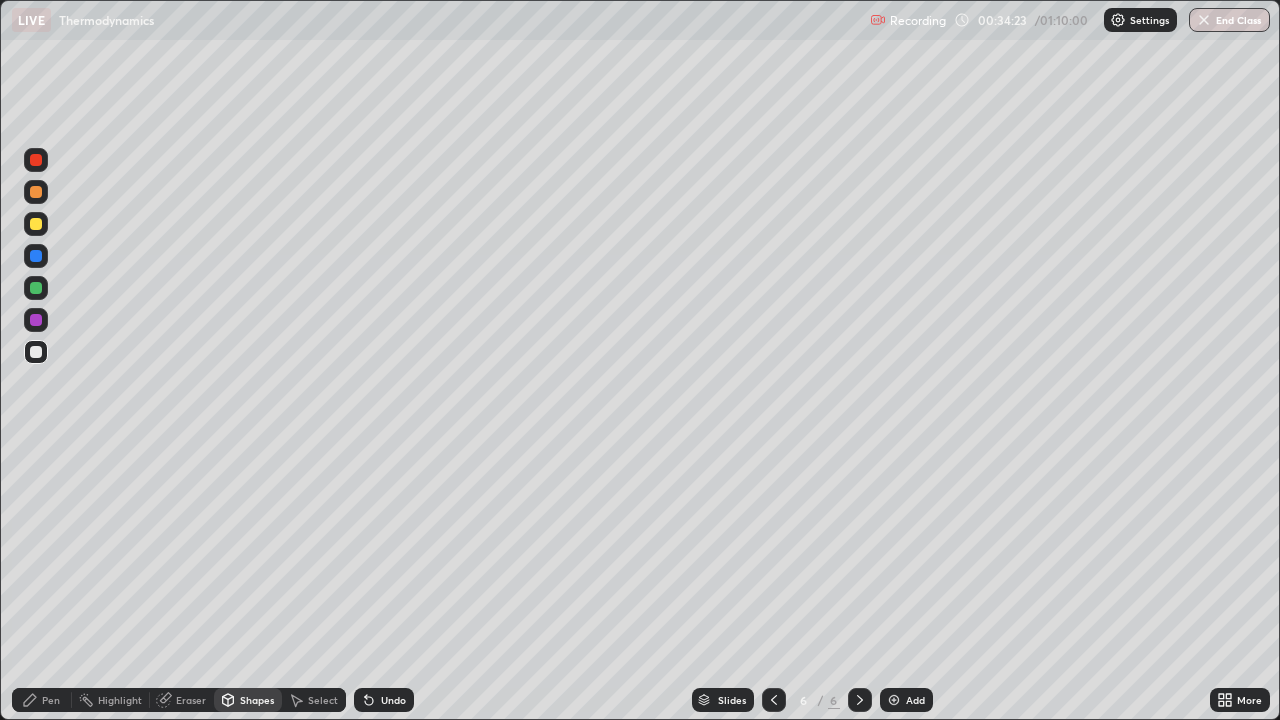 click at bounding box center [36, 224] 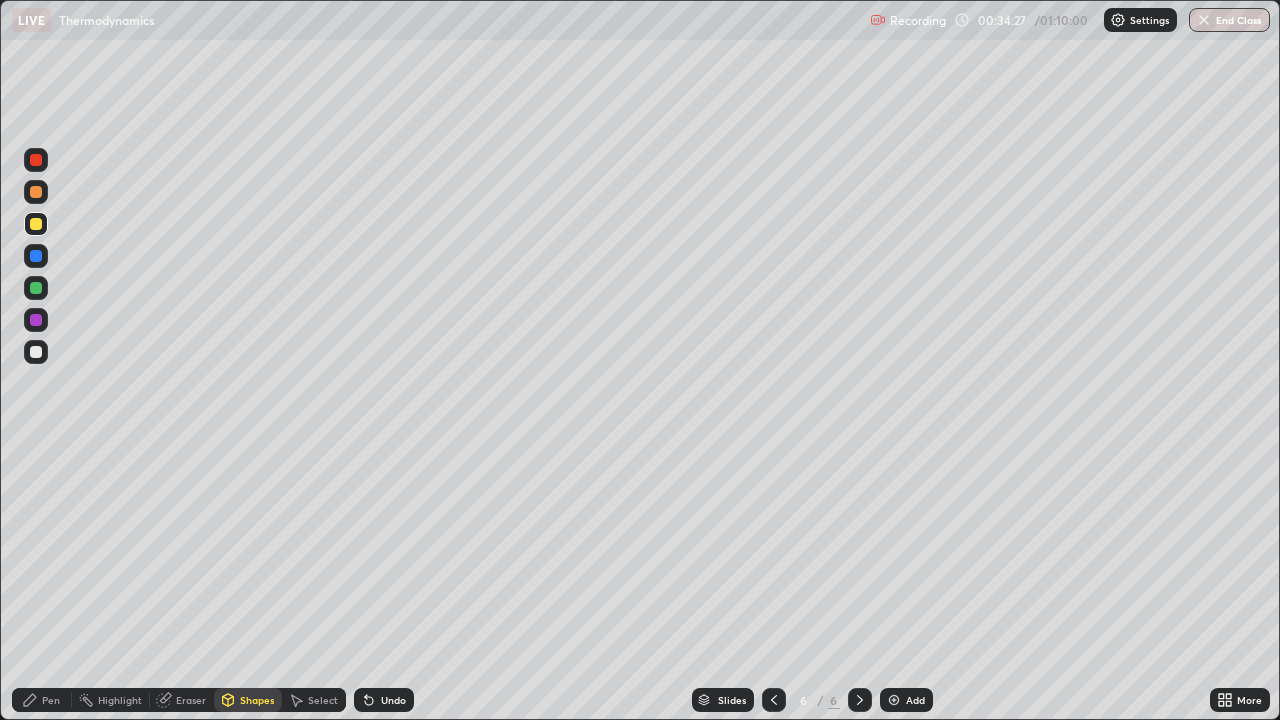 click on "Pen" at bounding box center [51, 700] 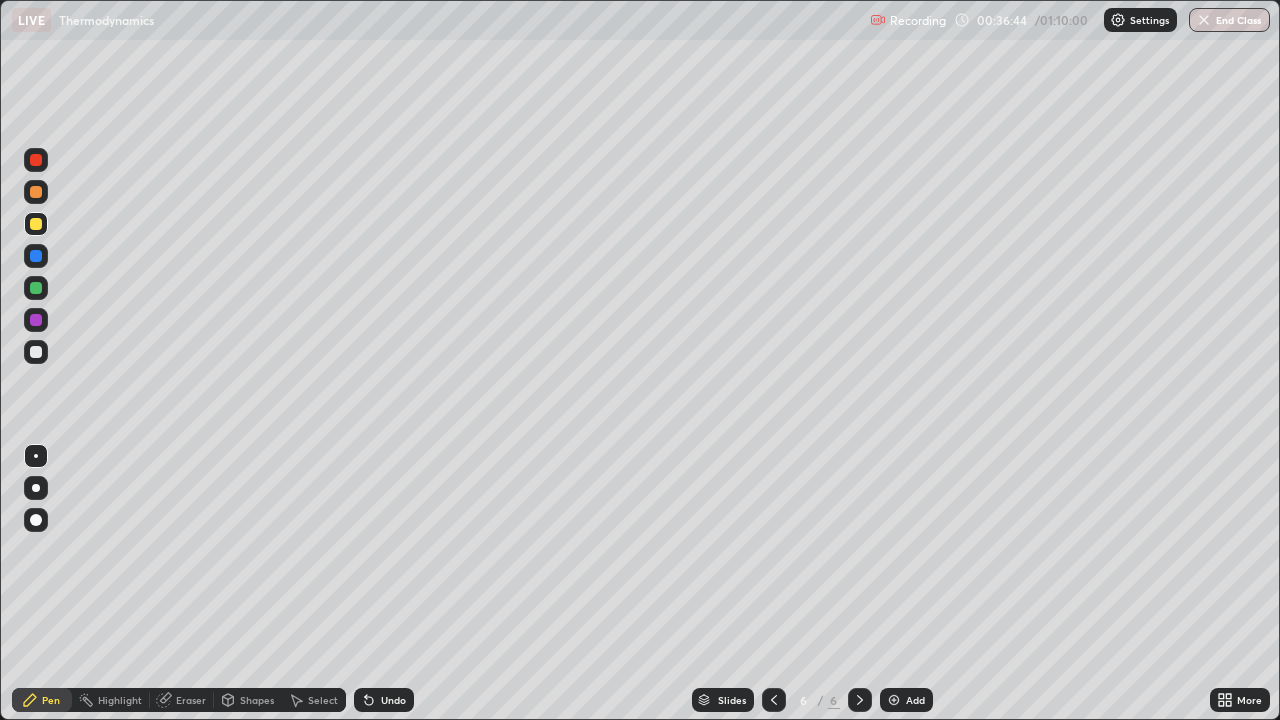 click at bounding box center (36, 352) 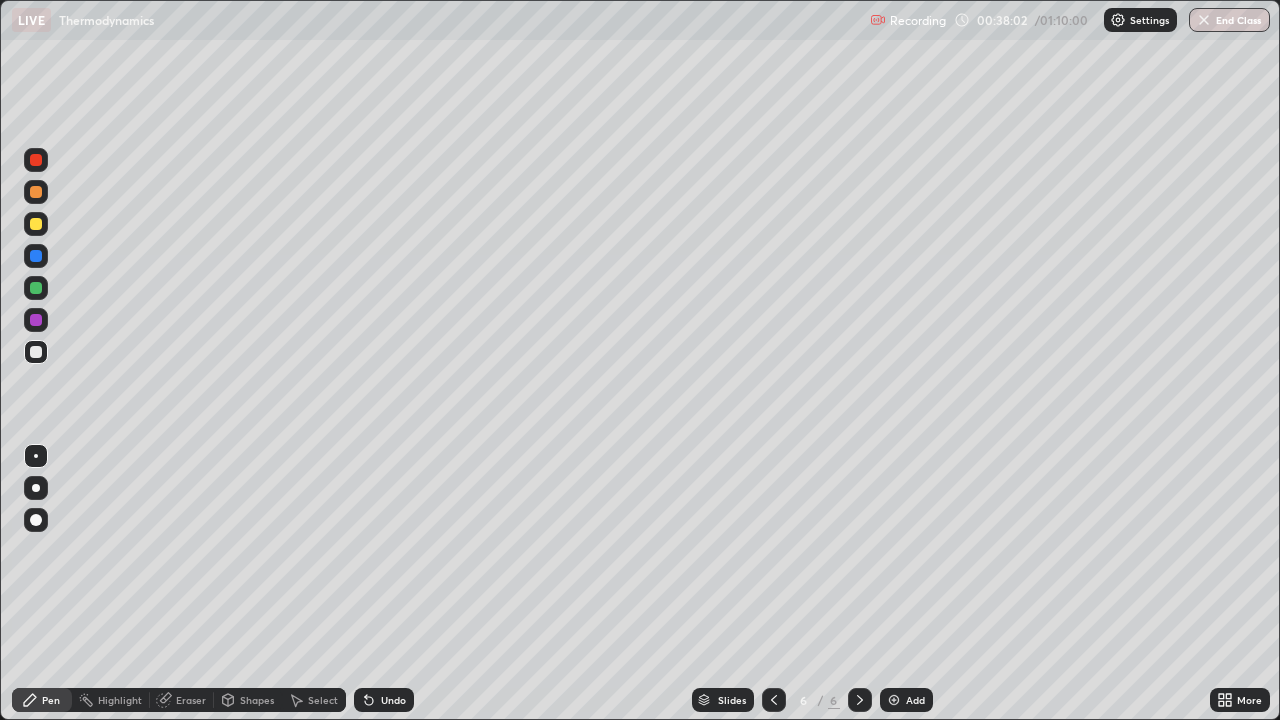click at bounding box center [36, 224] 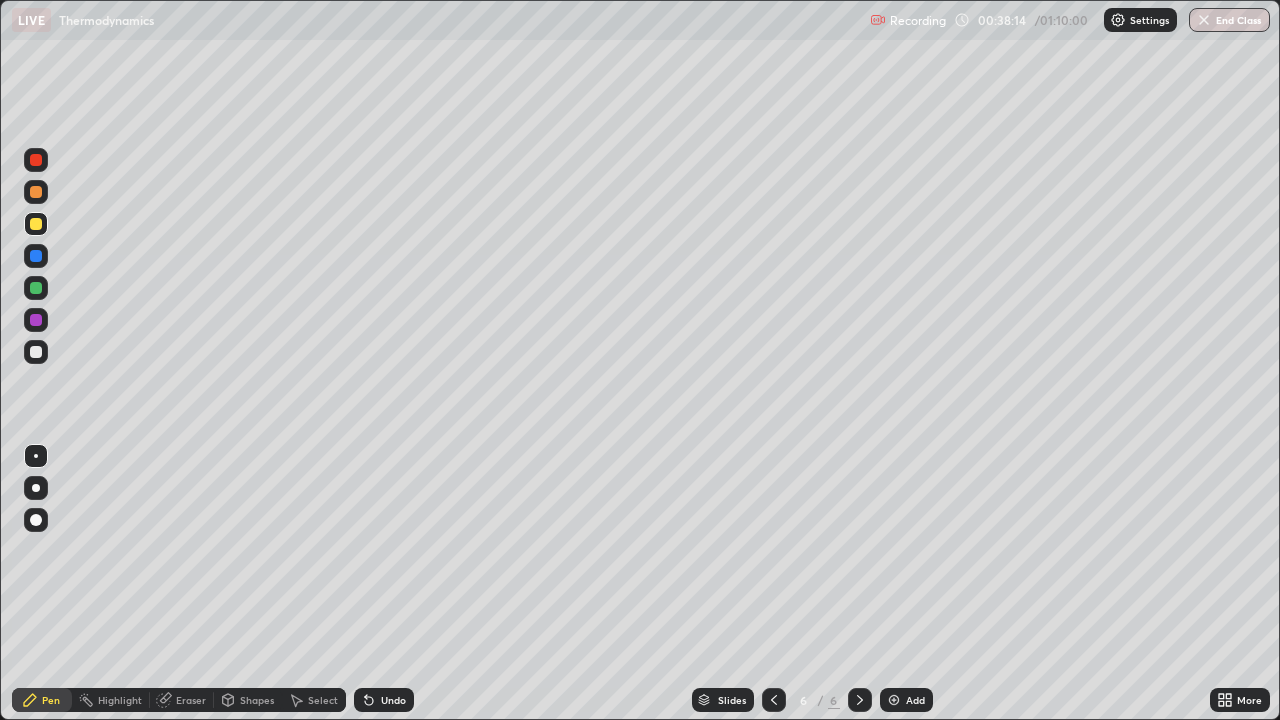 click at bounding box center [36, 352] 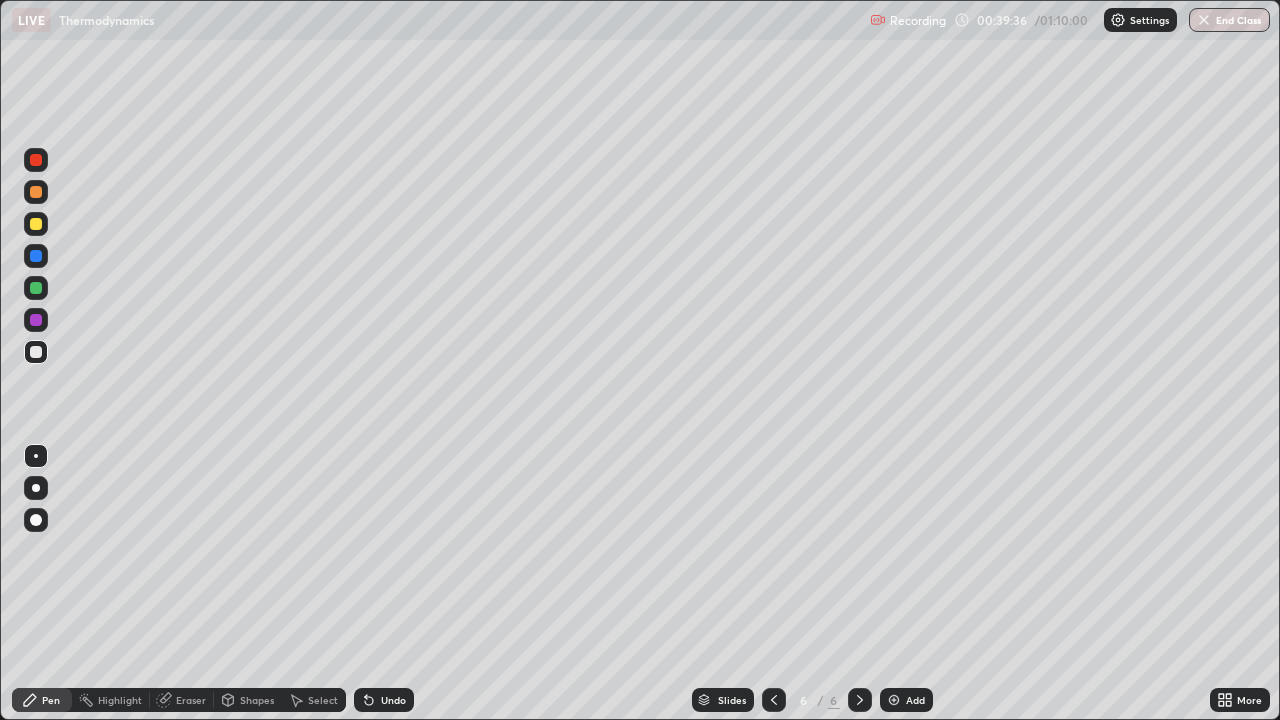 click on "Shapes" at bounding box center [248, 700] 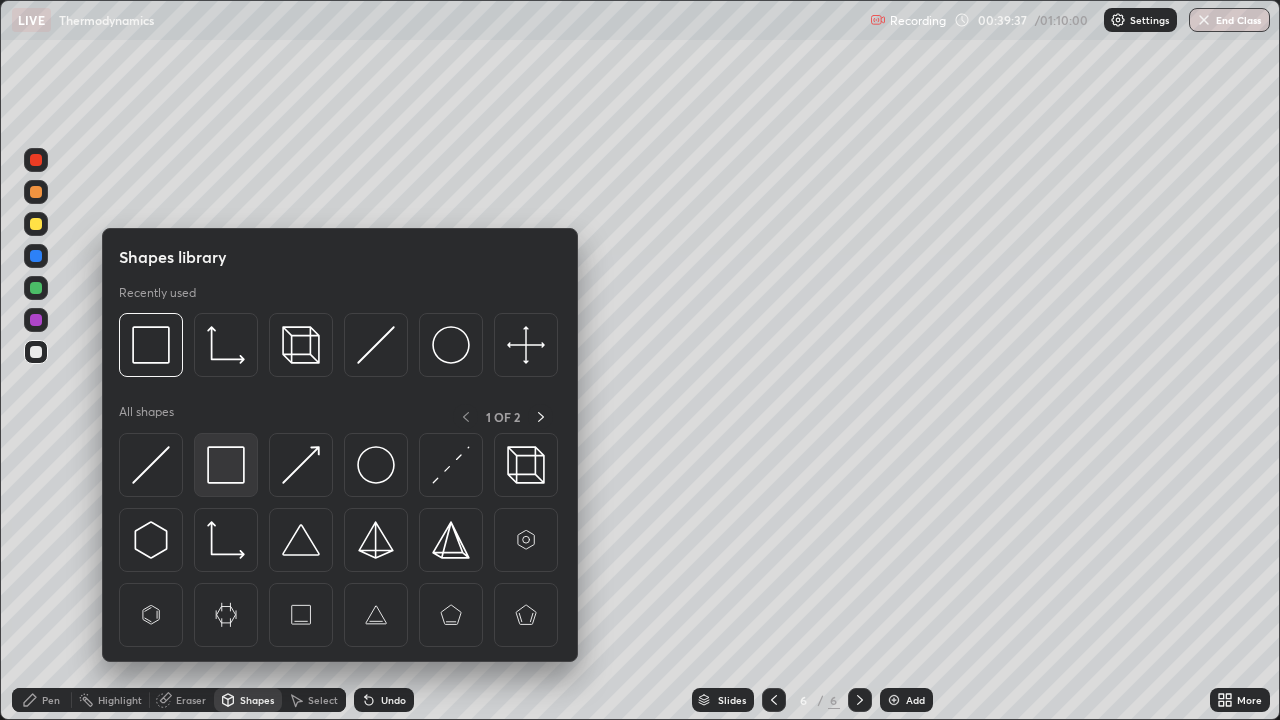 click at bounding box center [226, 465] 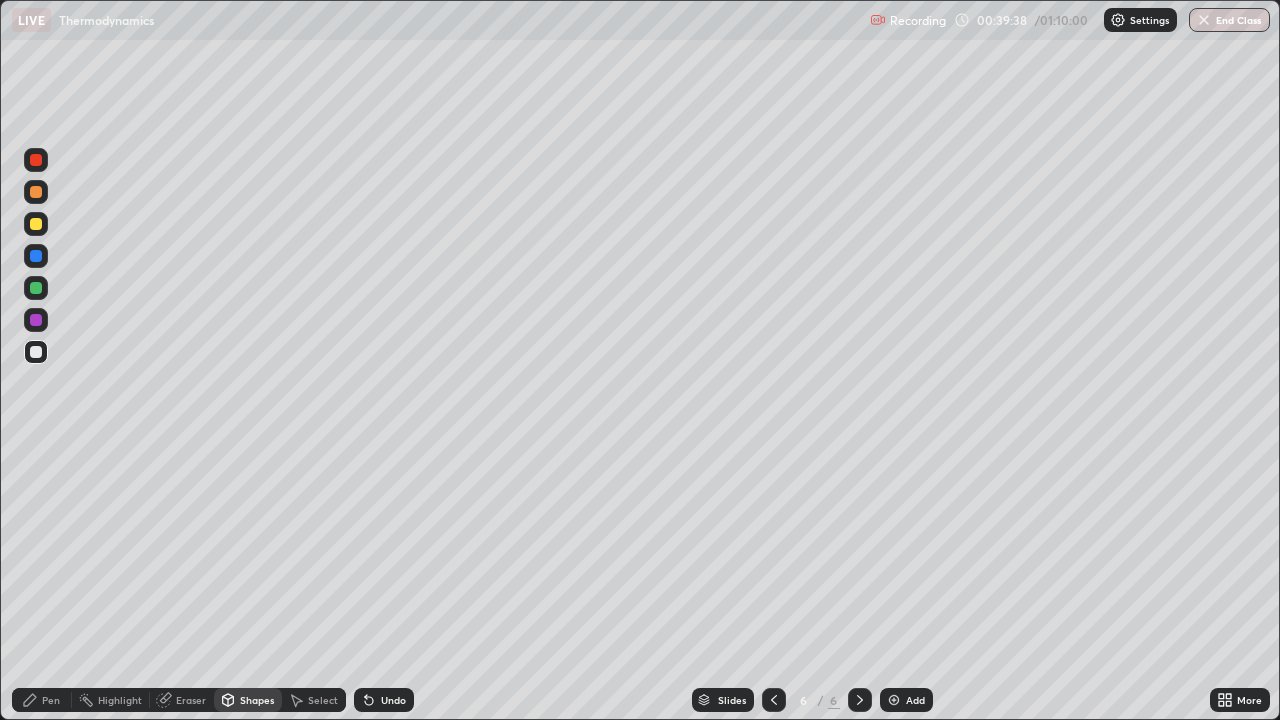 click at bounding box center [36, 224] 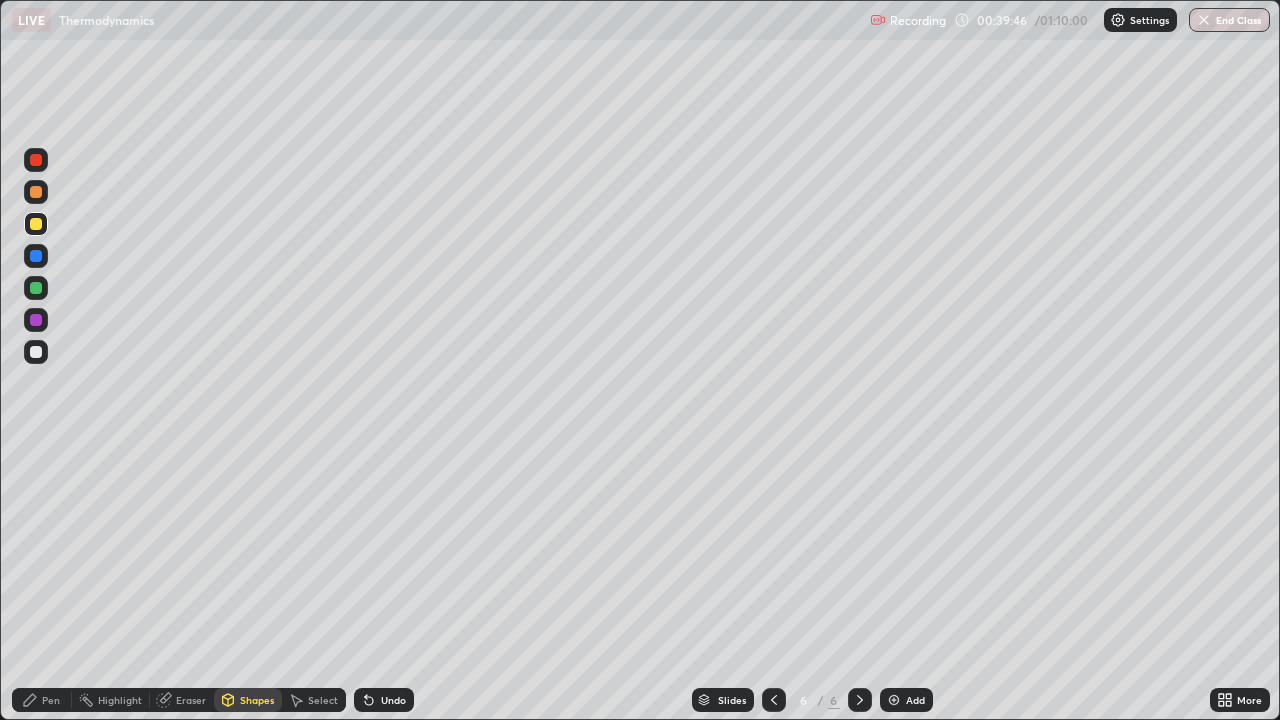 click 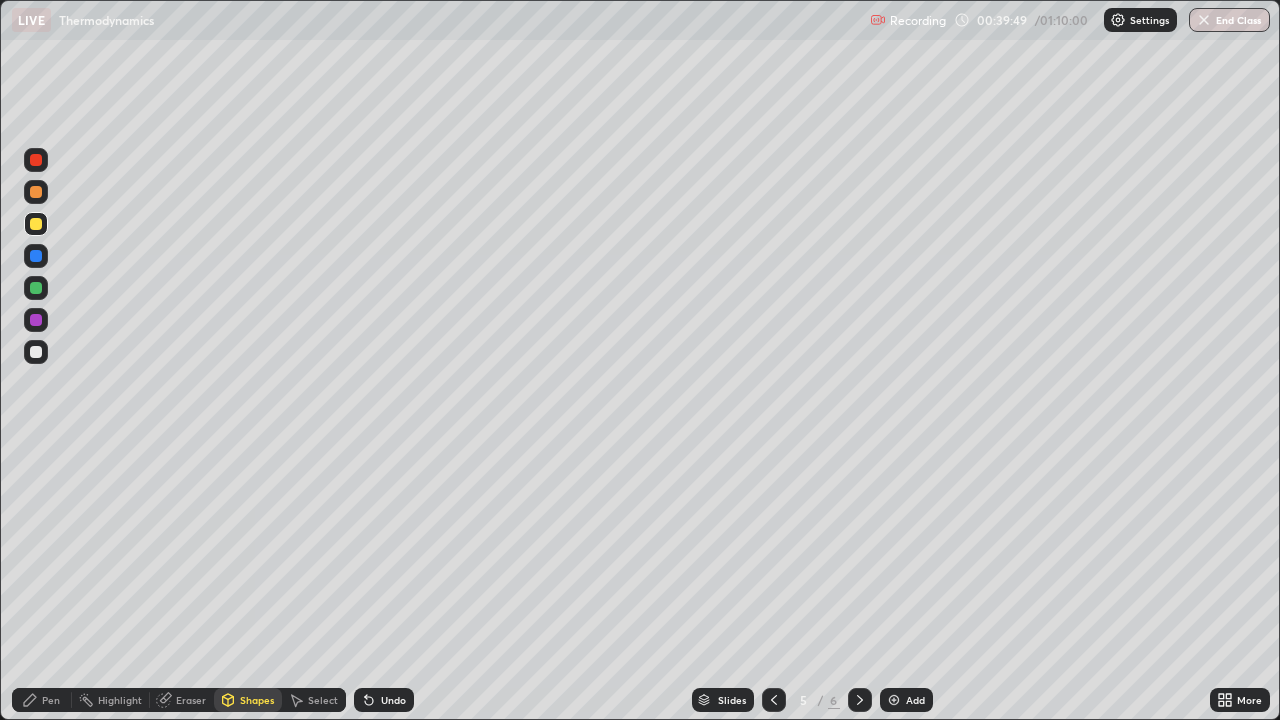 click 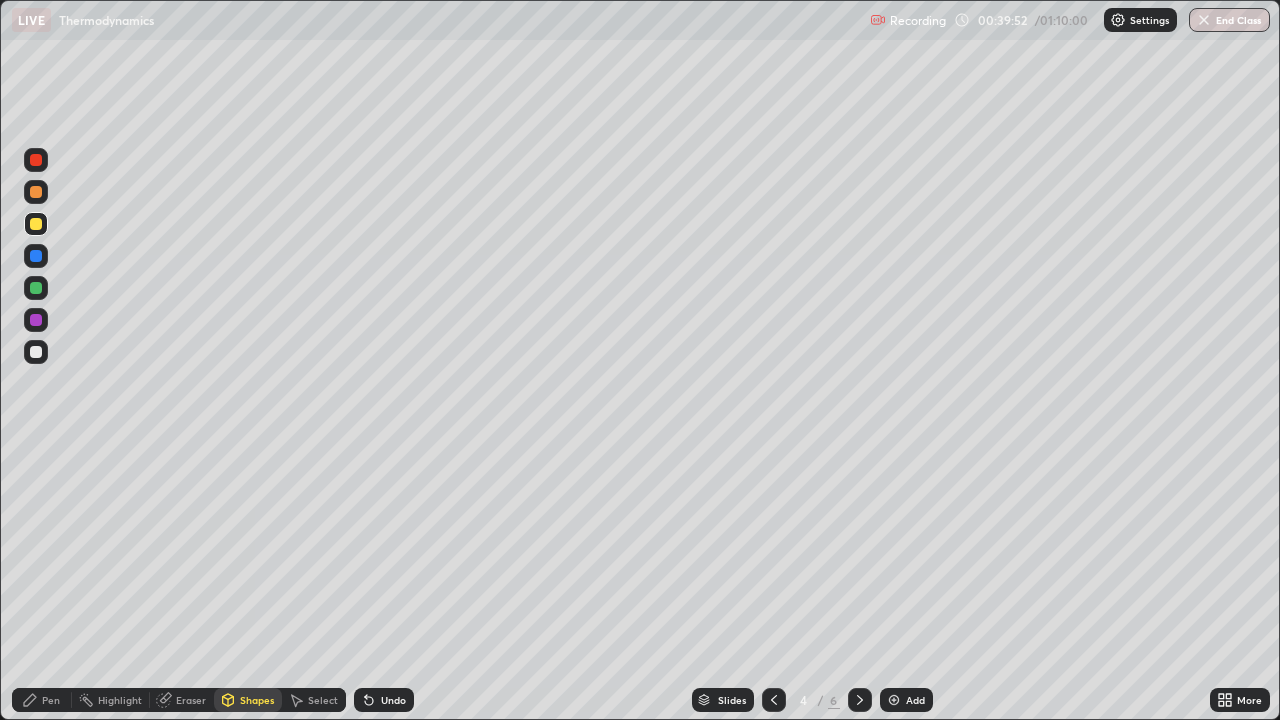 click on "Undo" at bounding box center [393, 700] 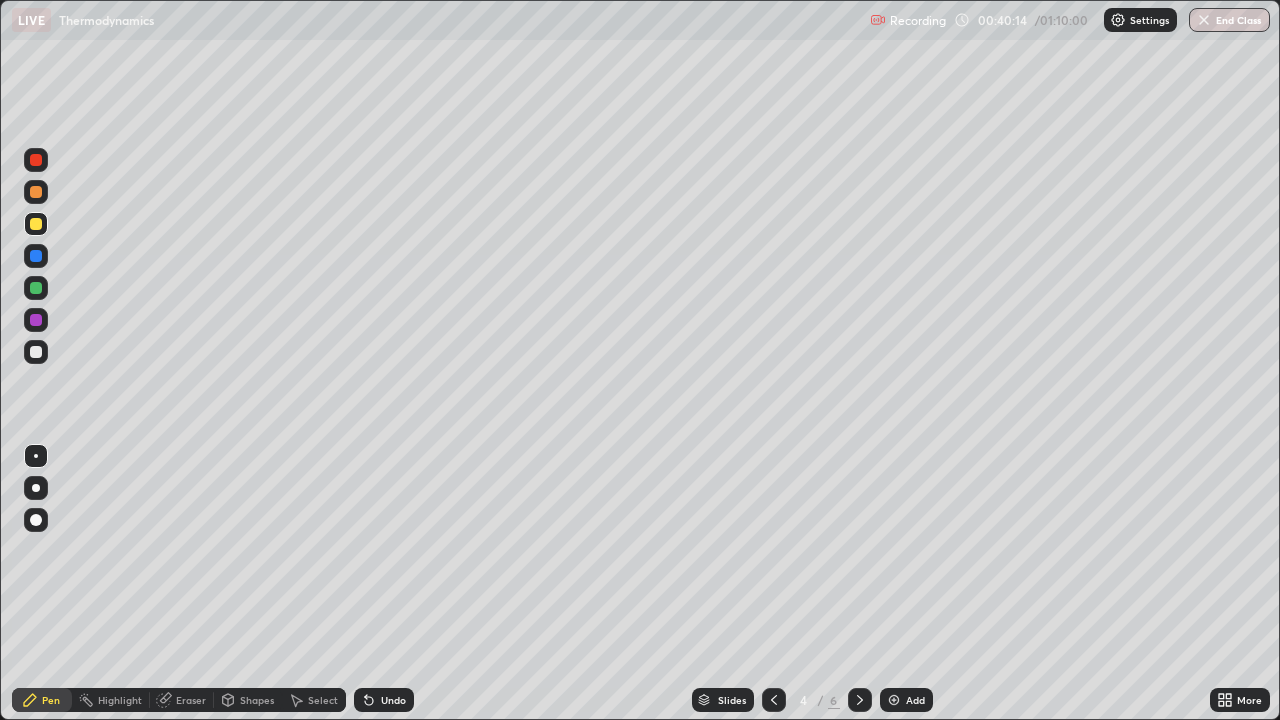 click 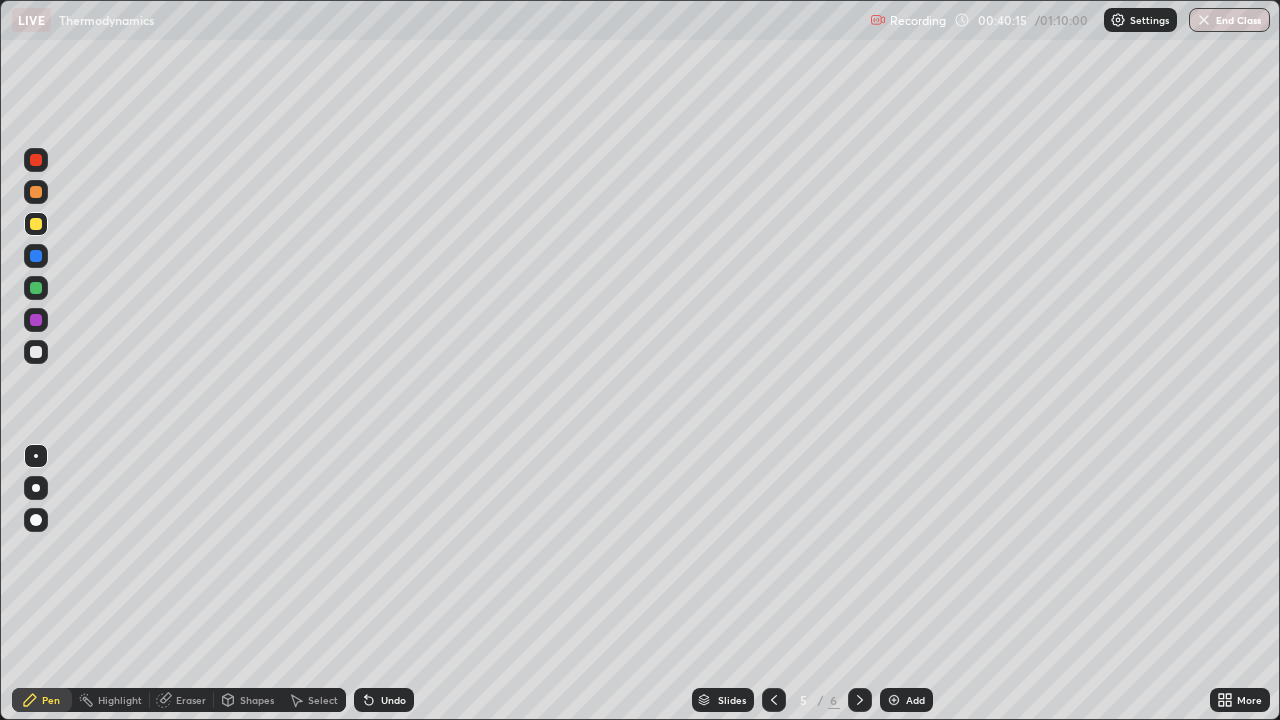 click 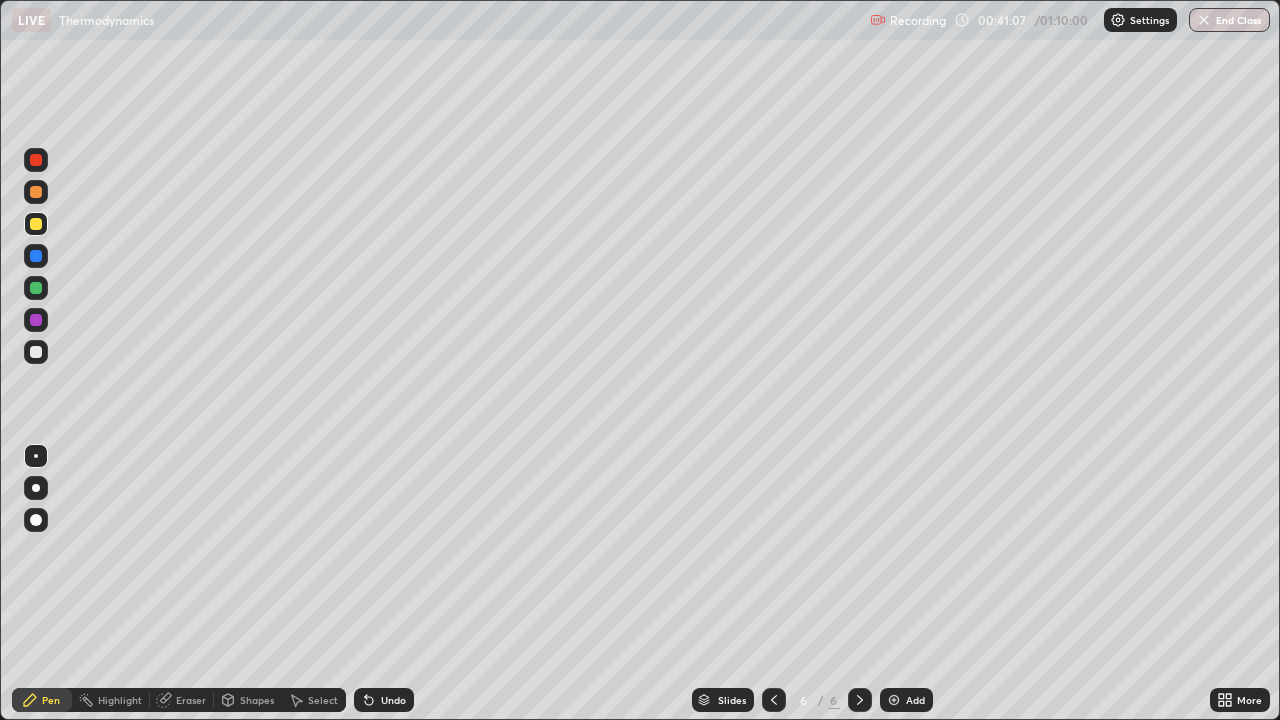click at bounding box center [894, 700] 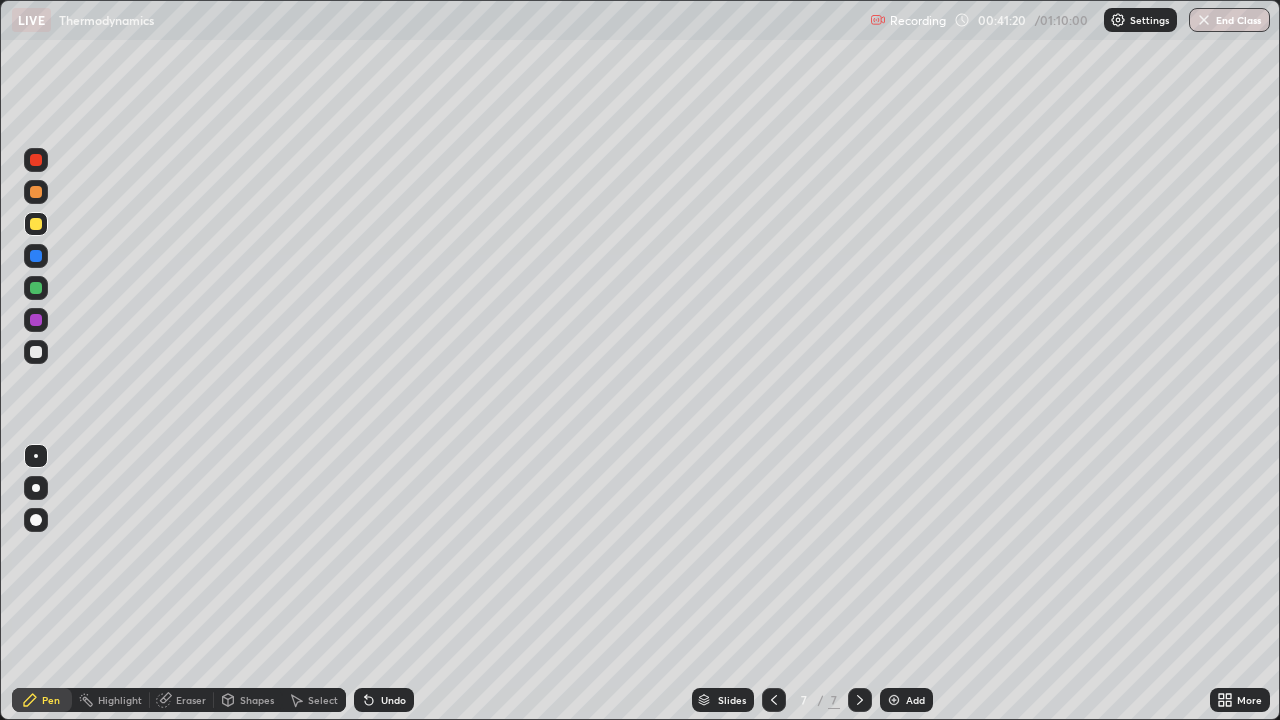 click at bounding box center (36, 352) 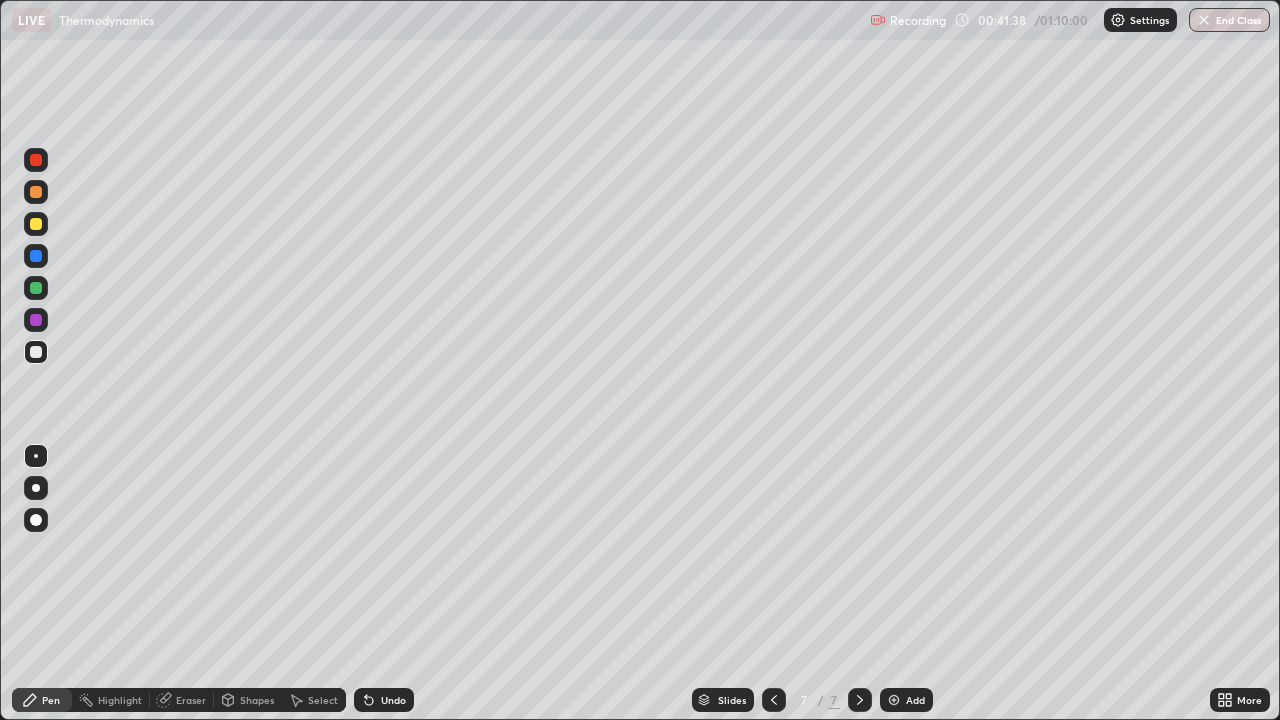 click on "Undo" at bounding box center [393, 700] 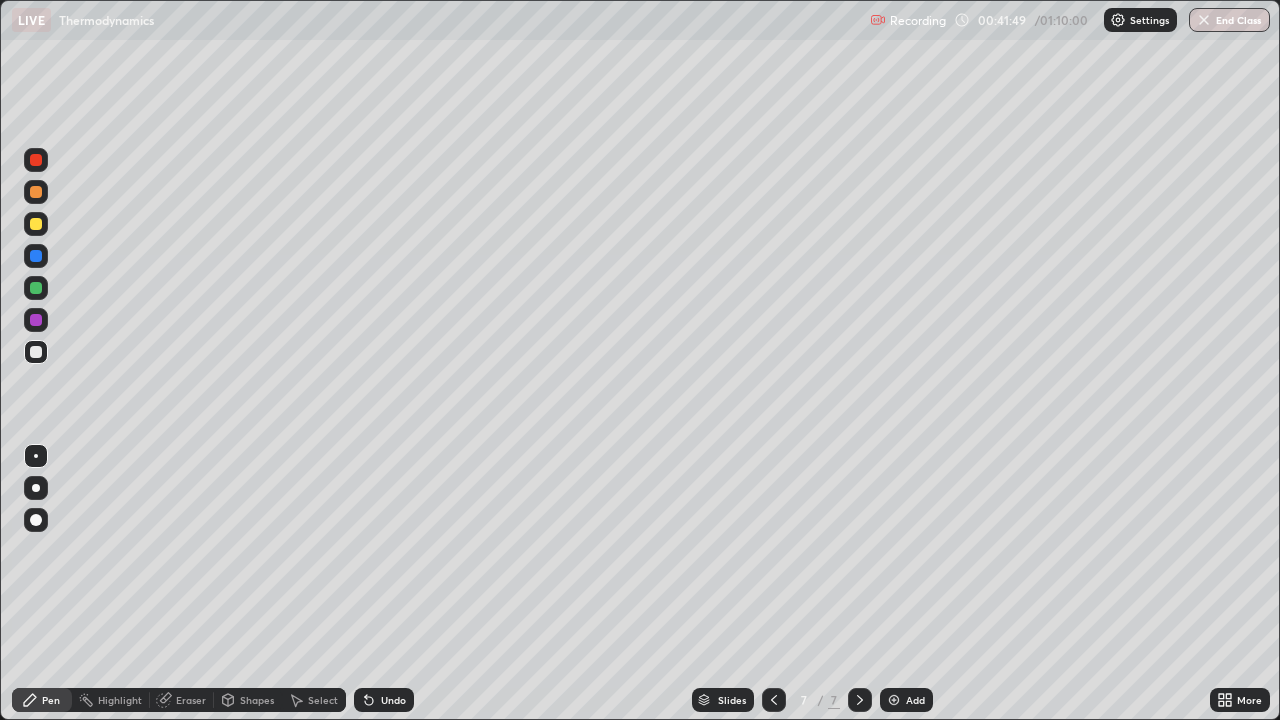 click at bounding box center [36, 224] 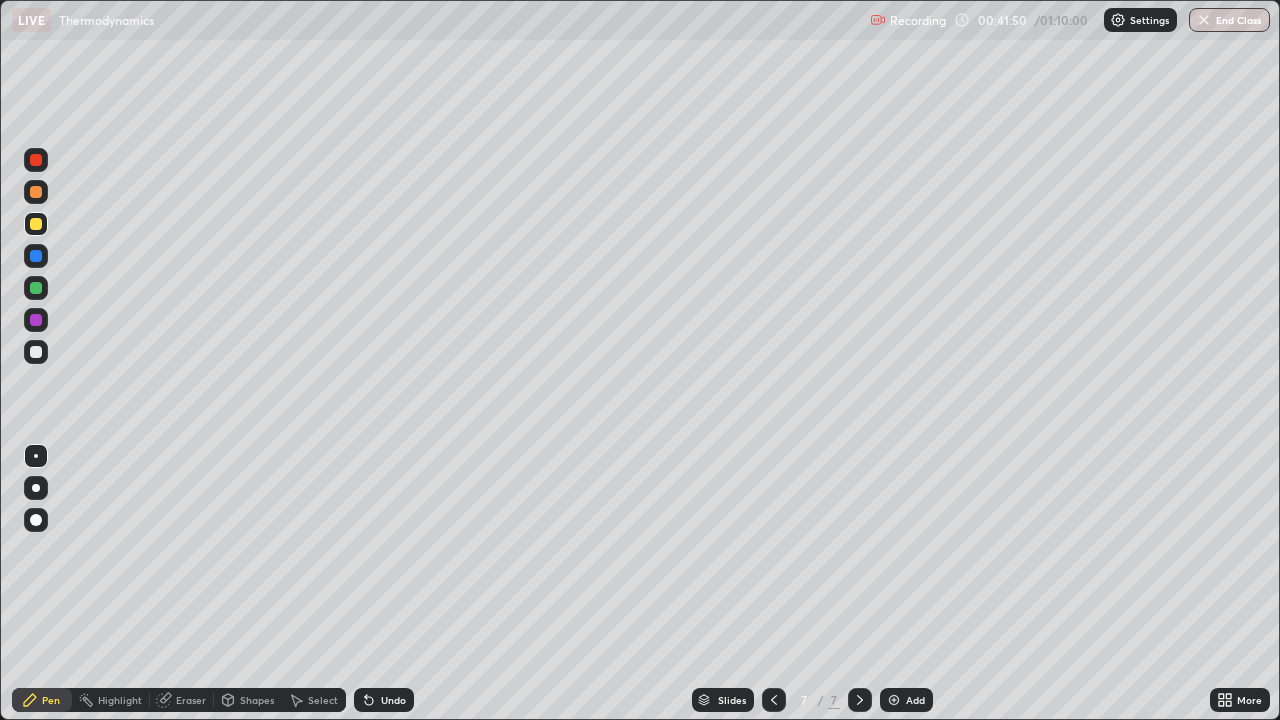 click on "Shapes" at bounding box center [257, 700] 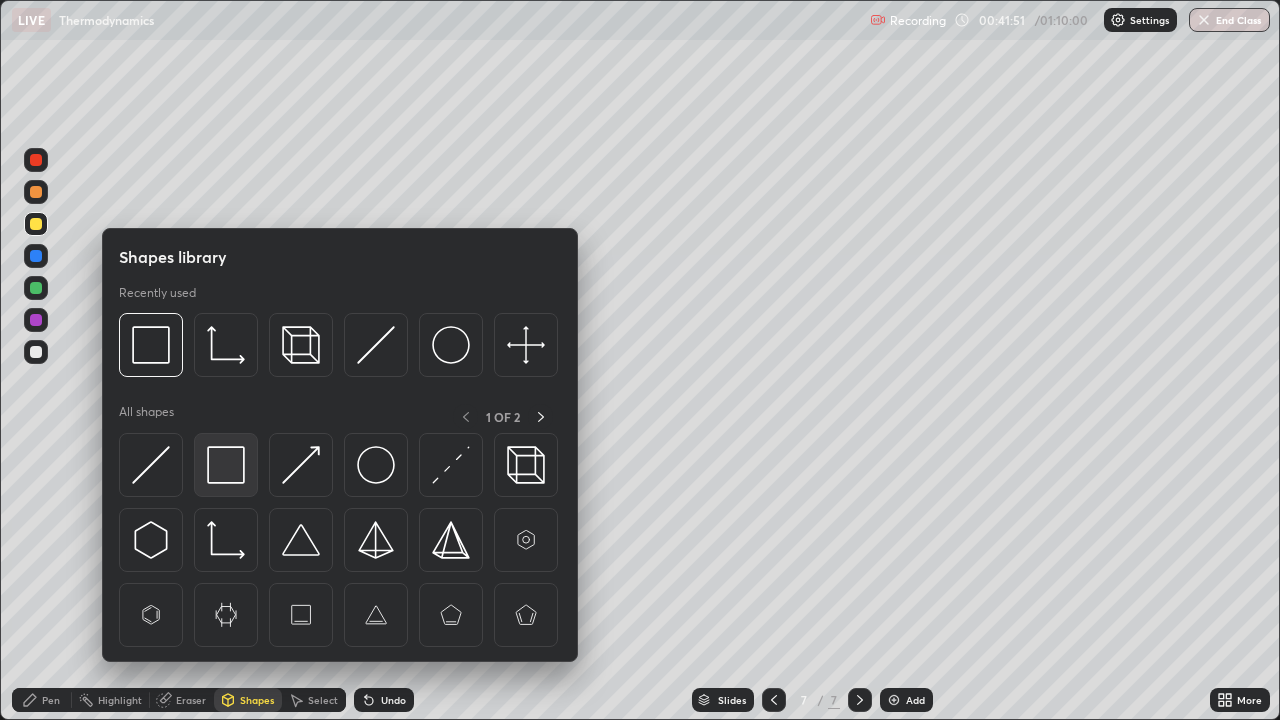 click at bounding box center (226, 465) 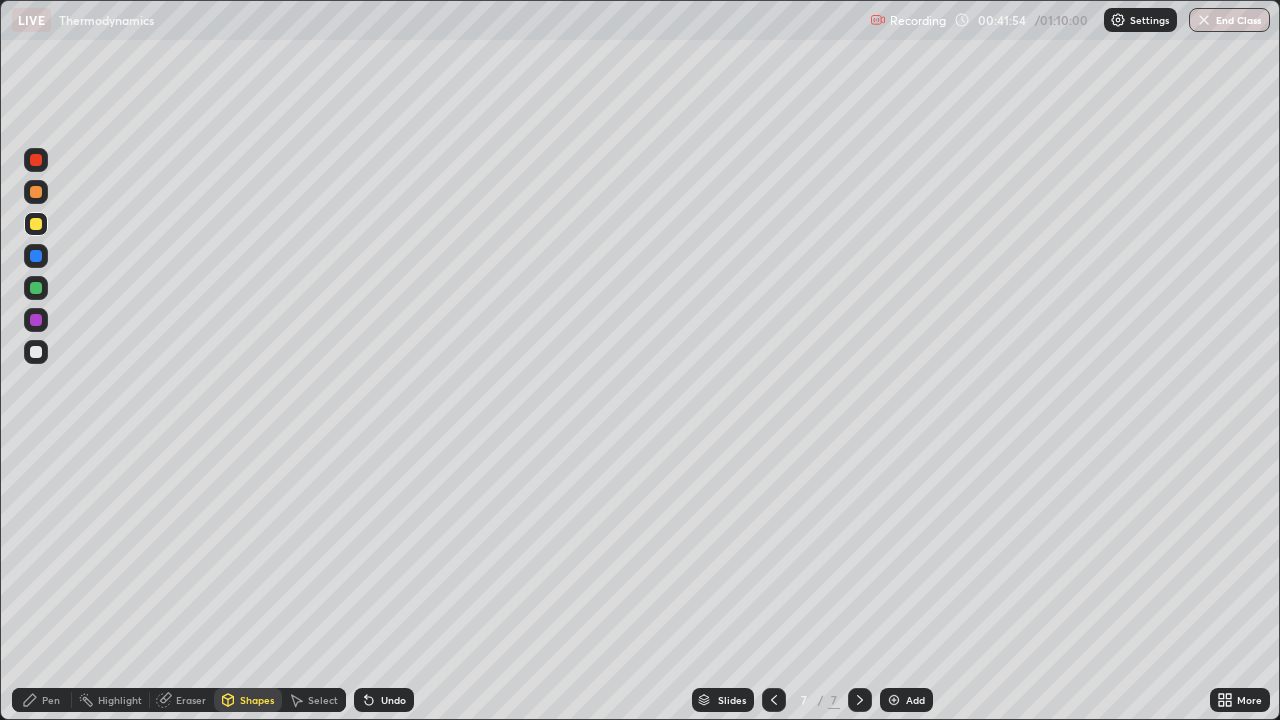 click on "Pen" at bounding box center [51, 700] 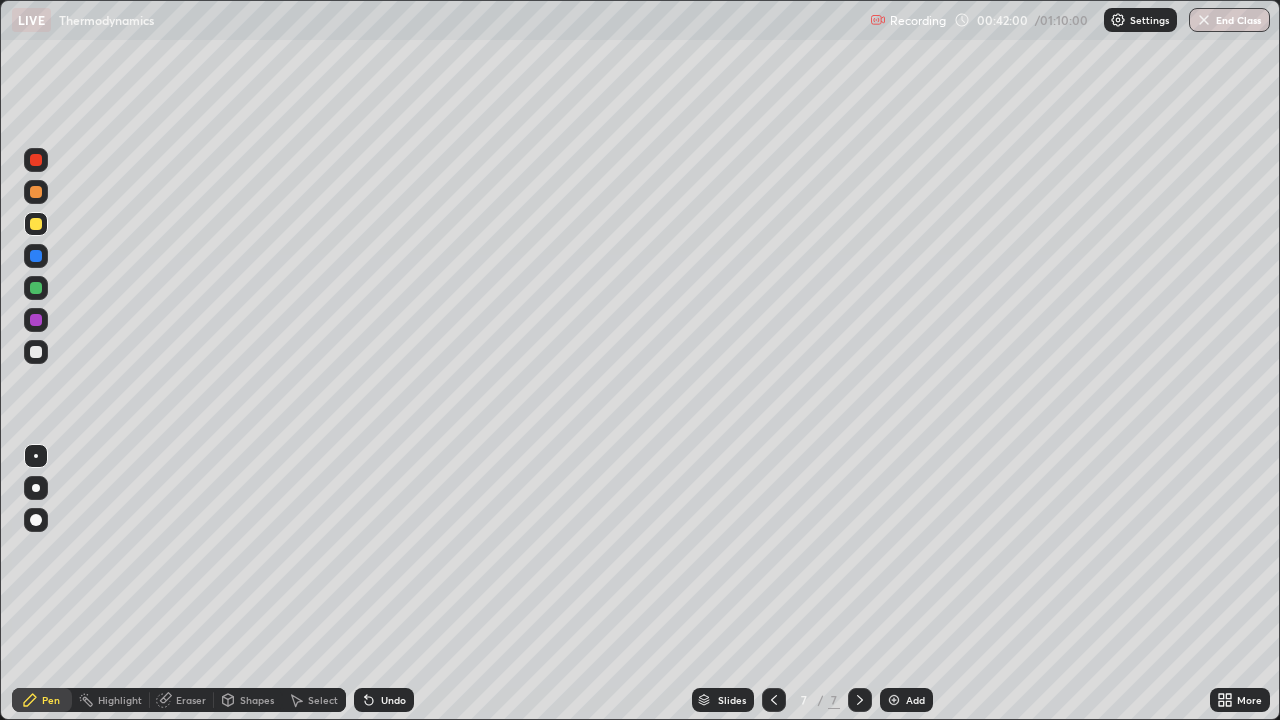click at bounding box center (36, 352) 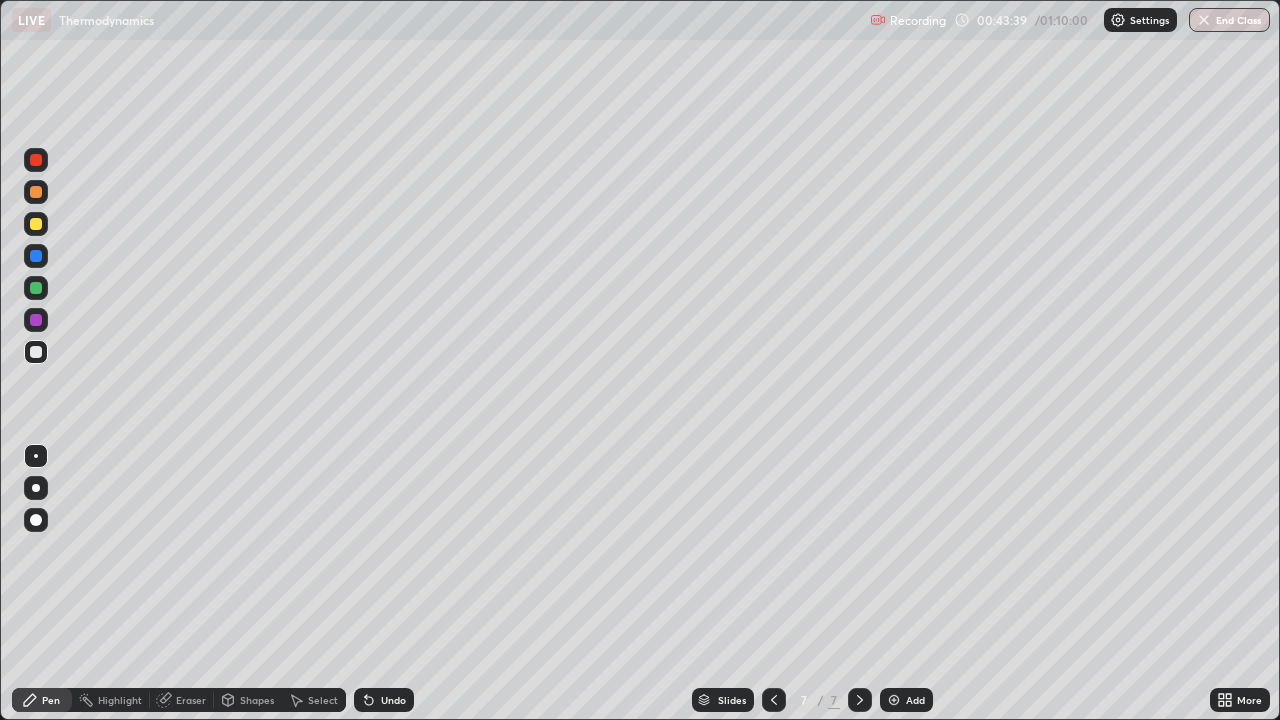click at bounding box center [36, 352] 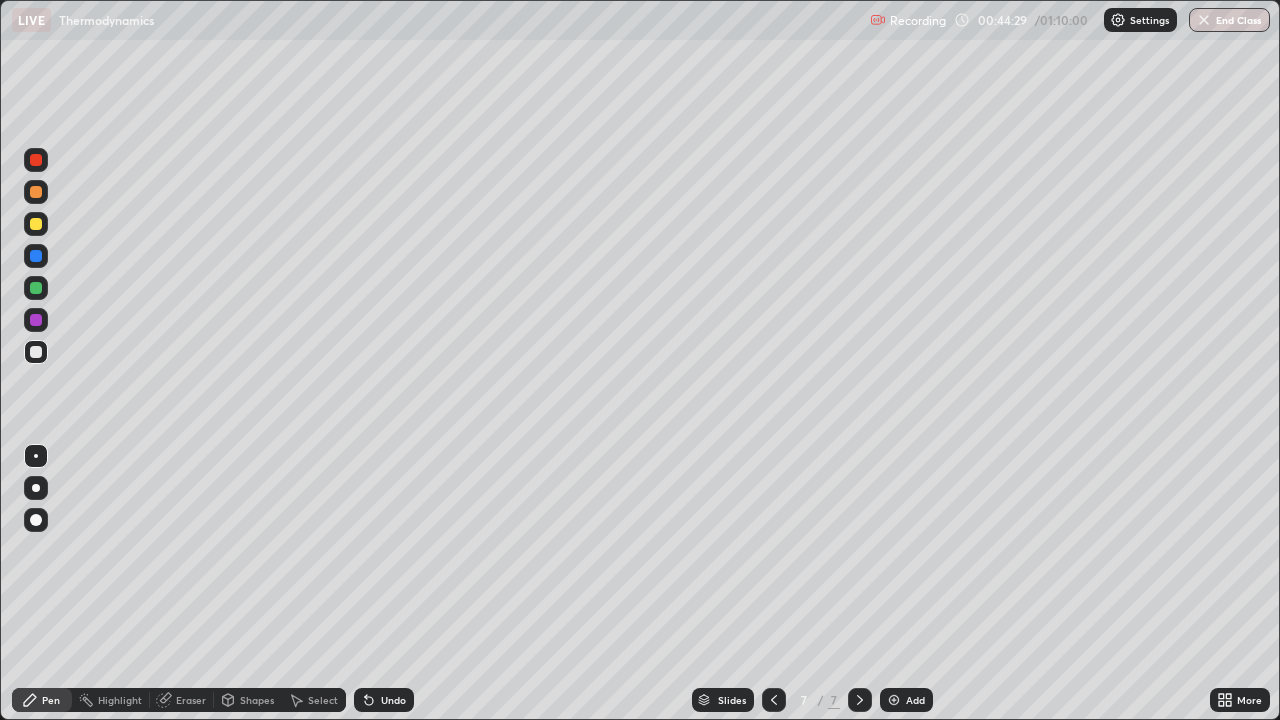 click on "Undo" at bounding box center [393, 700] 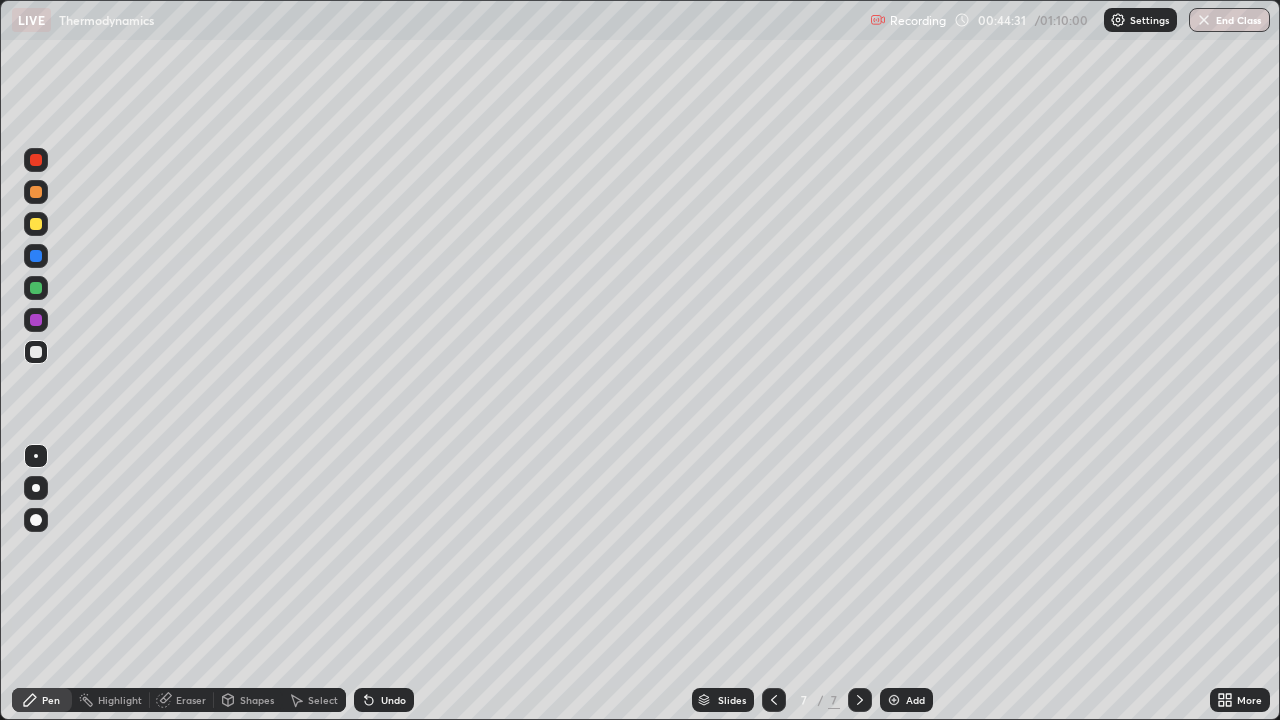 click on "Undo" at bounding box center [393, 700] 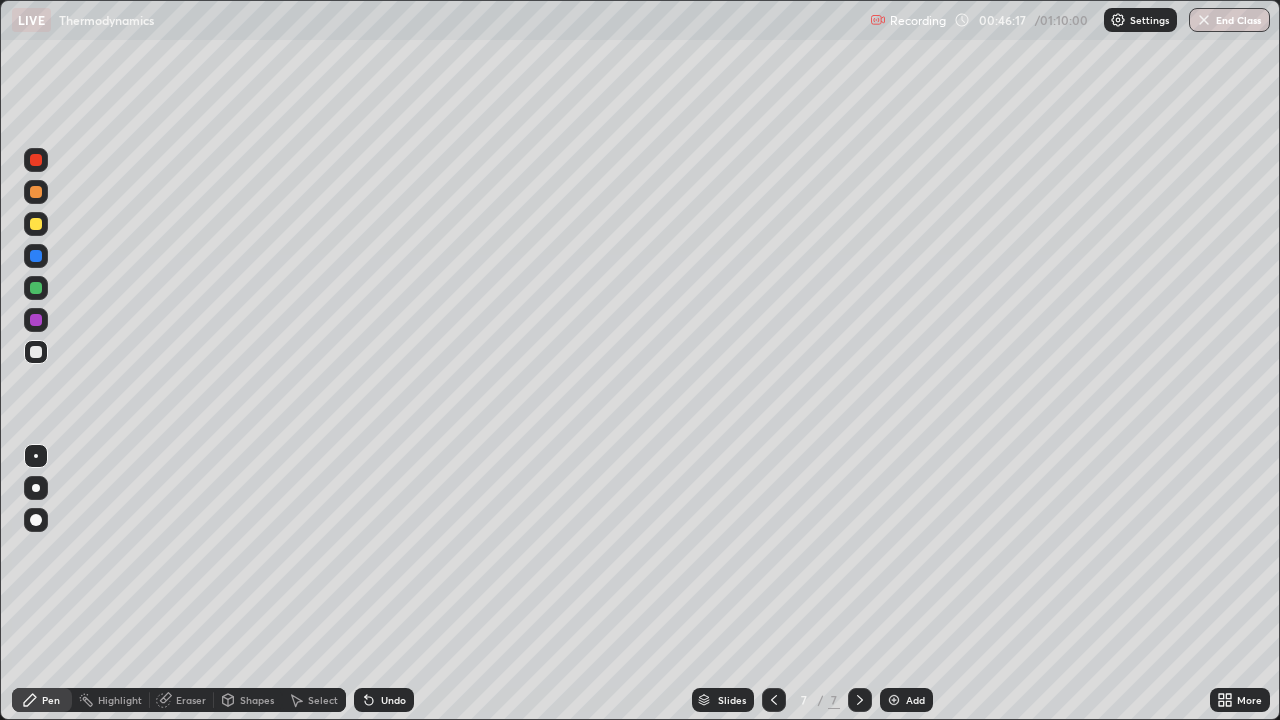 click at bounding box center [36, 224] 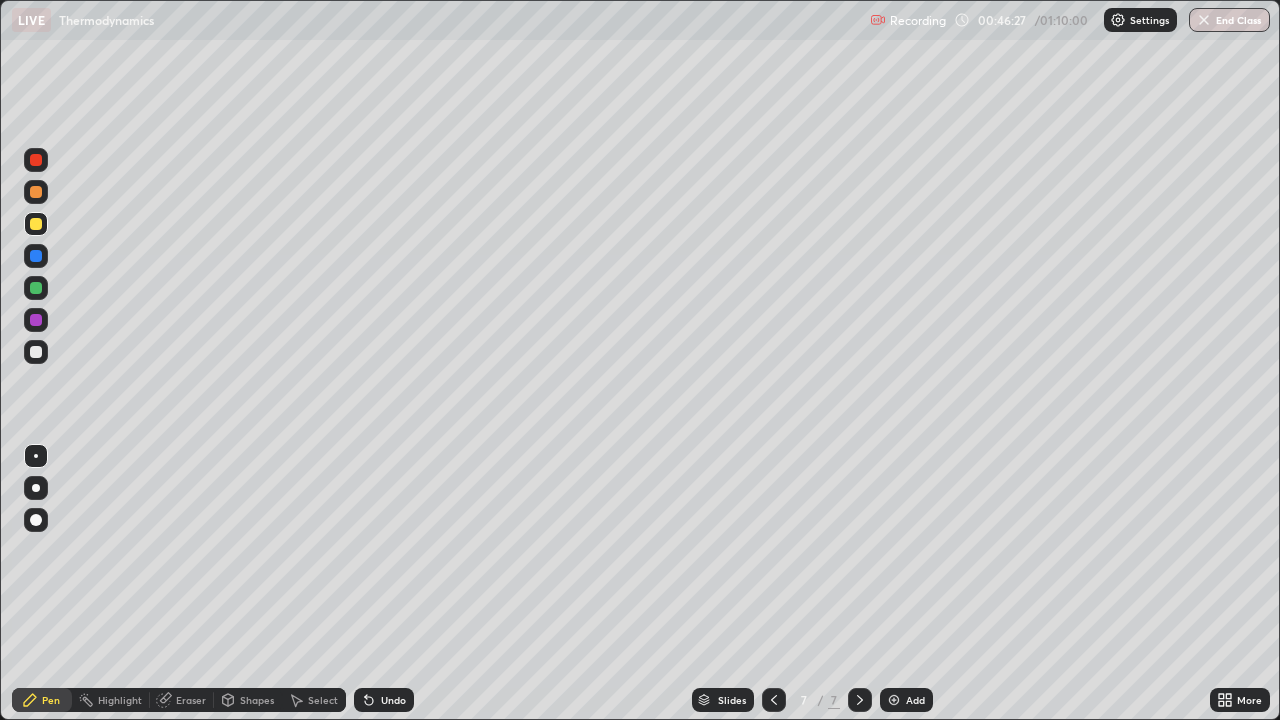 click at bounding box center (36, 352) 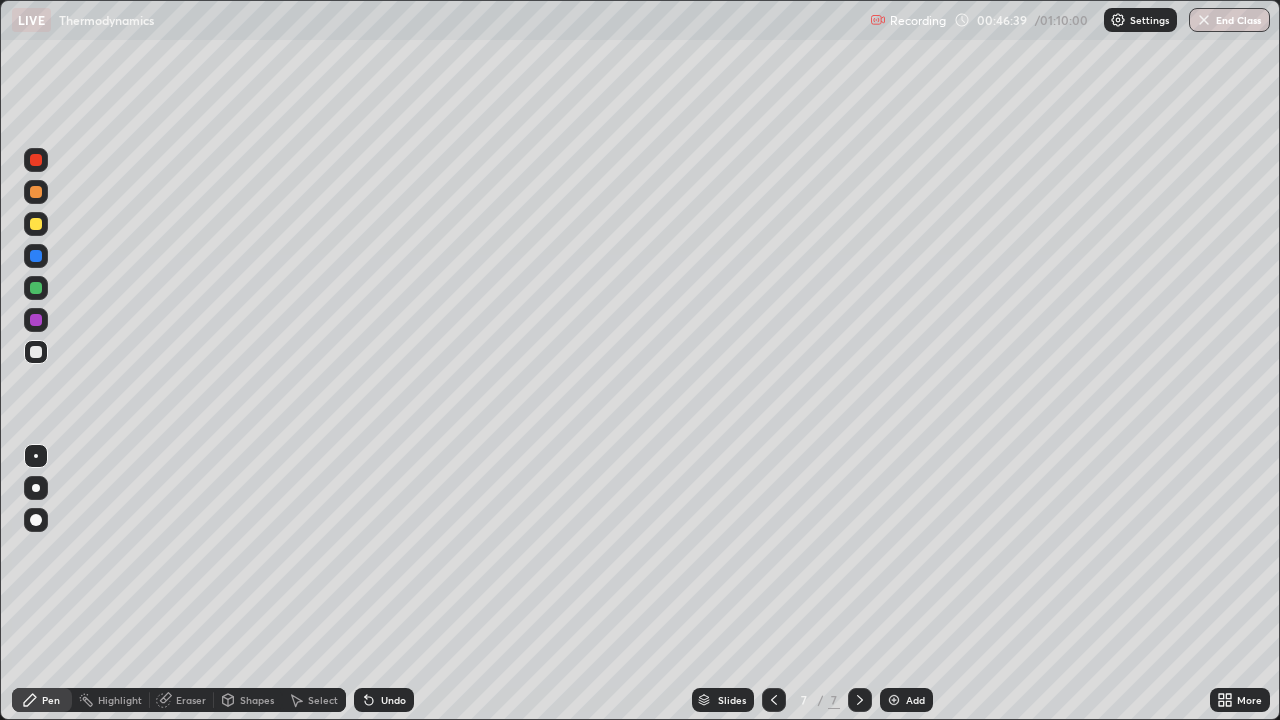 click on "Undo" at bounding box center (393, 700) 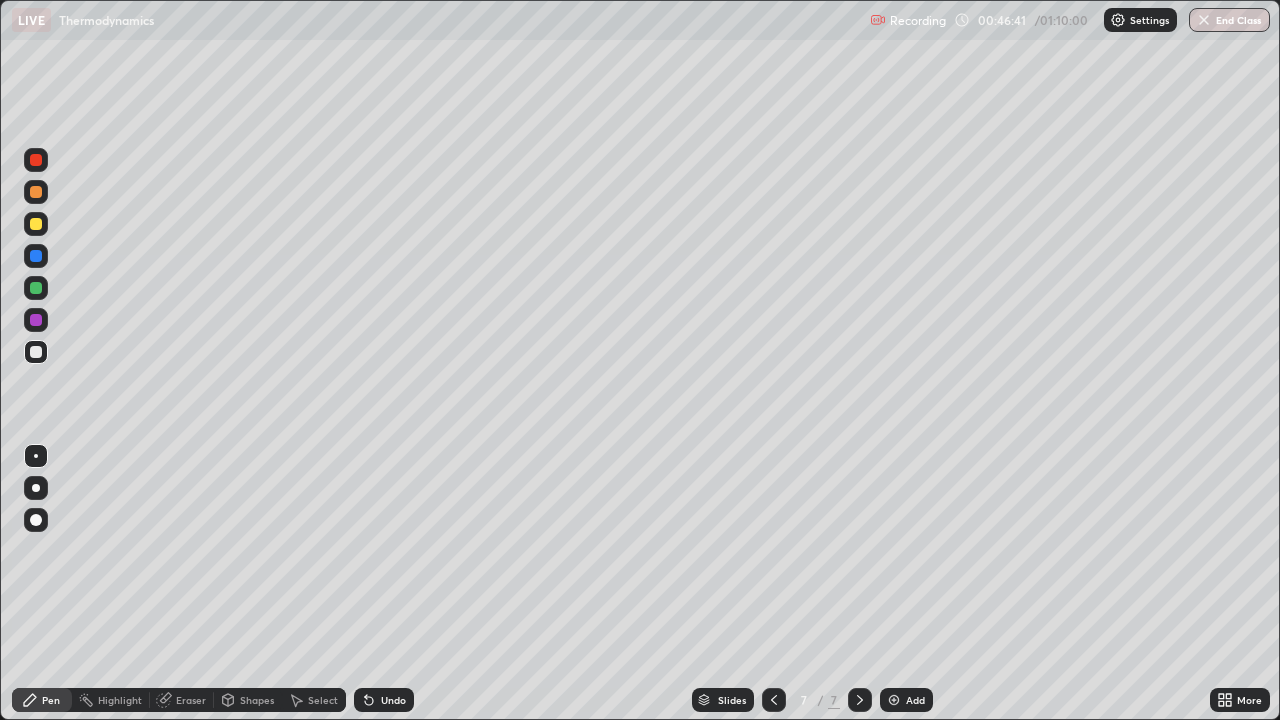 click on "Undo" at bounding box center (384, 700) 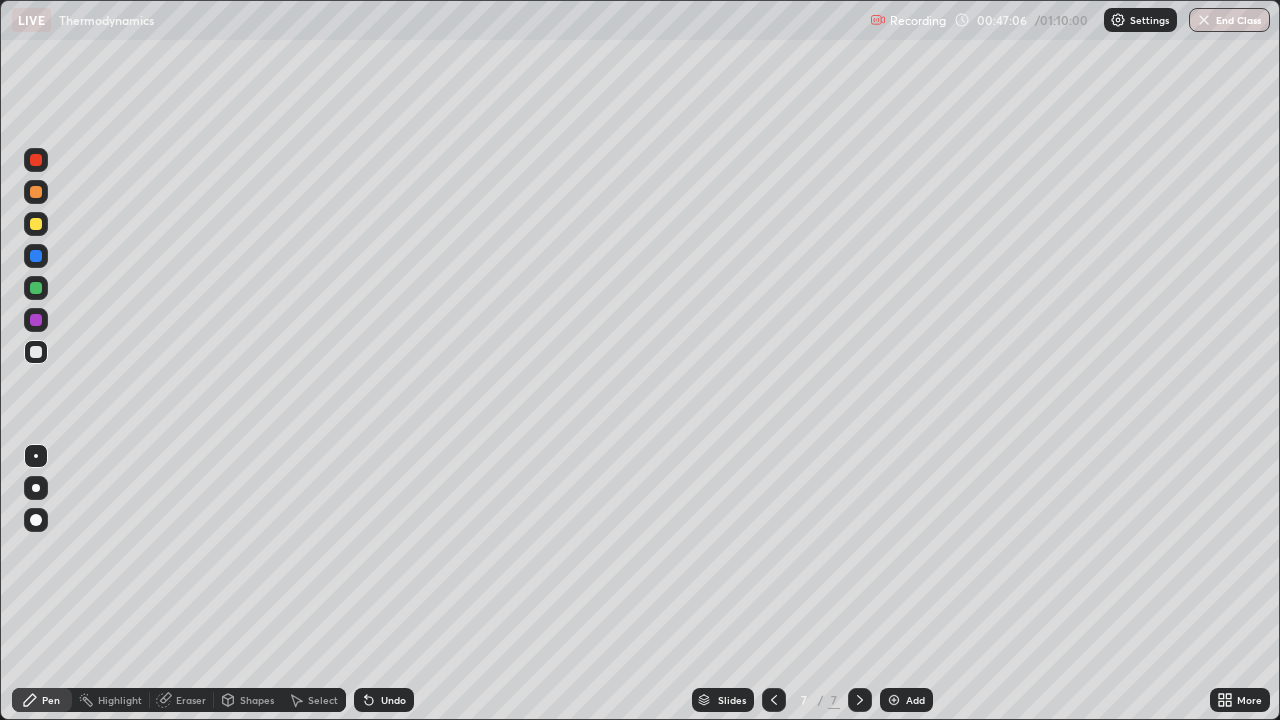 click on "Undo" at bounding box center (393, 700) 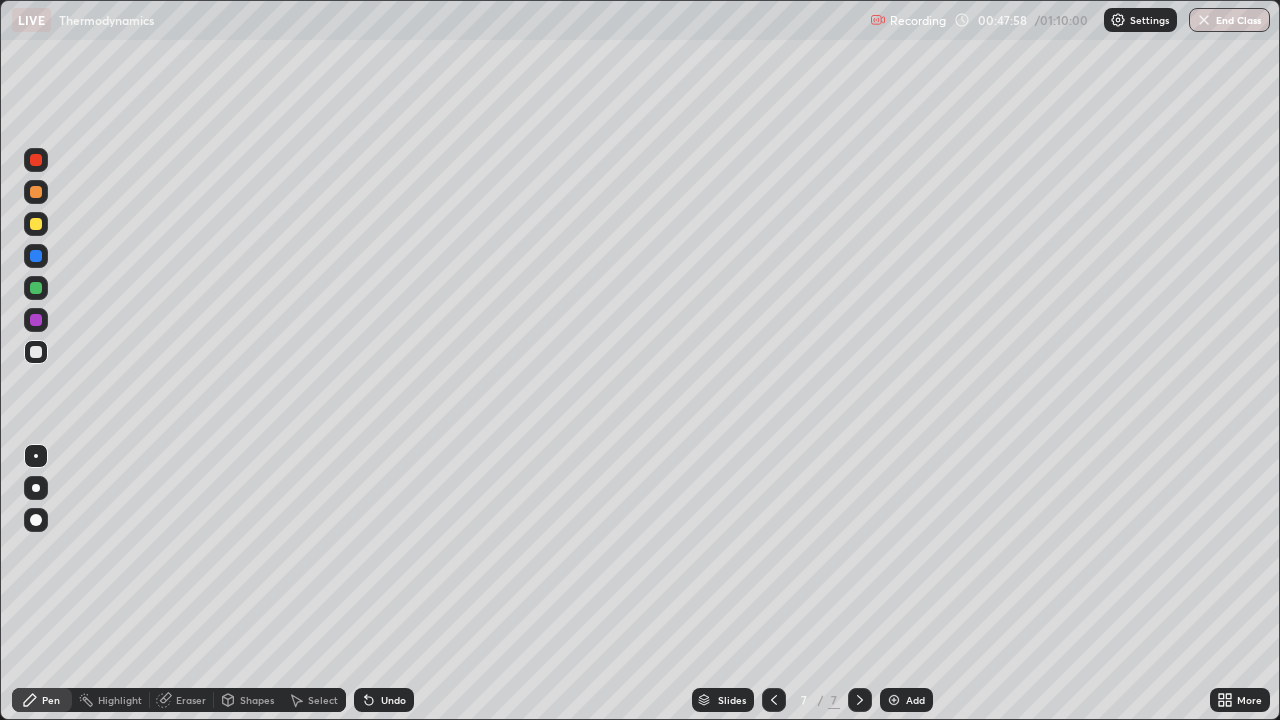 click on "Undo" at bounding box center [393, 700] 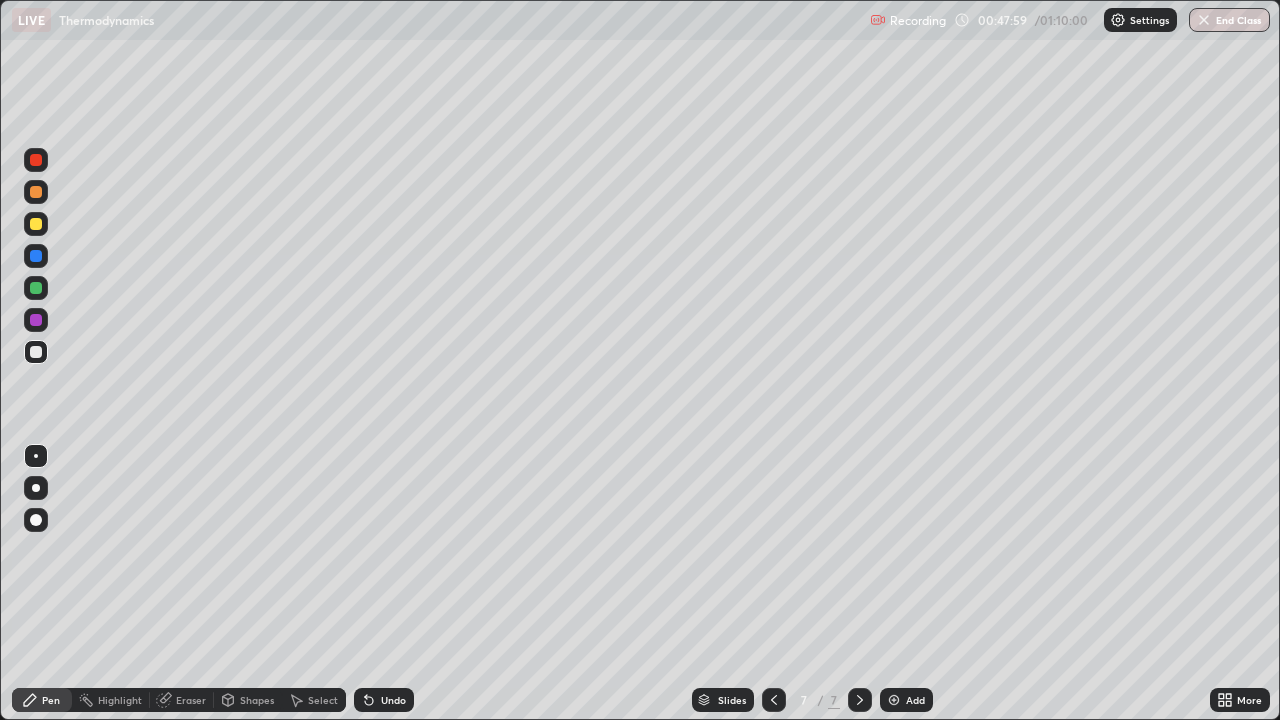 click on "Undo" at bounding box center [393, 700] 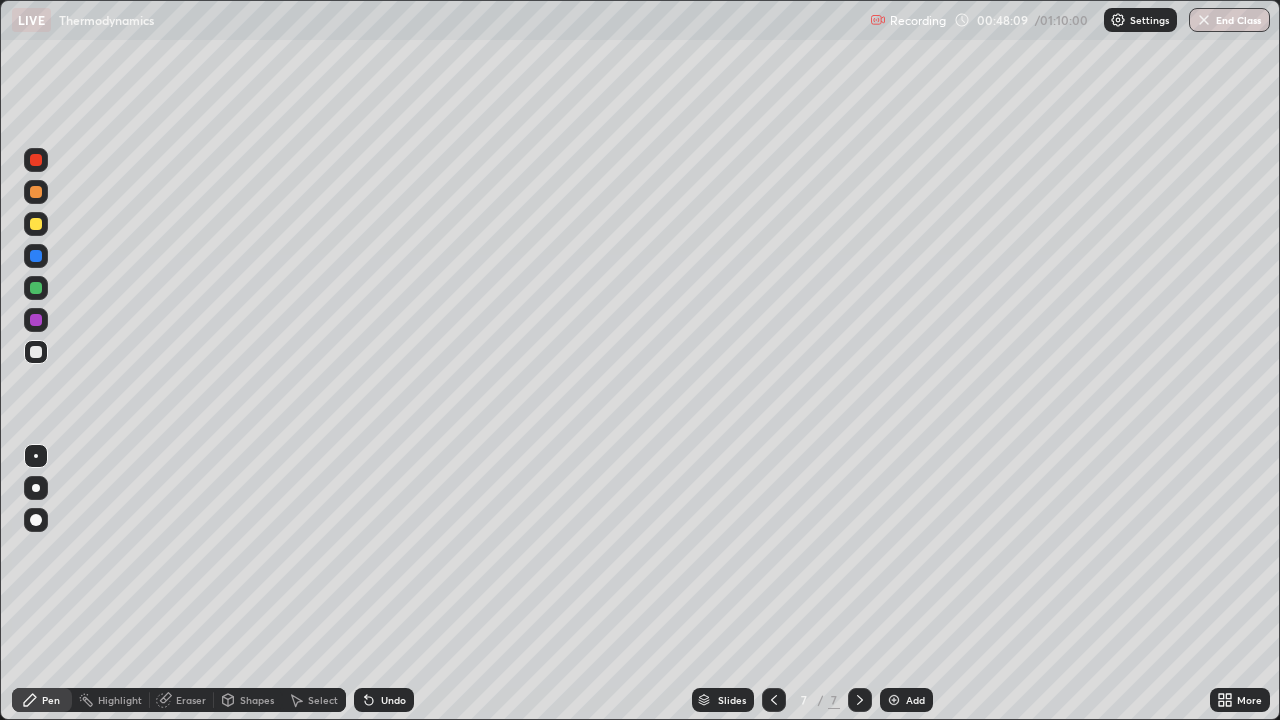 click at bounding box center (36, 224) 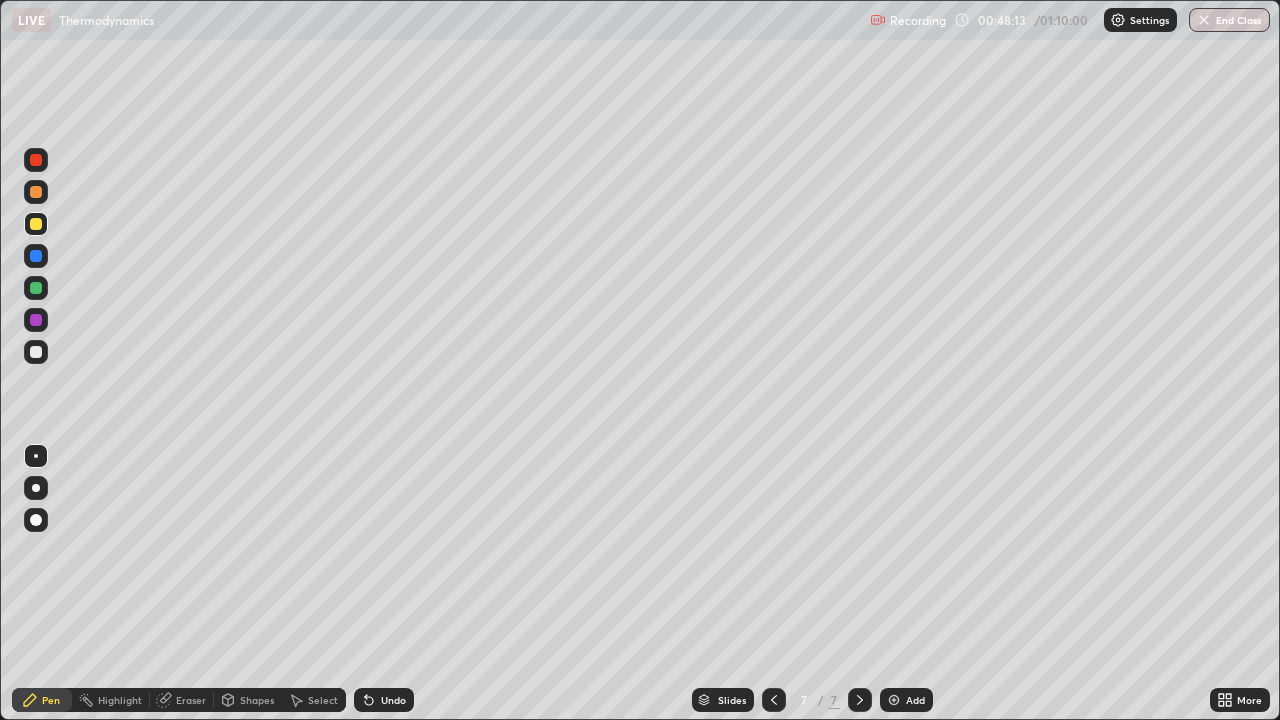 click at bounding box center (36, 352) 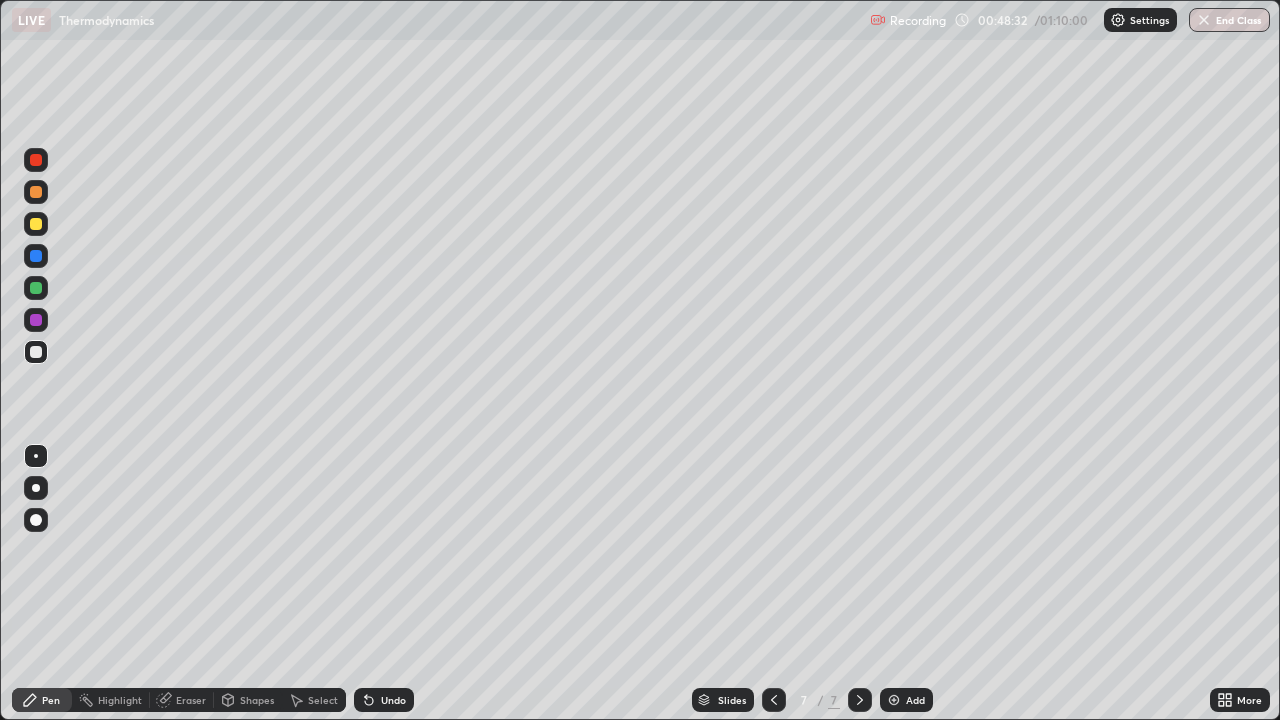 click on "Shapes" at bounding box center (257, 700) 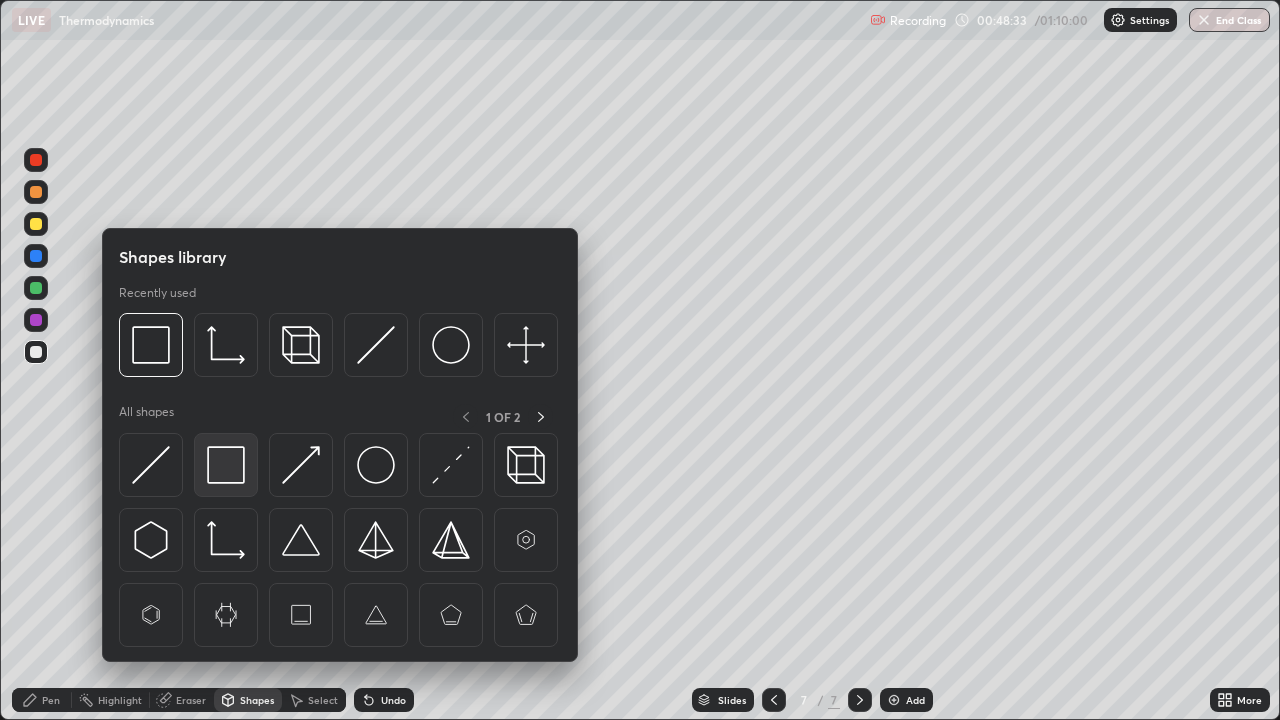 click at bounding box center (226, 465) 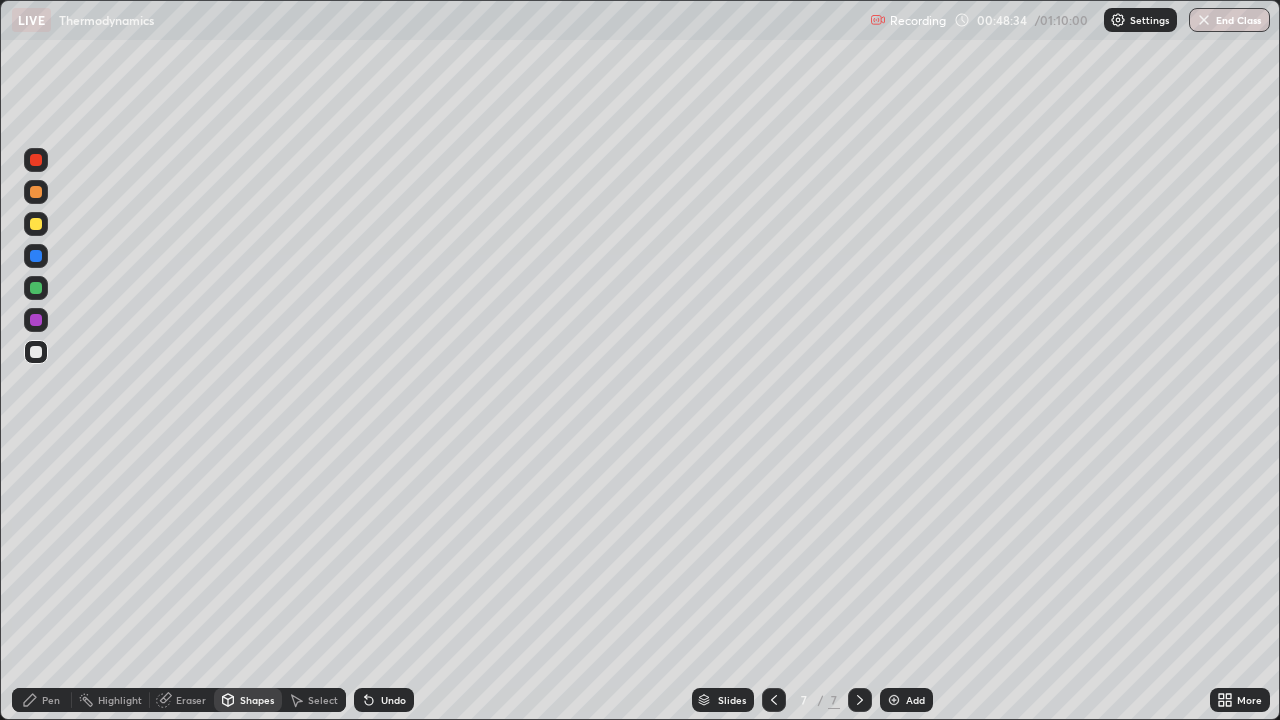 click at bounding box center [36, 224] 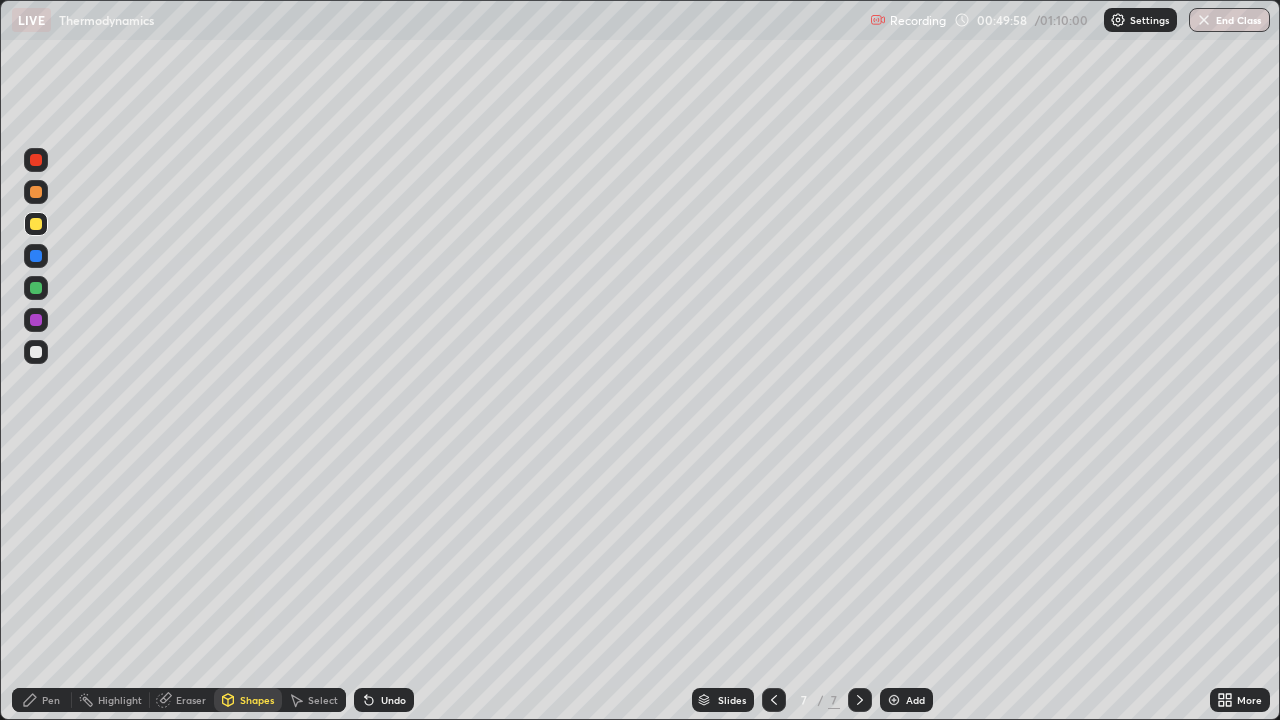 click at bounding box center [36, 224] 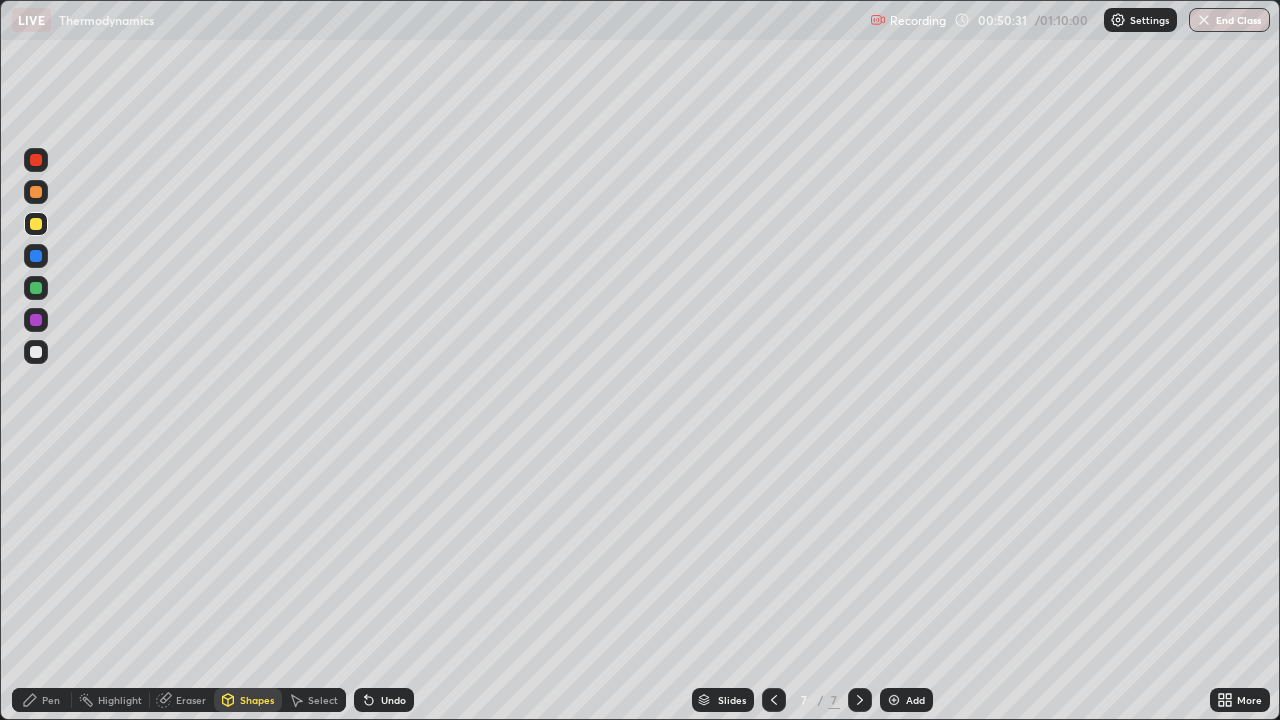 click at bounding box center (36, 224) 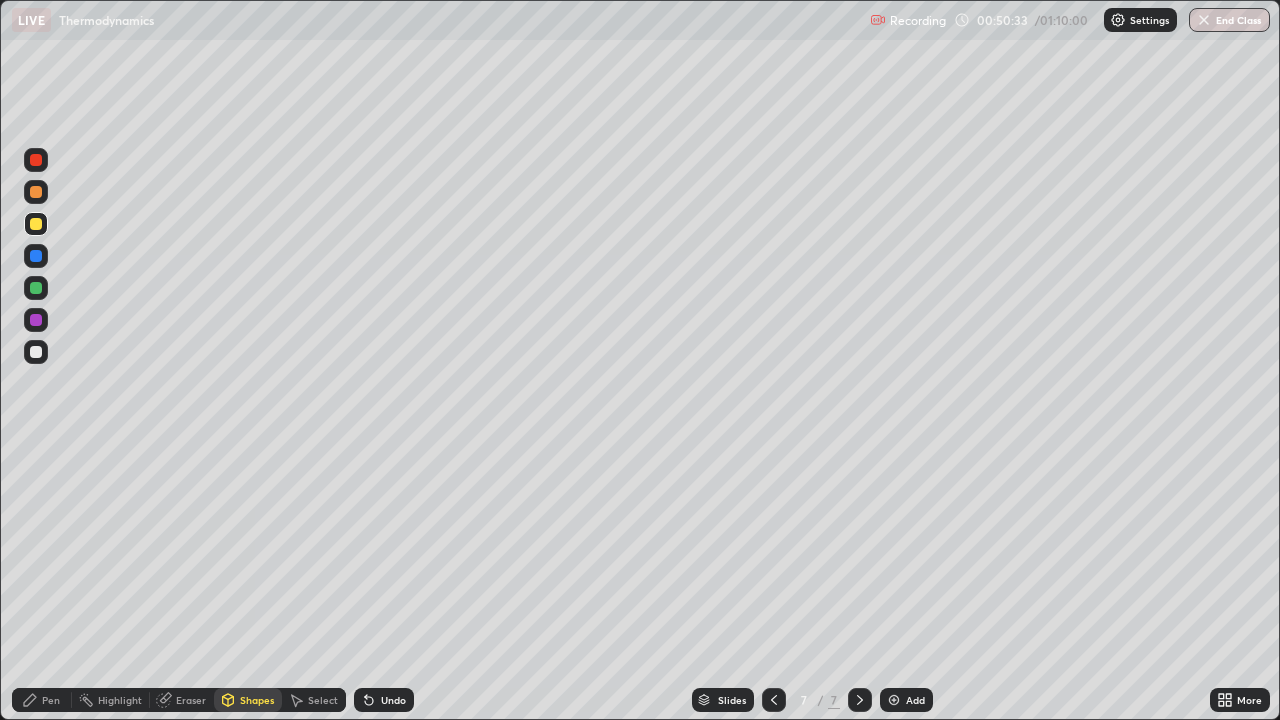 click on "Undo" at bounding box center (393, 700) 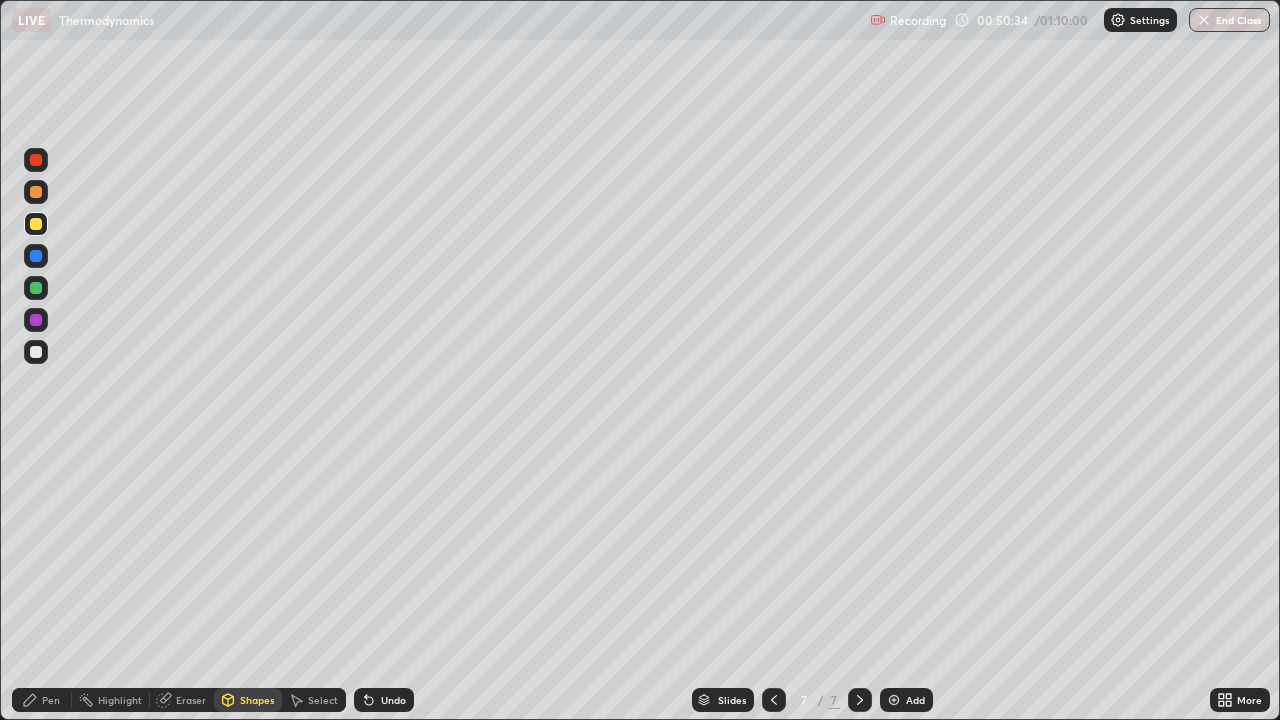 click on "Pen" at bounding box center (51, 700) 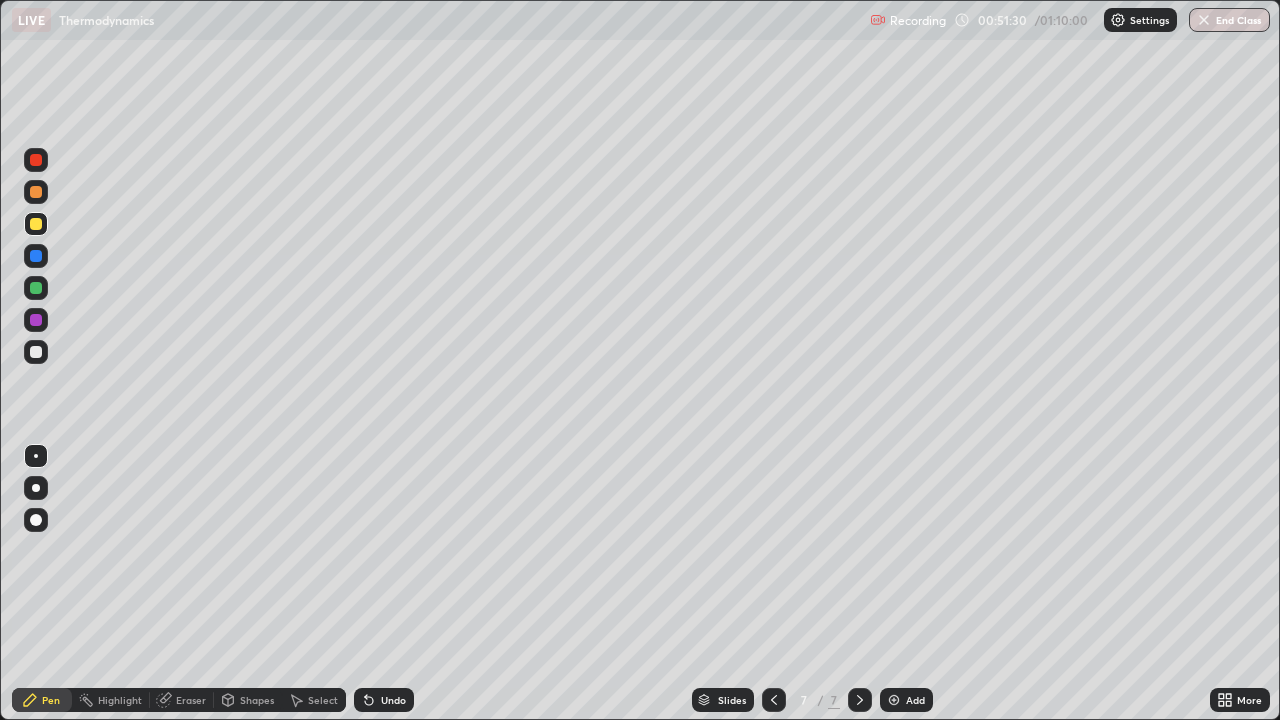 click on "Add" at bounding box center (906, 700) 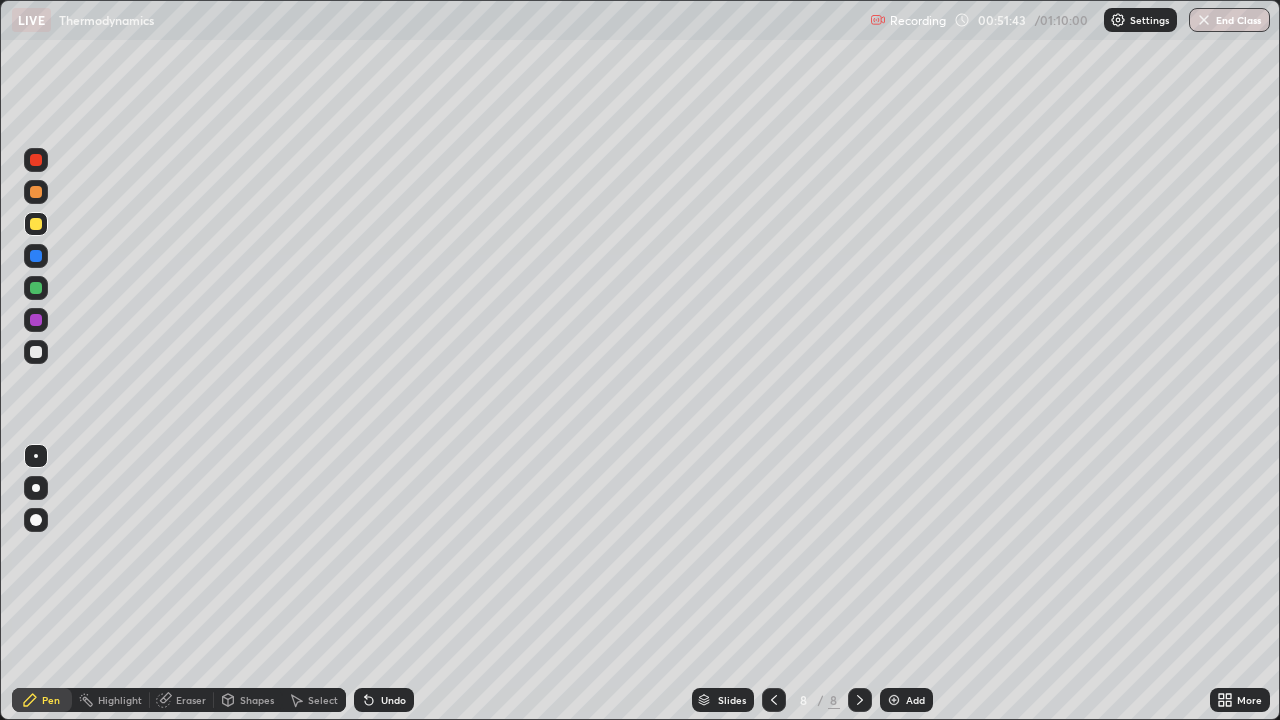 click at bounding box center [36, 352] 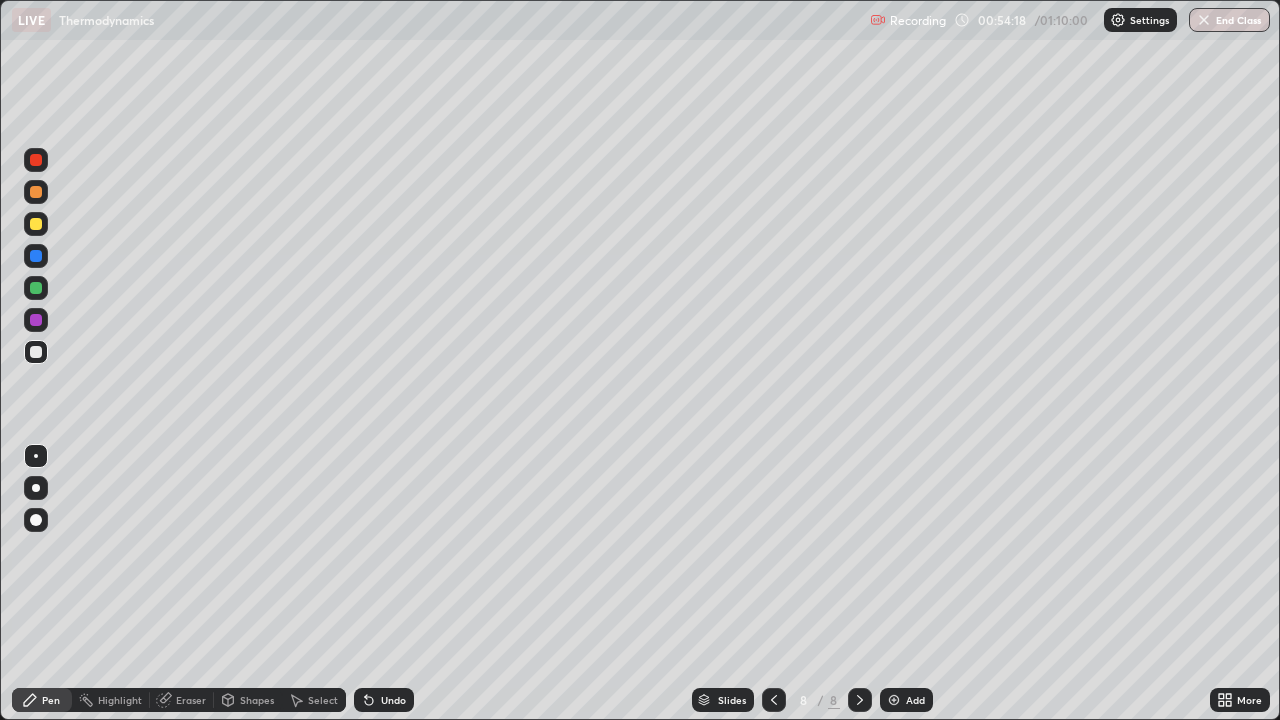 click on "Undo" at bounding box center (393, 700) 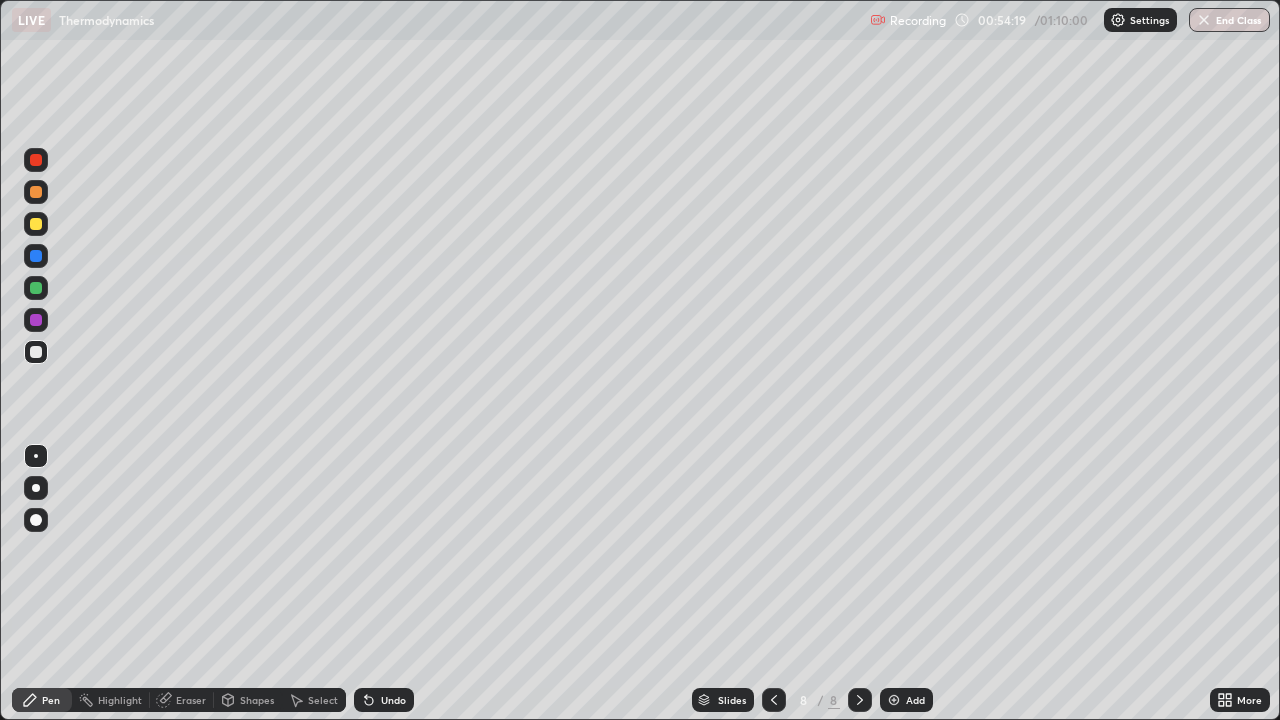 click on "Undo" at bounding box center (393, 700) 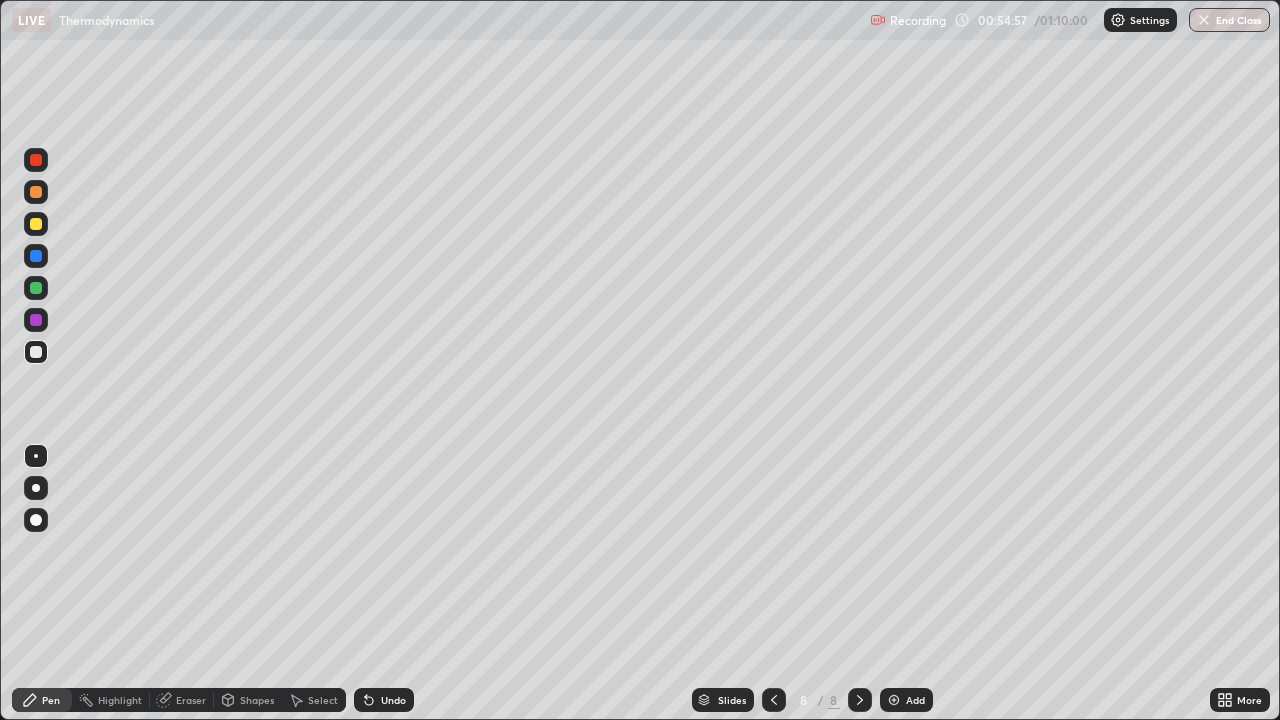 click on "Undo" at bounding box center [393, 700] 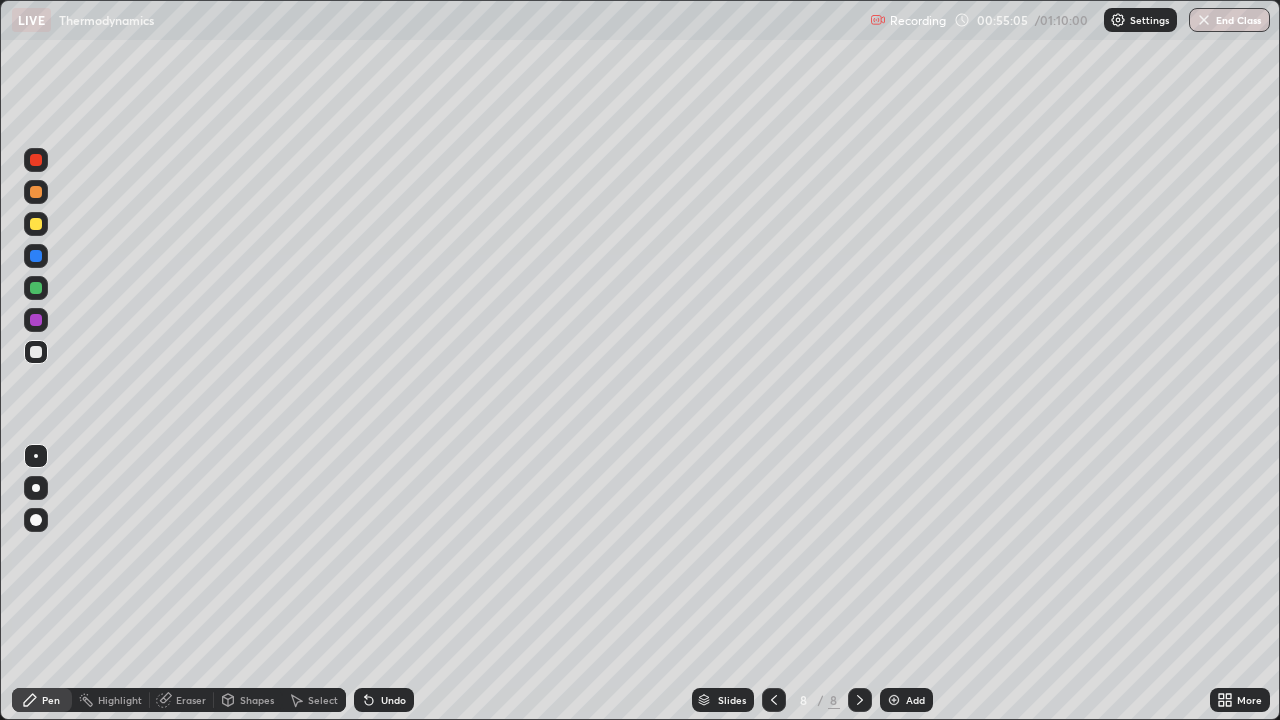 click on "Shapes" at bounding box center (257, 700) 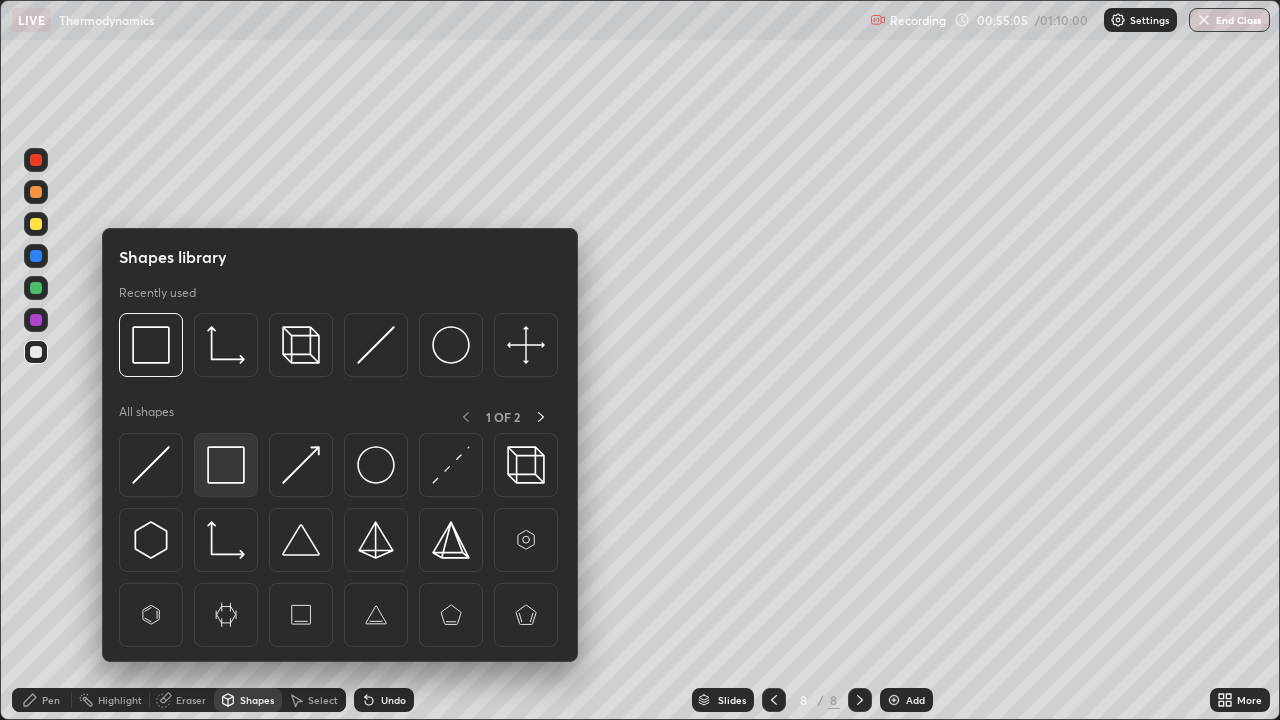 click at bounding box center [226, 465] 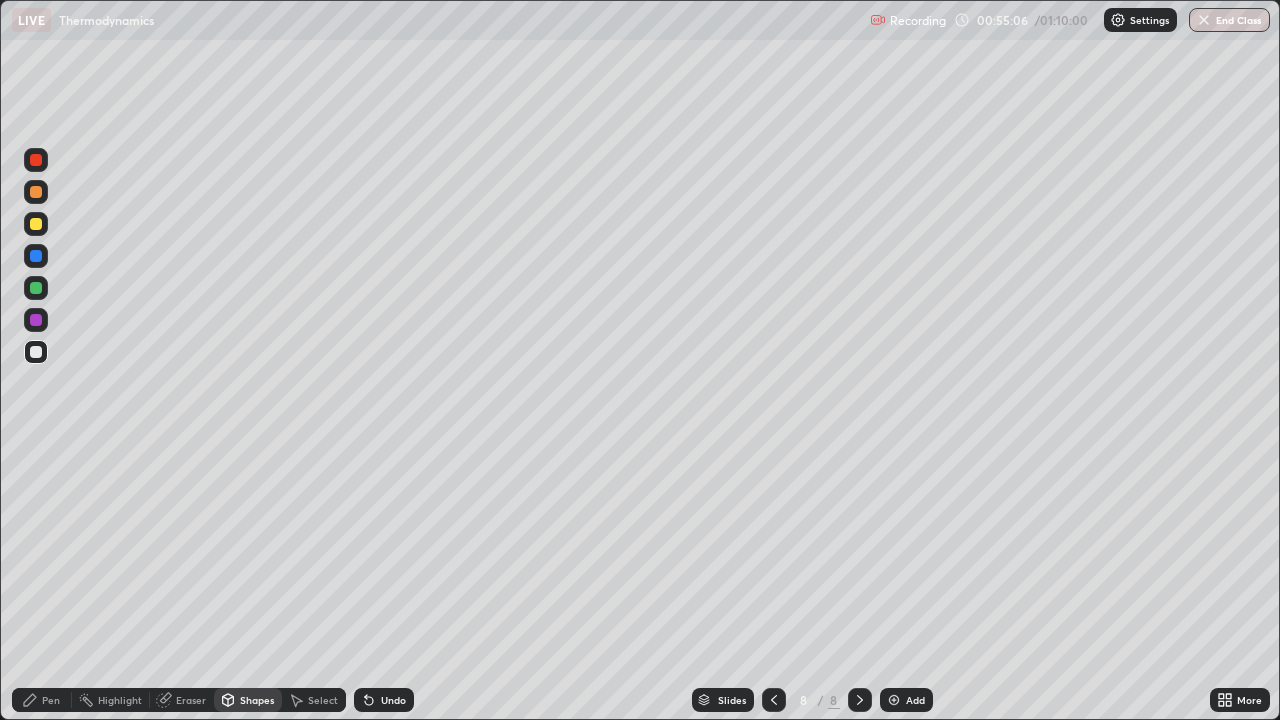 click at bounding box center [36, 224] 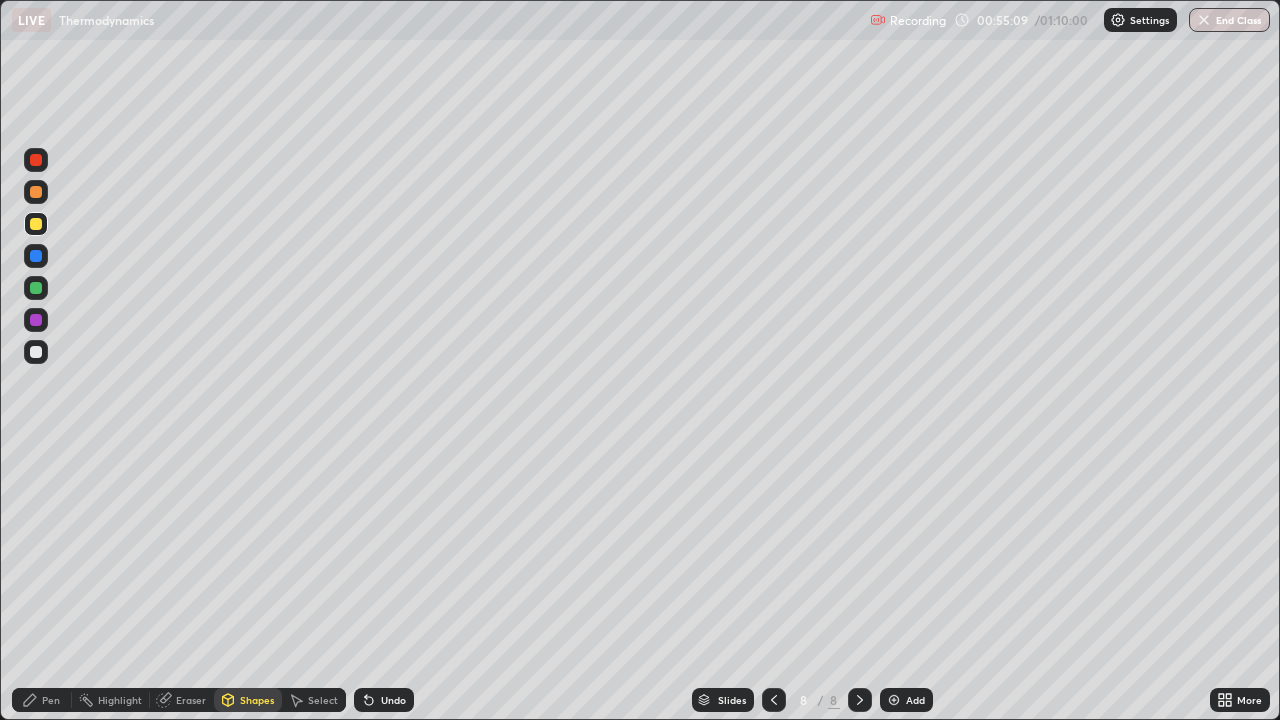 click on "Undo" at bounding box center (393, 700) 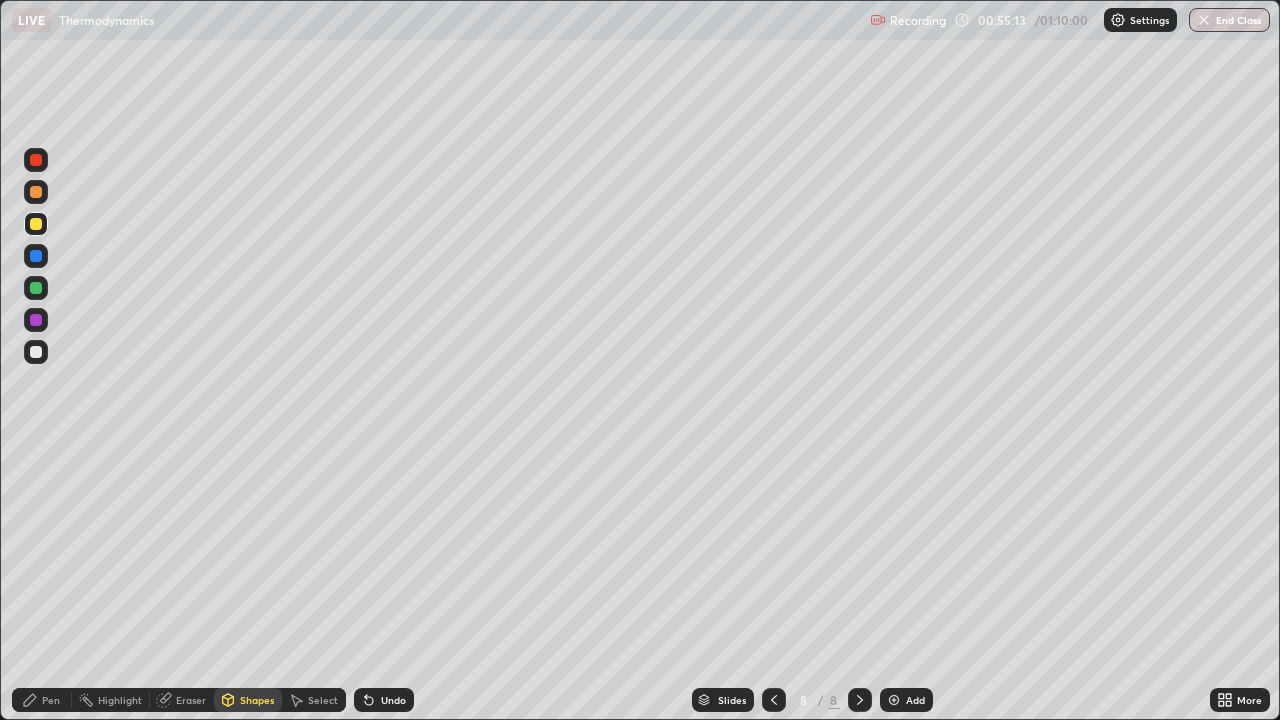 click on "Pen" at bounding box center [51, 700] 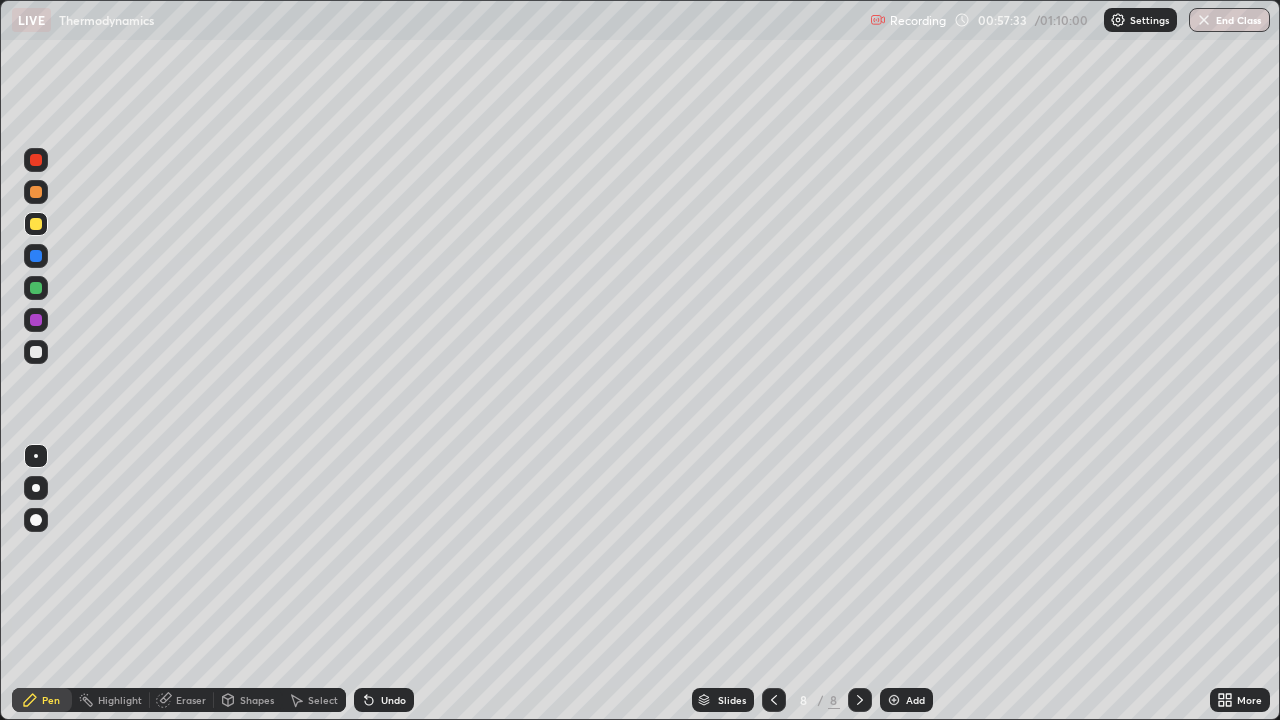 click at bounding box center (36, 352) 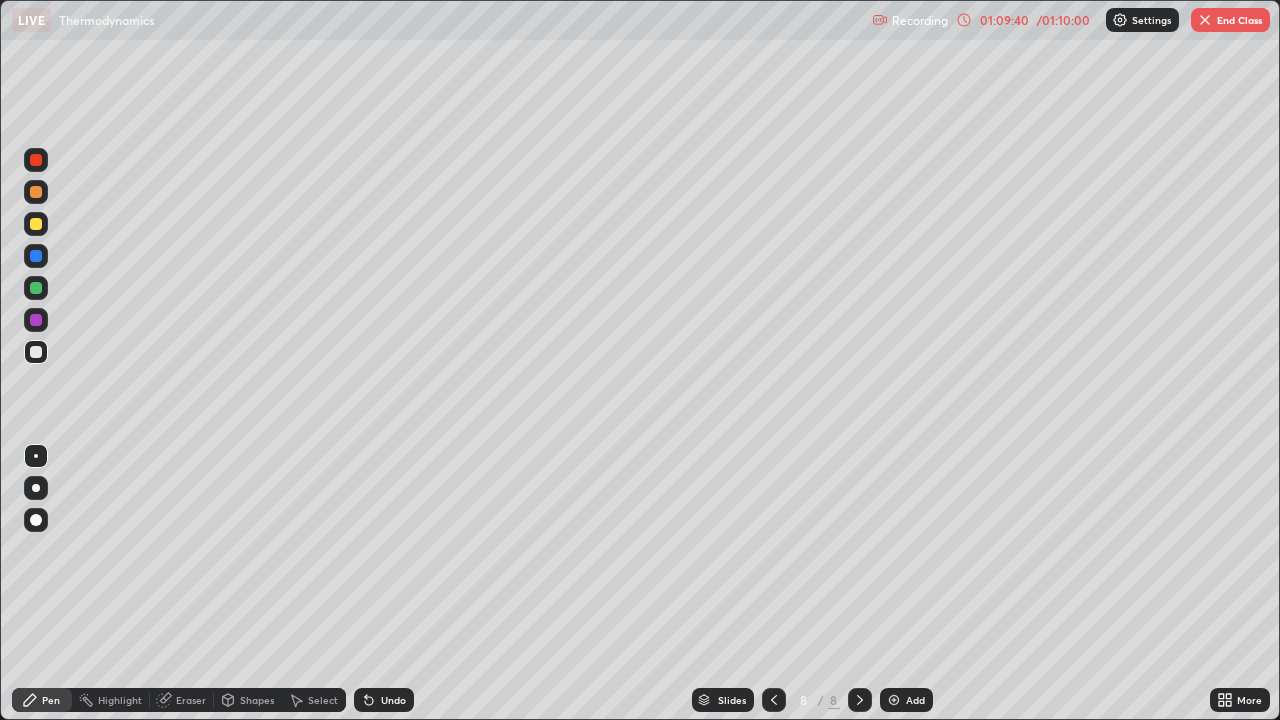 click on "End Class" at bounding box center [1230, 20] 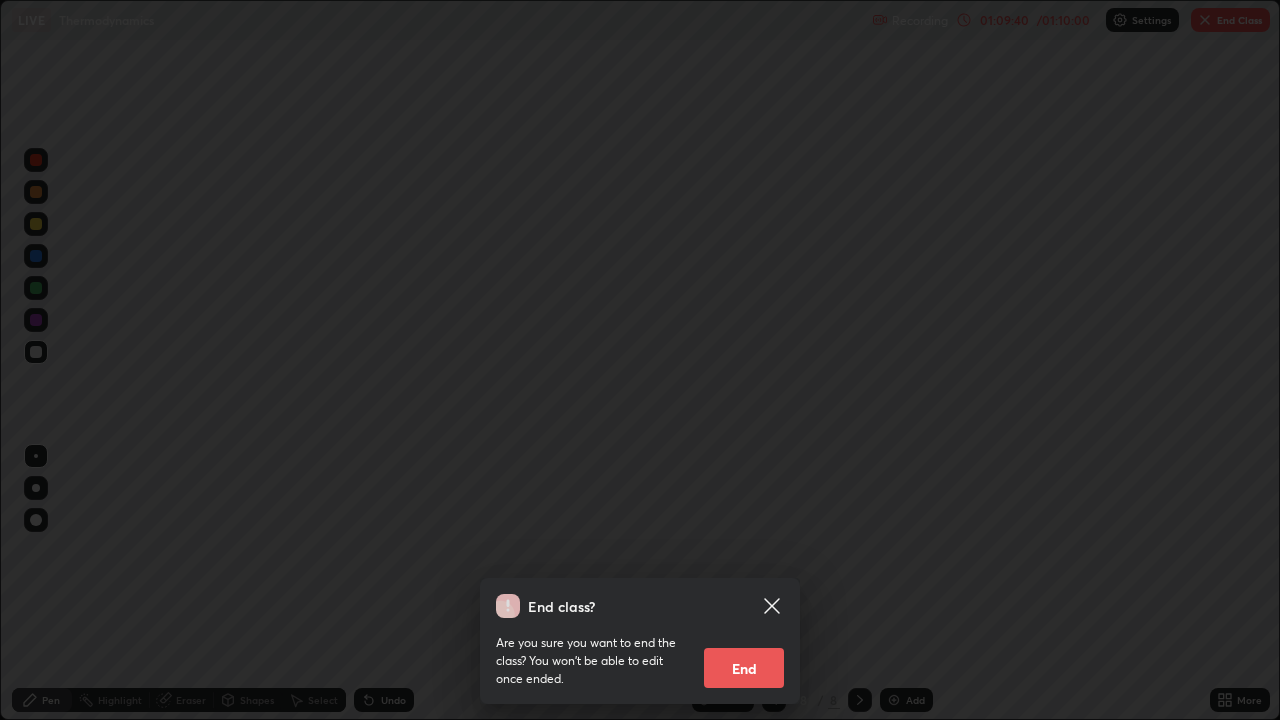 click on "End" at bounding box center (744, 668) 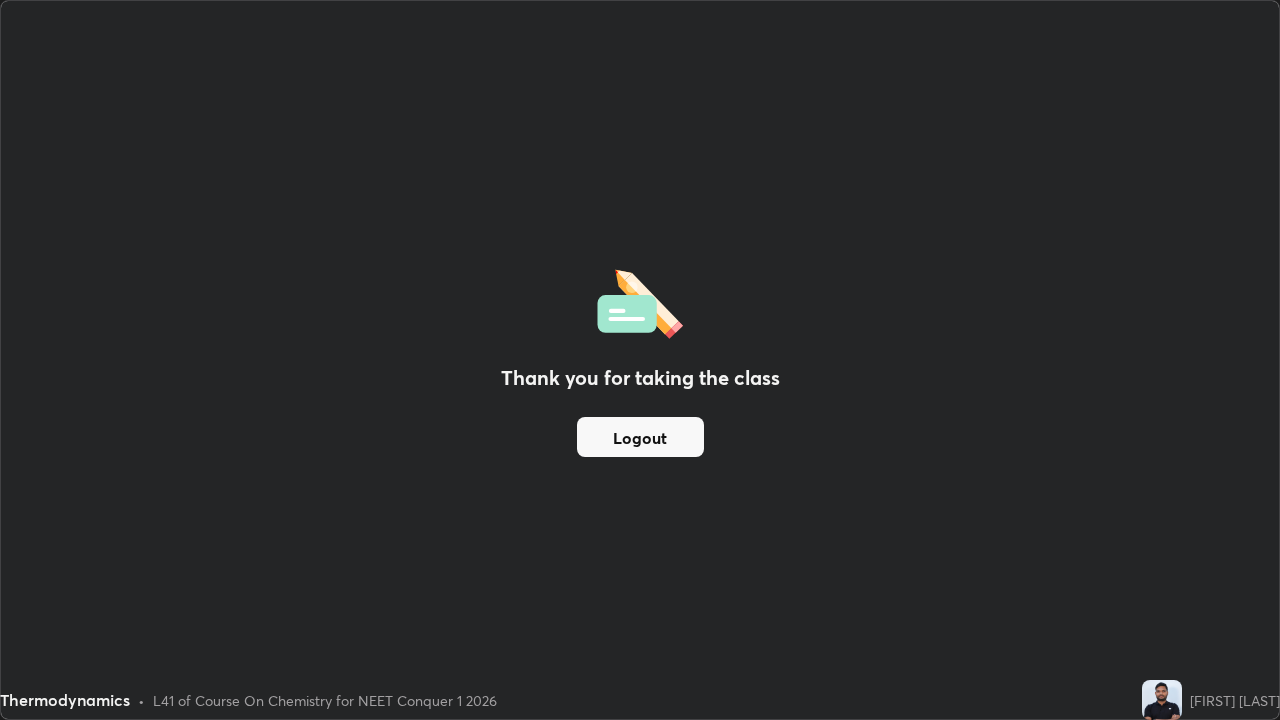 click on "Logout" at bounding box center (640, 437) 